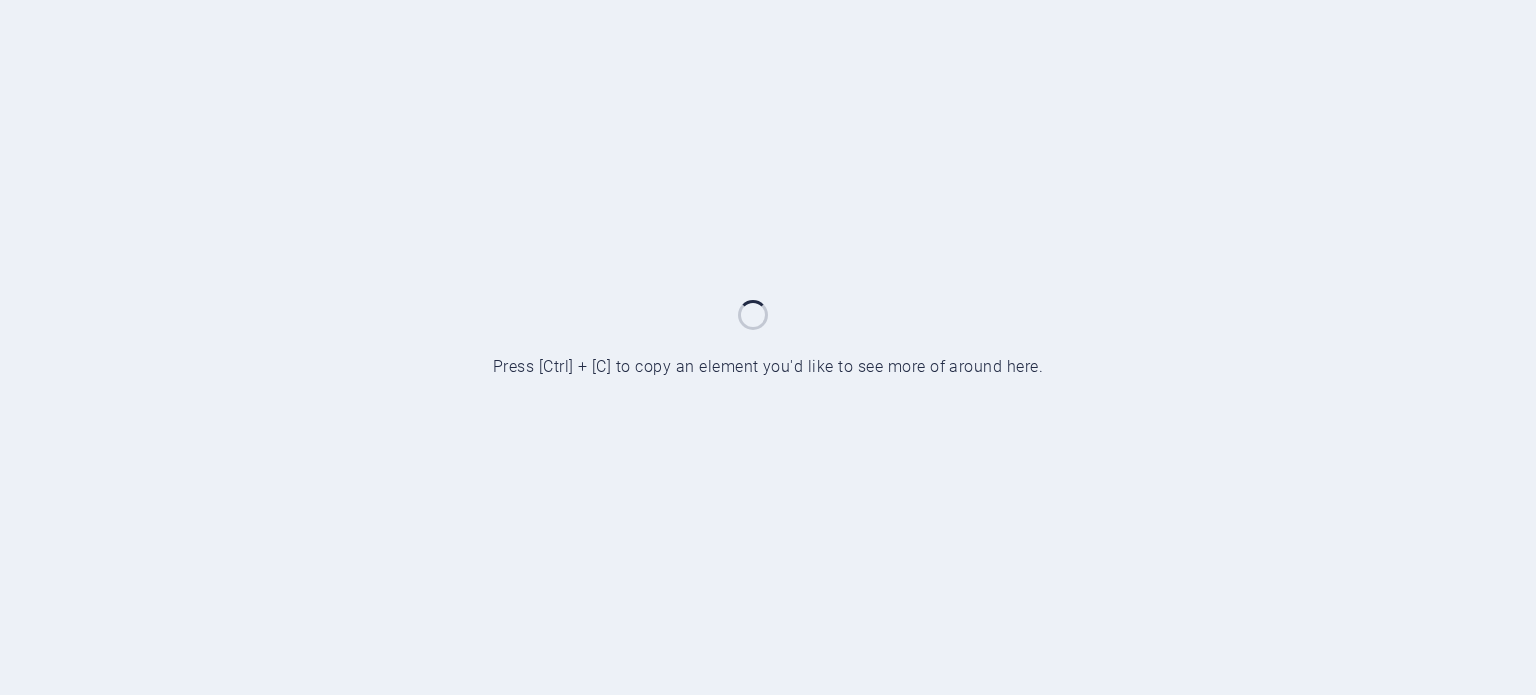scroll, scrollTop: 0, scrollLeft: 0, axis: both 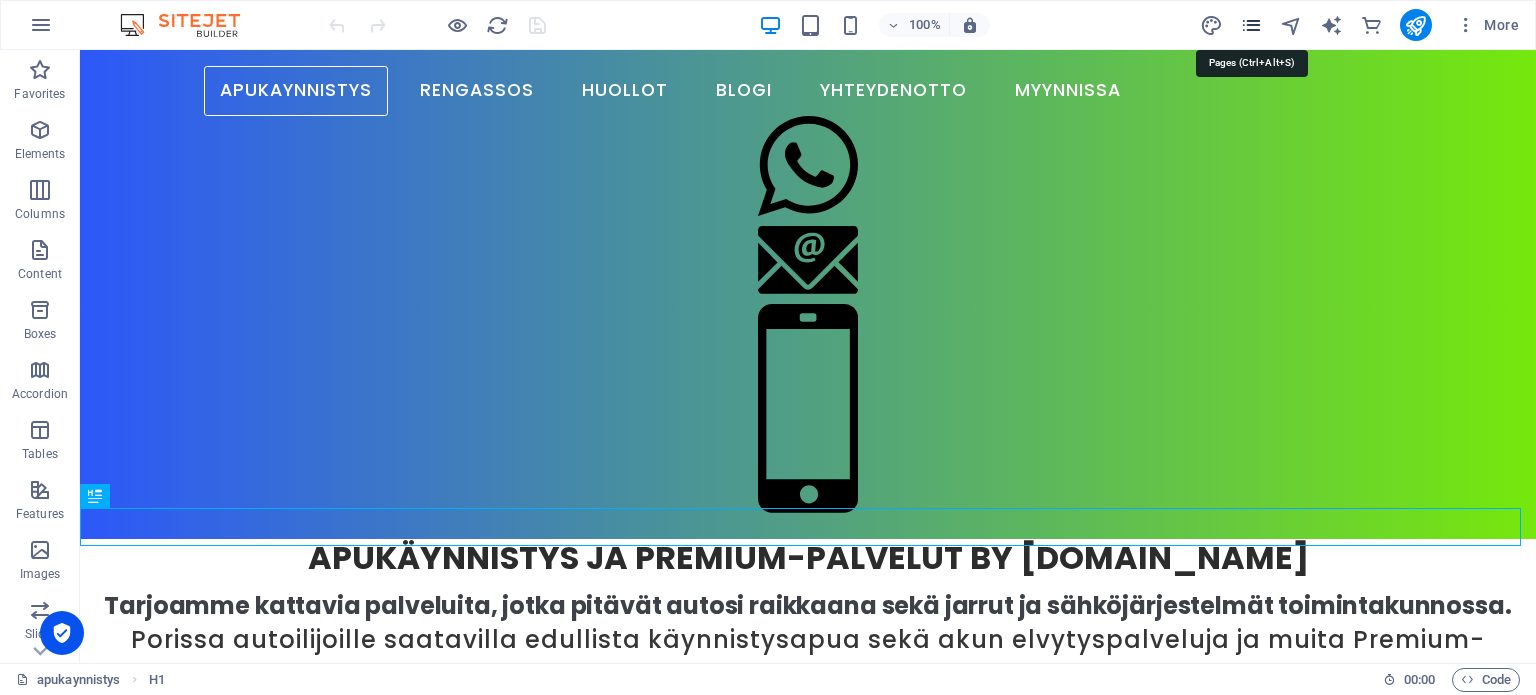 click at bounding box center (1251, 25) 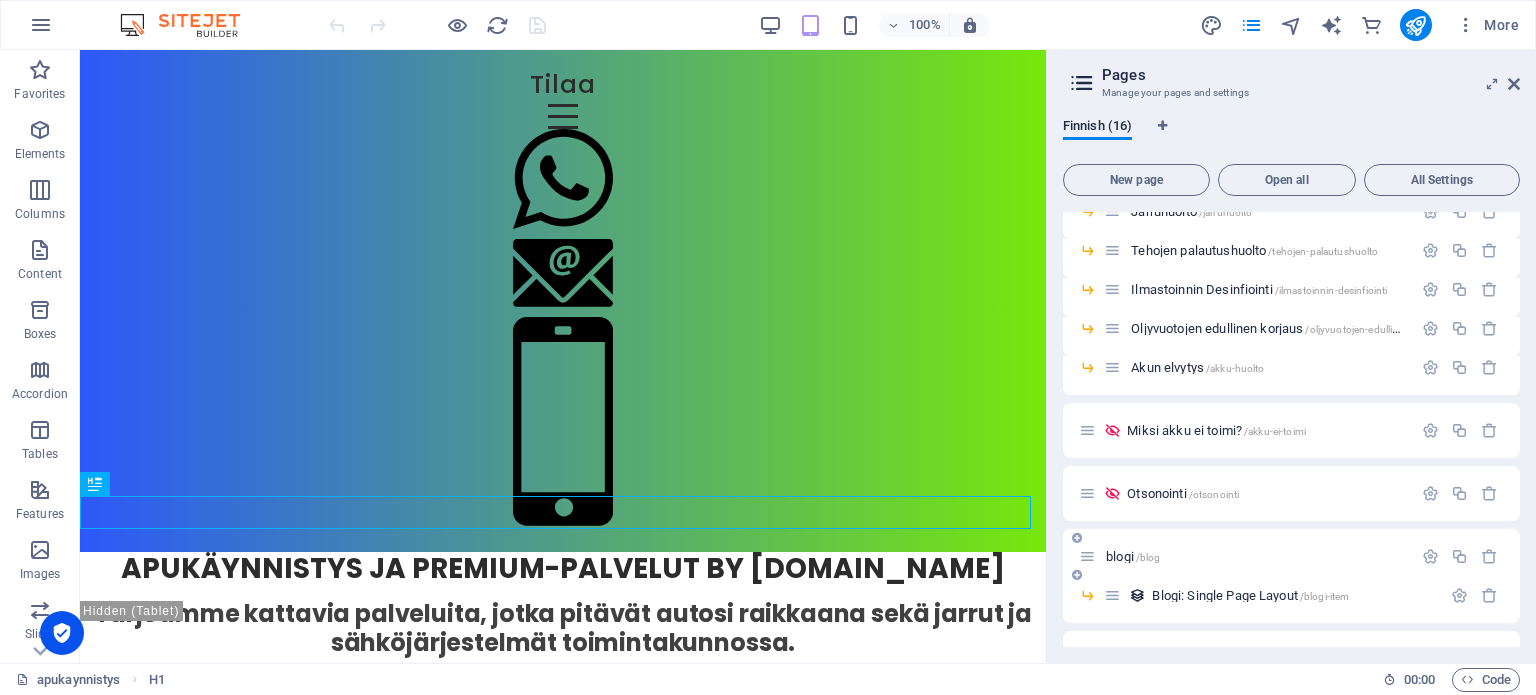 scroll, scrollTop: 300, scrollLeft: 0, axis: vertical 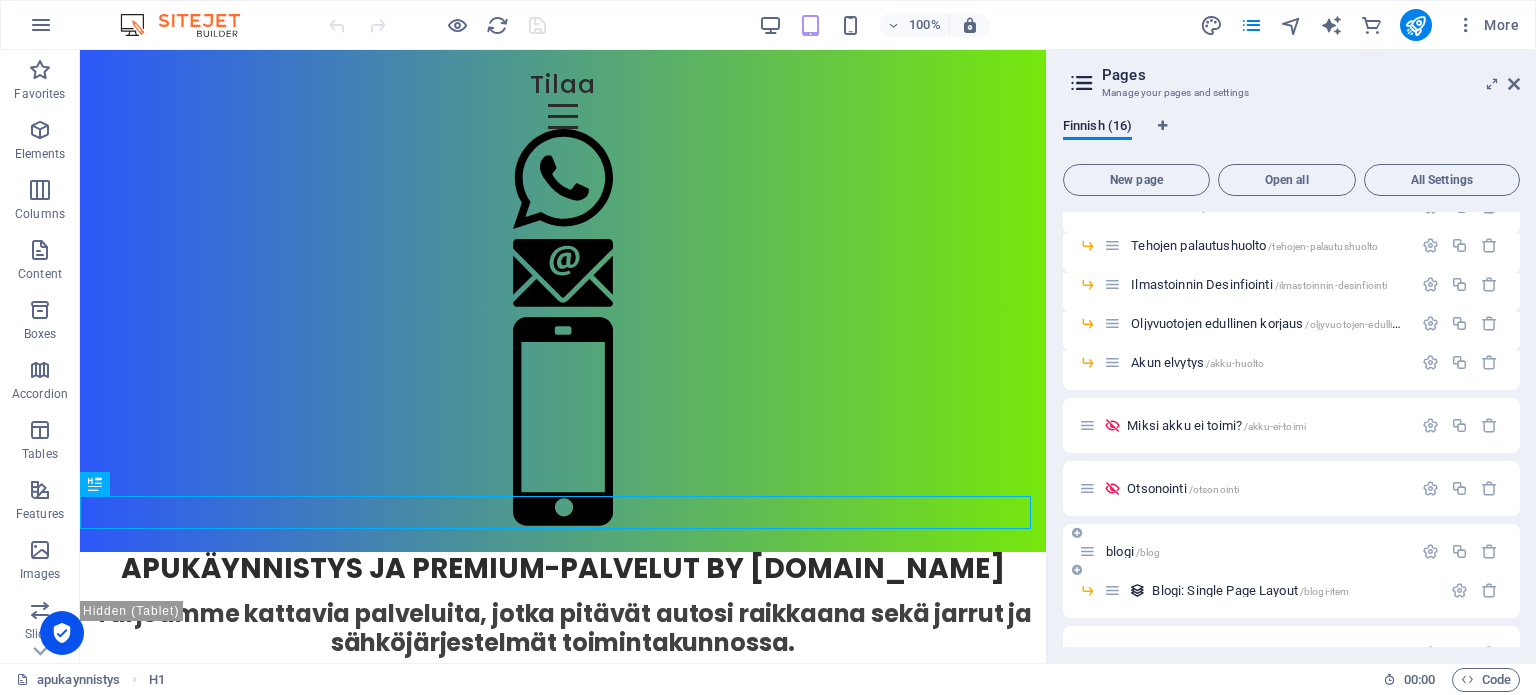 click on "blogi /blog" at bounding box center [1133, 551] 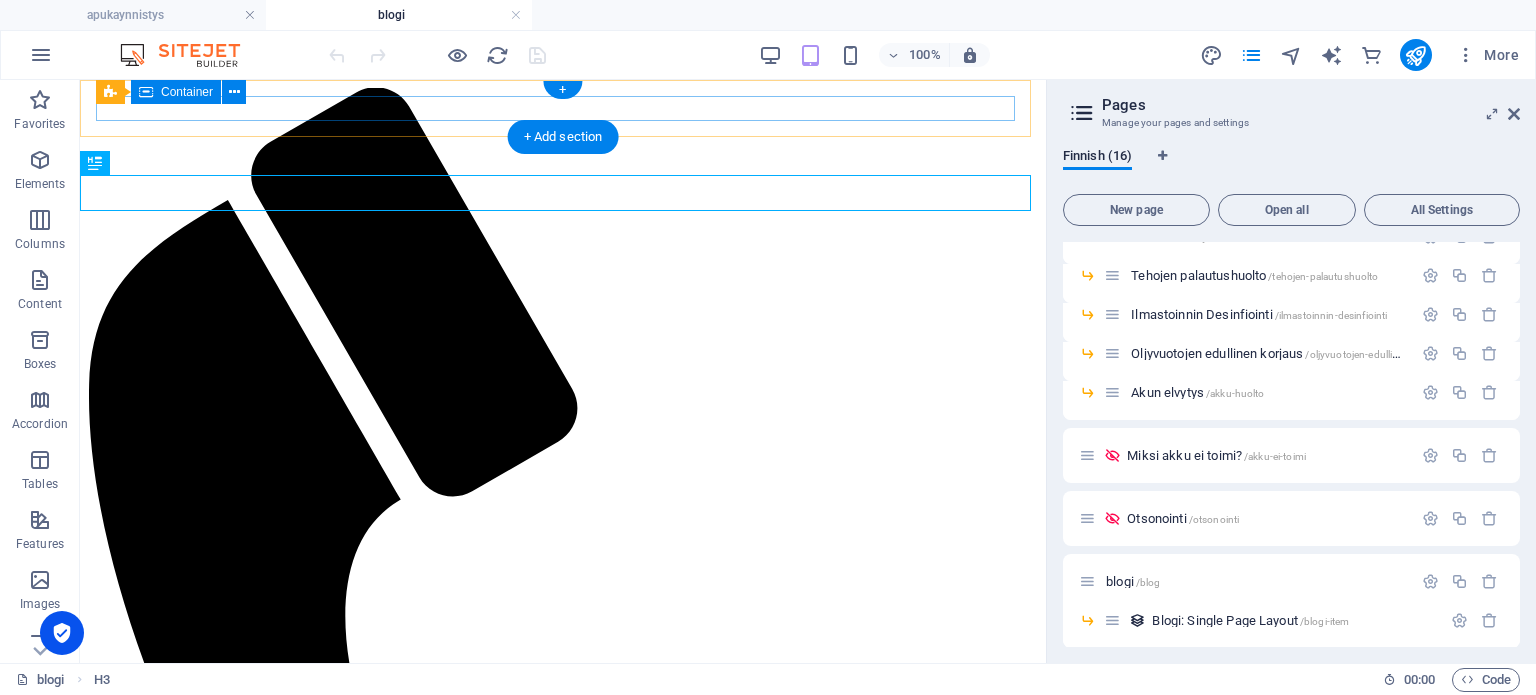 scroll, scrollTop: 0, scrollLeft: 0, axis: both 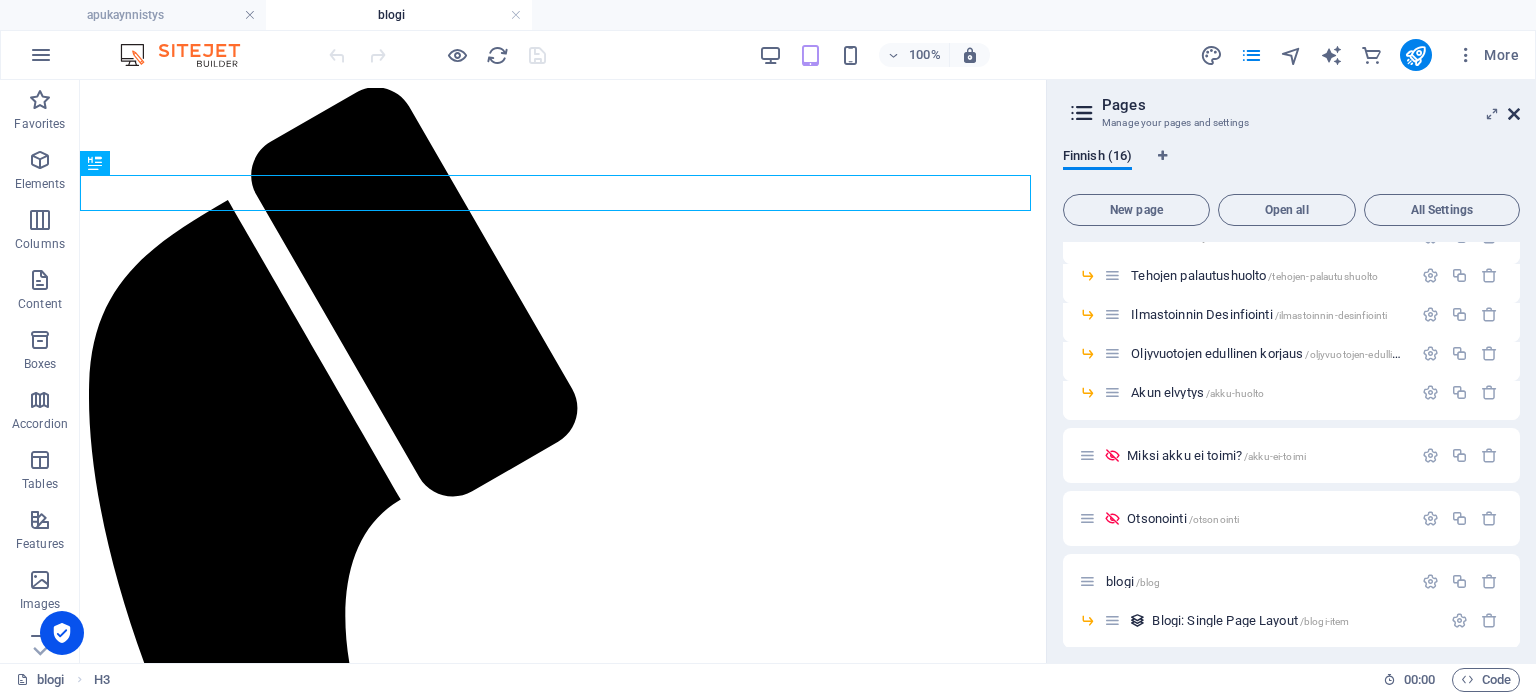 drag, startPoint x: 1516, startPoint y: 116, endPoint x: 1307, endPoint y: 72, distance: 213.58136 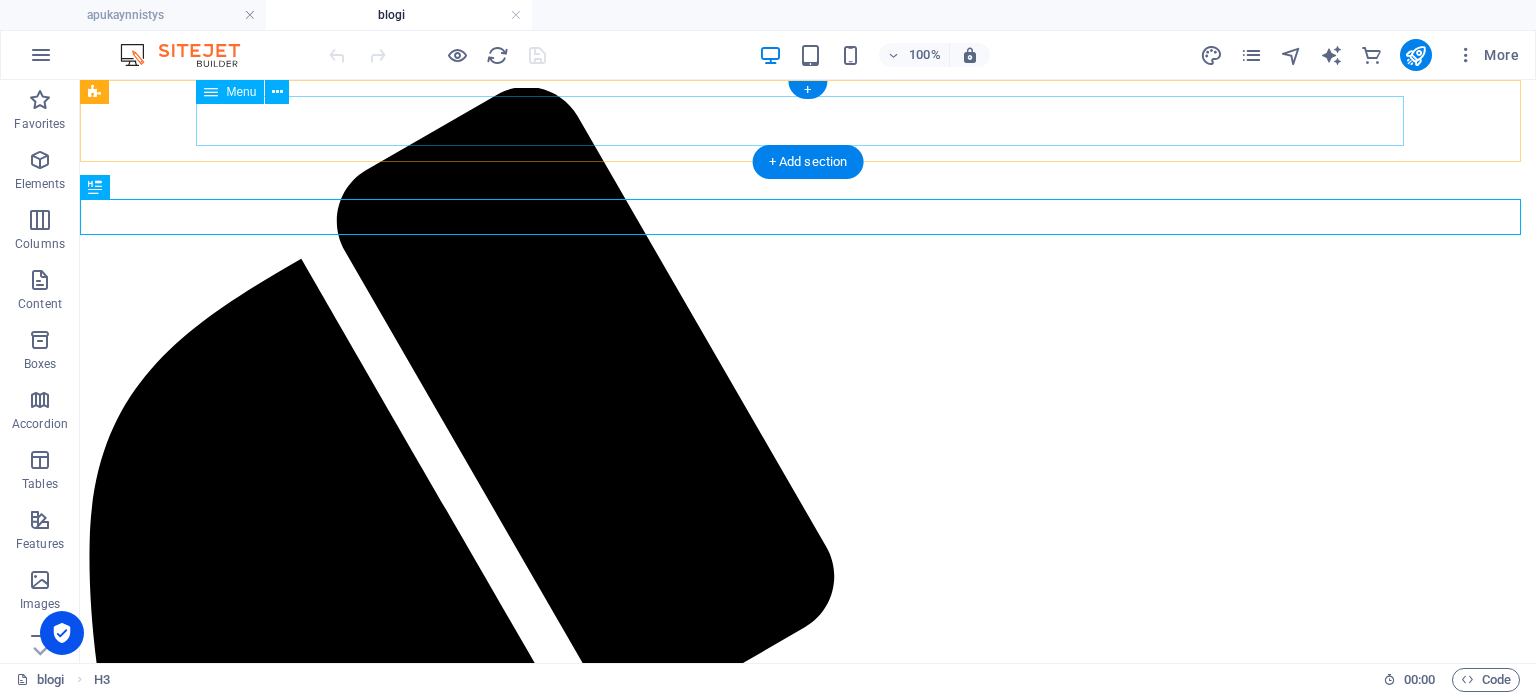 click on "Etusivu Akun elvytys Desinfiointi Blogi Myynnissä" at bounding box center (808, 2044) 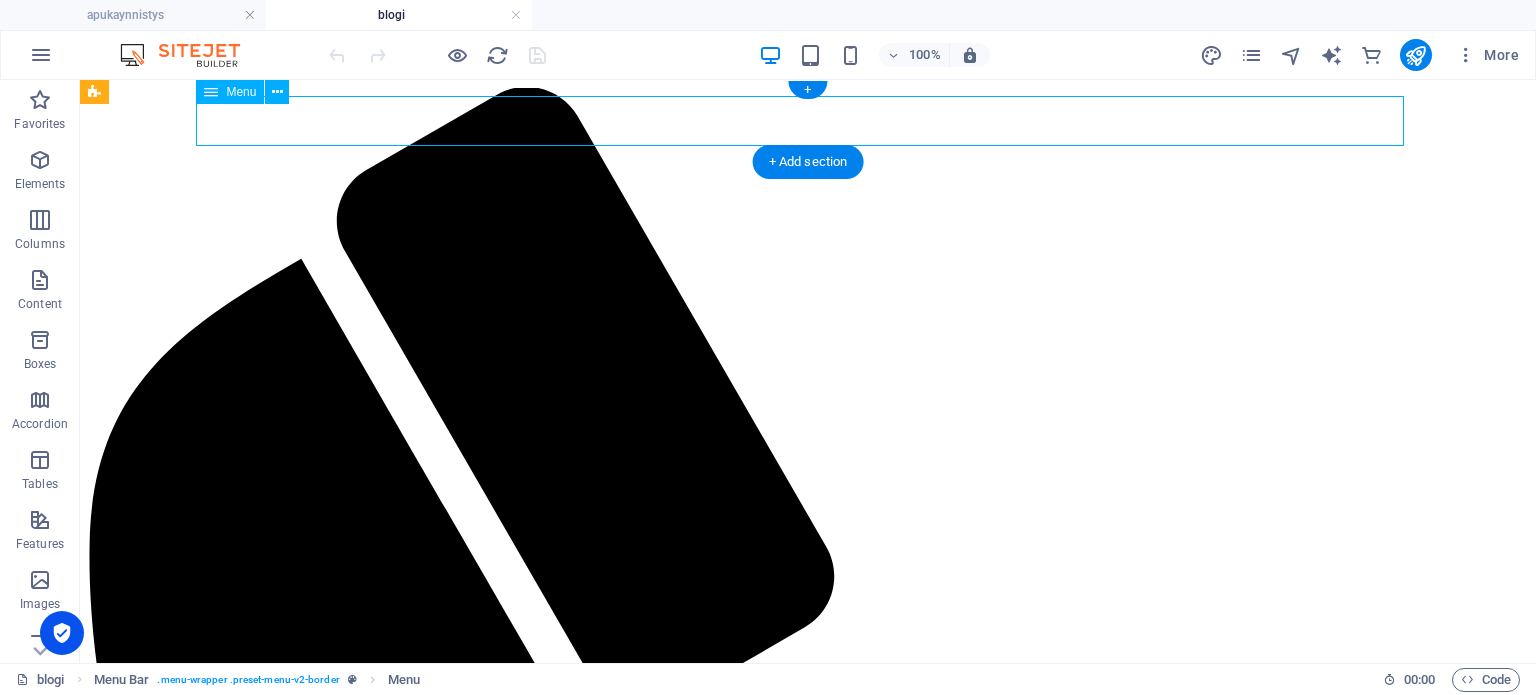 click on "Etusivu Akun elvytys Desinfiointi Blogi Myynnissä" at bounding box center [808, 2044] 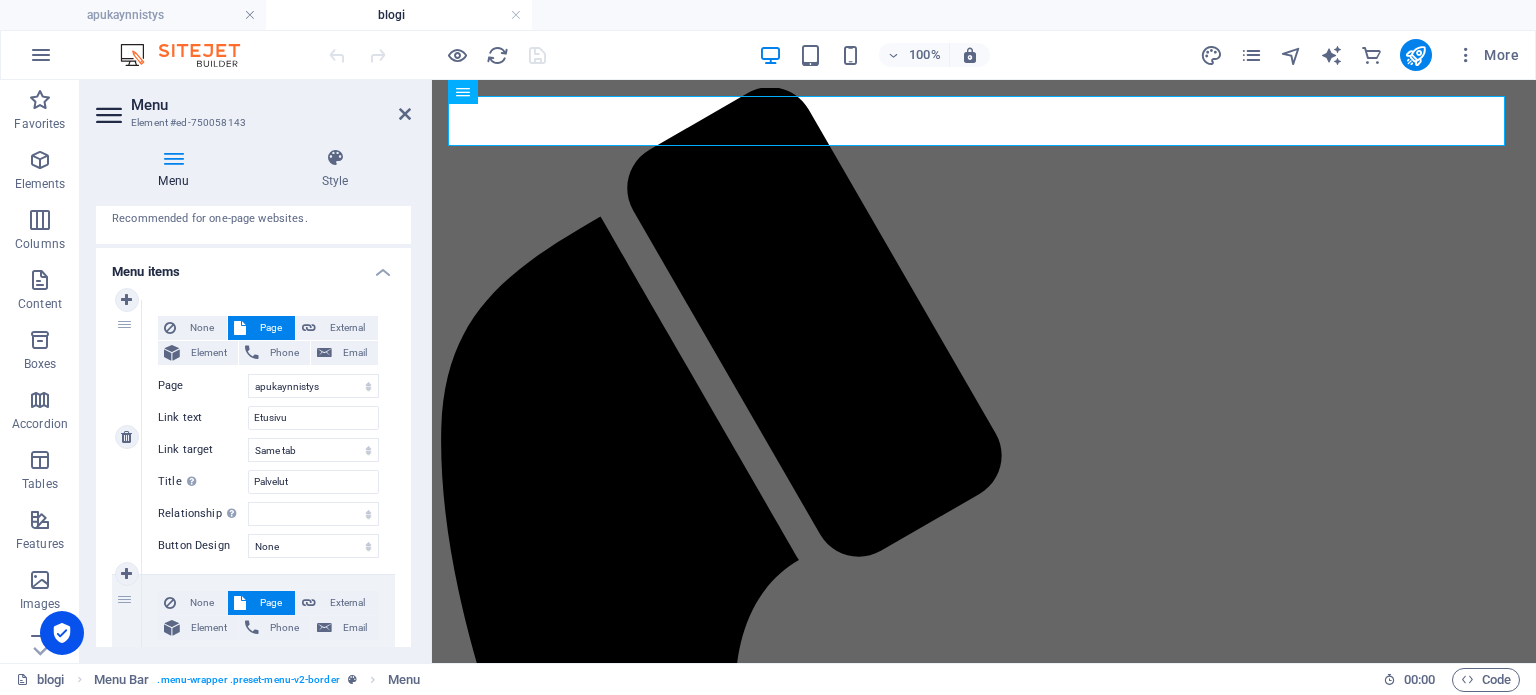 scroll, scrollTop: 100, scrollLeft: 0, axis: vertical 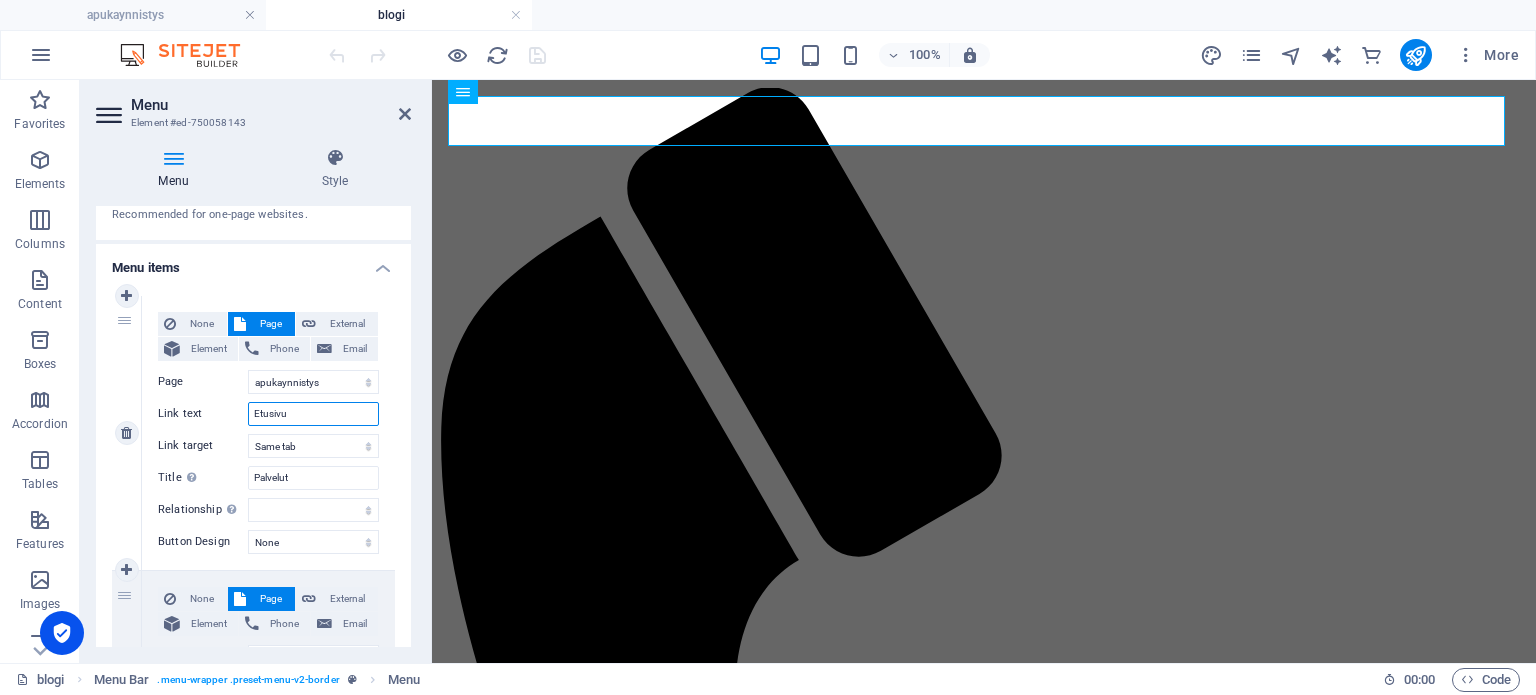 click on "Etusivu" at bounding box center (313, 414) 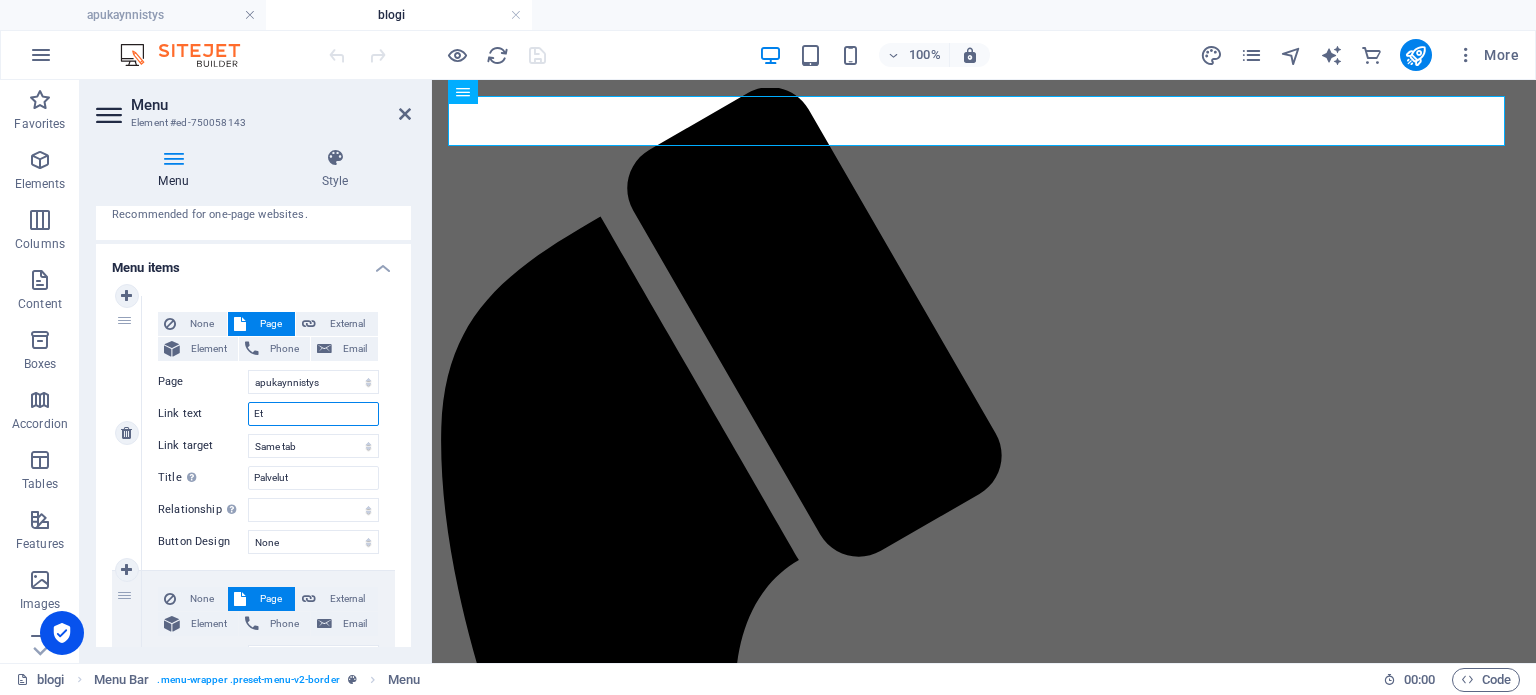 type on "E" 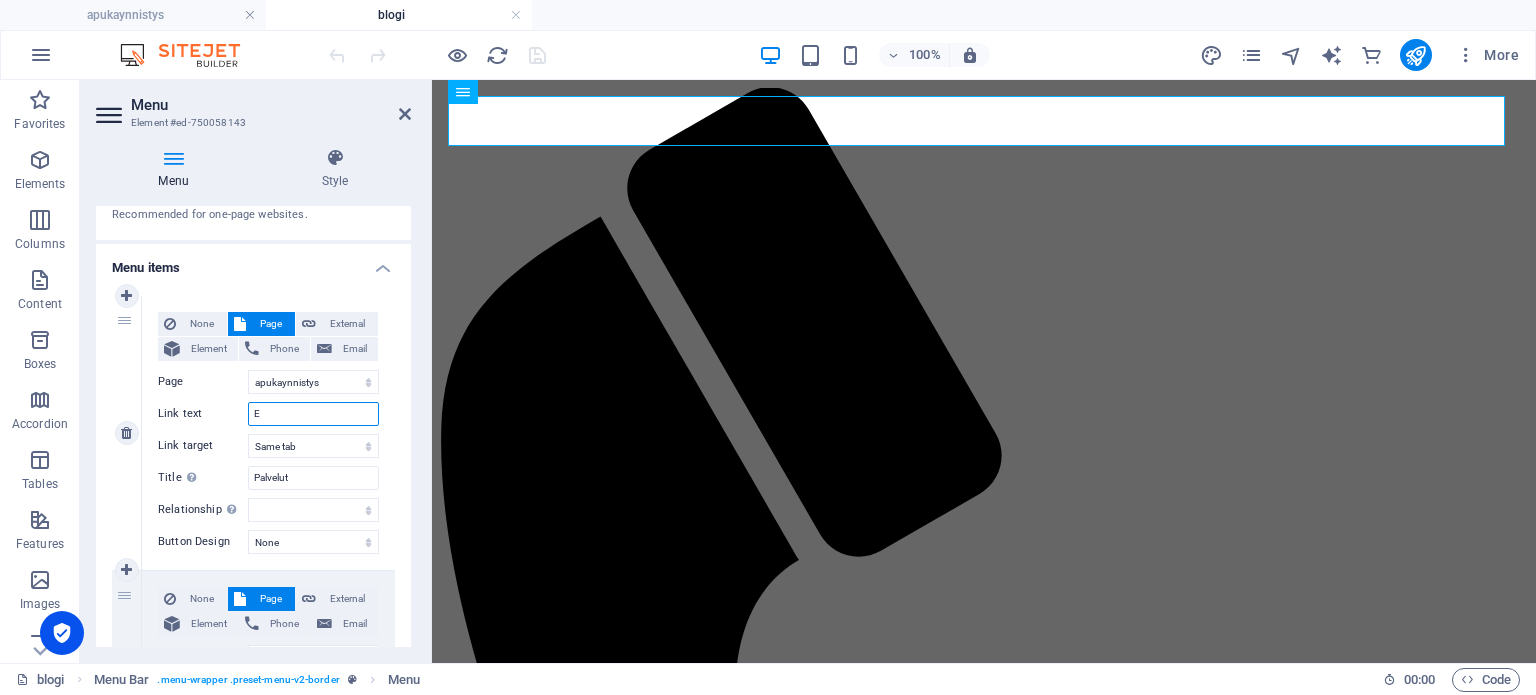 select 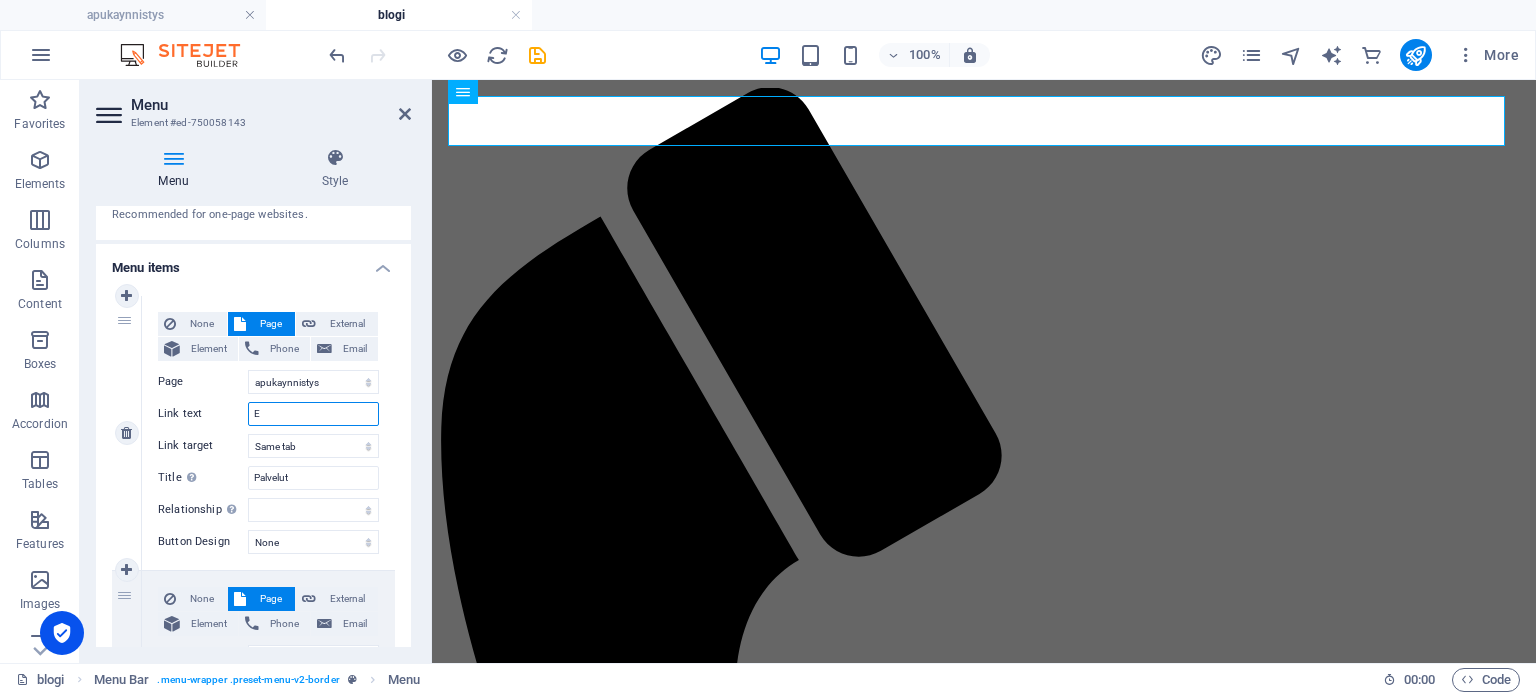 type 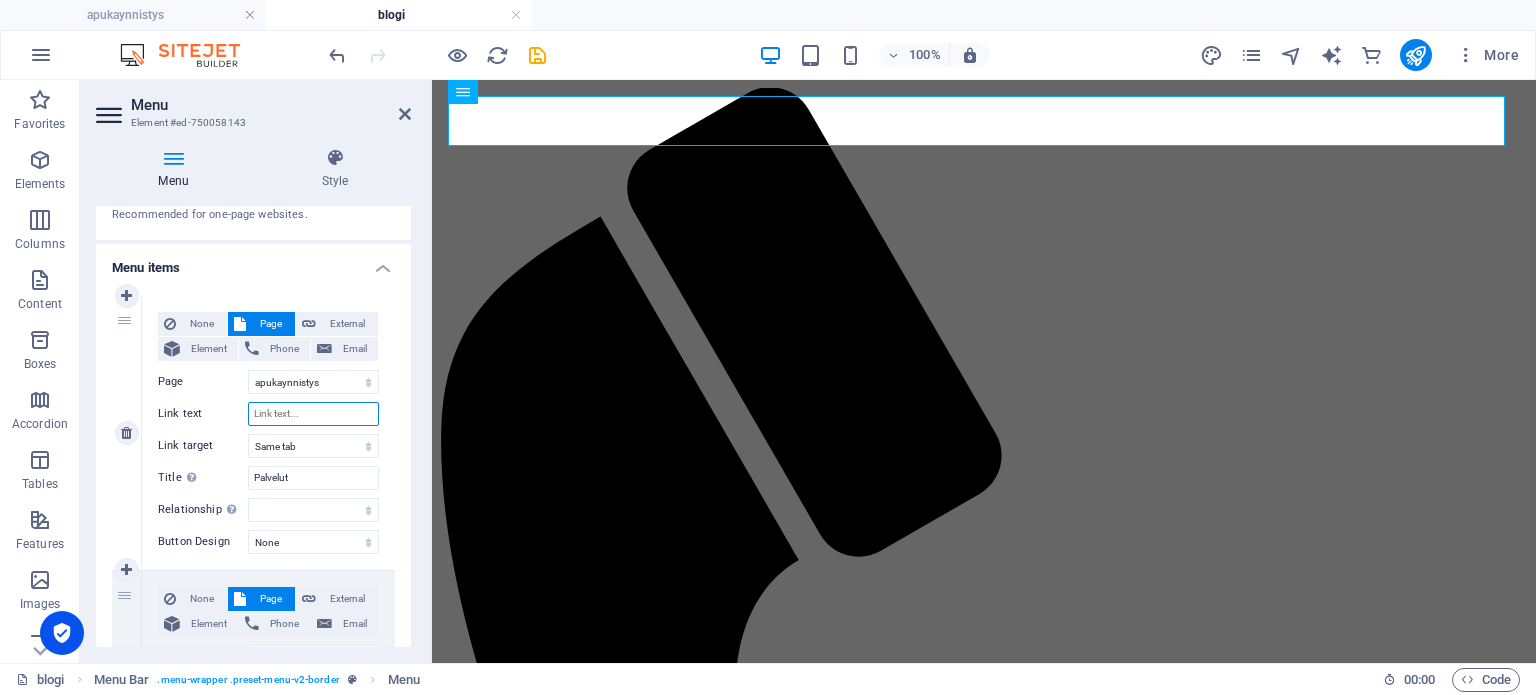 select 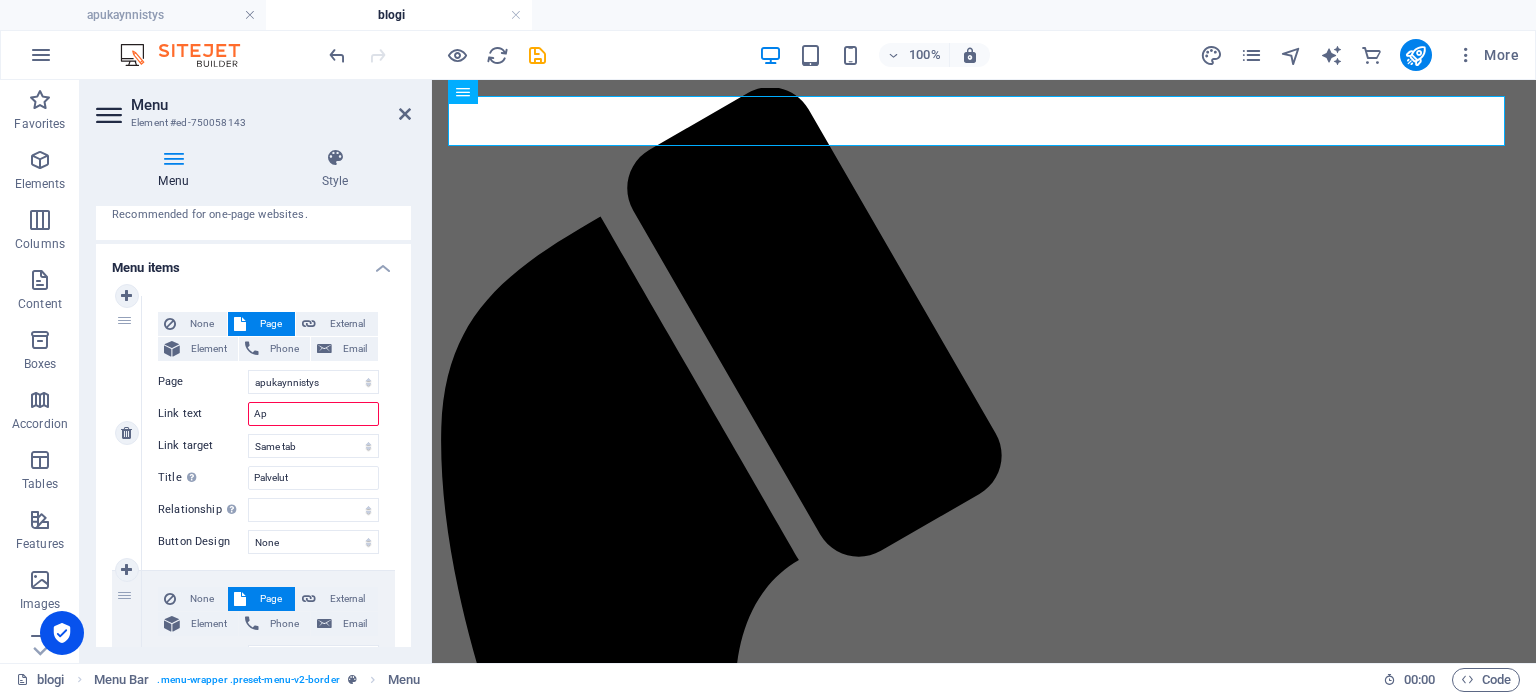 type on "Apy" 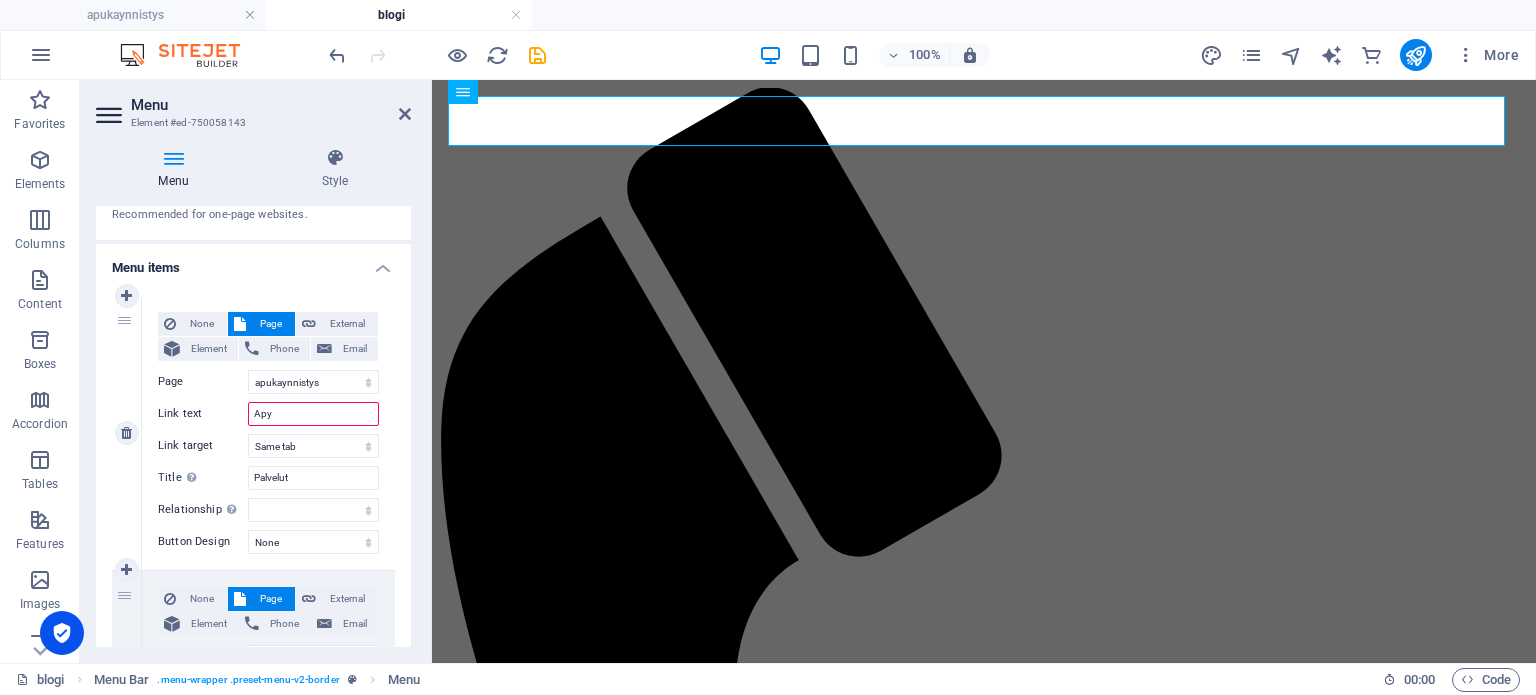 select 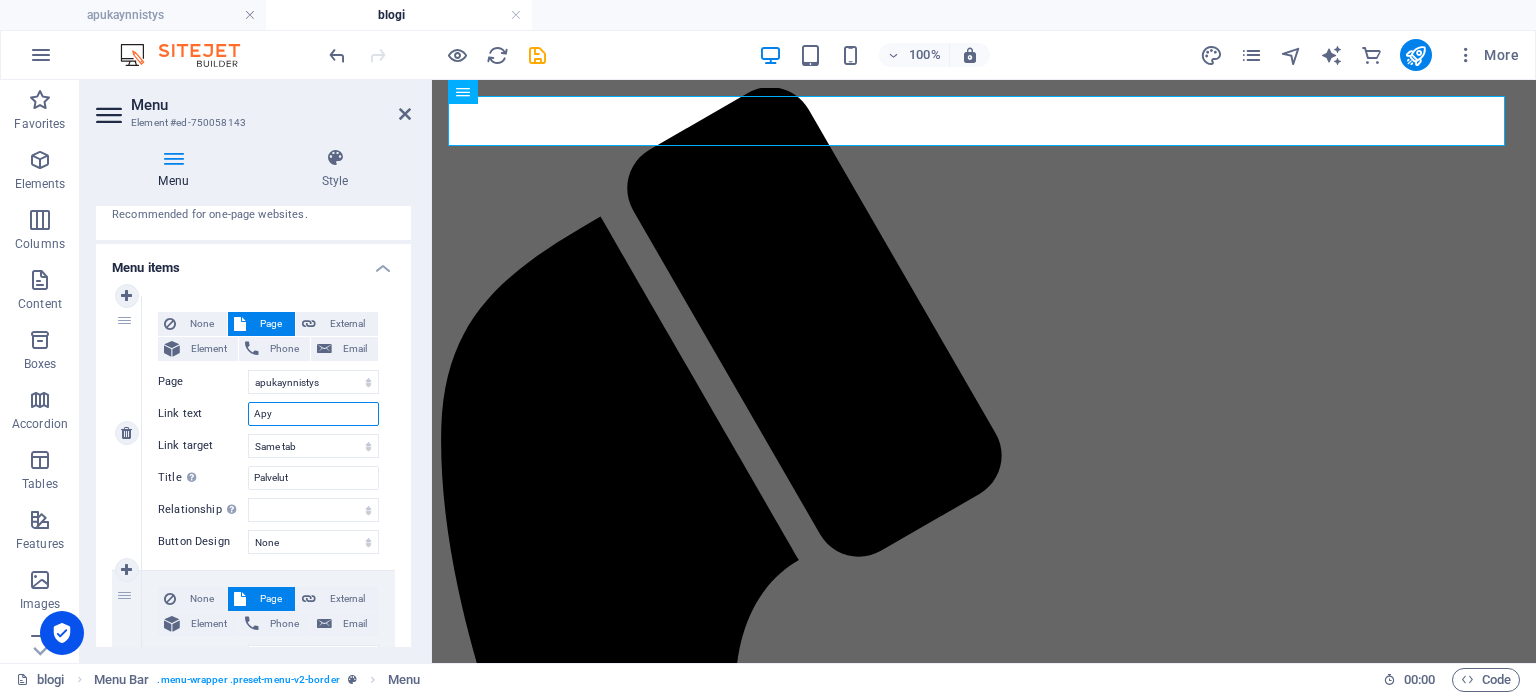 type on "Ap" 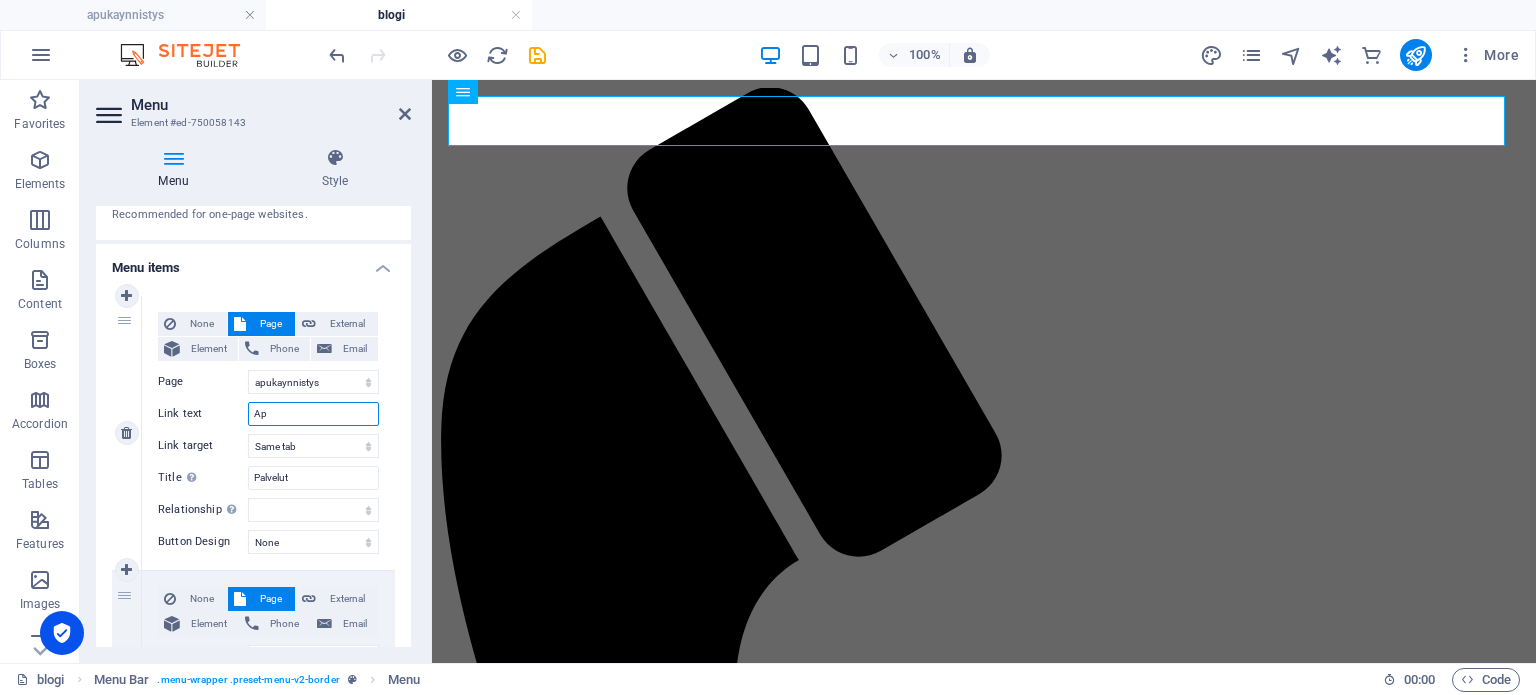select 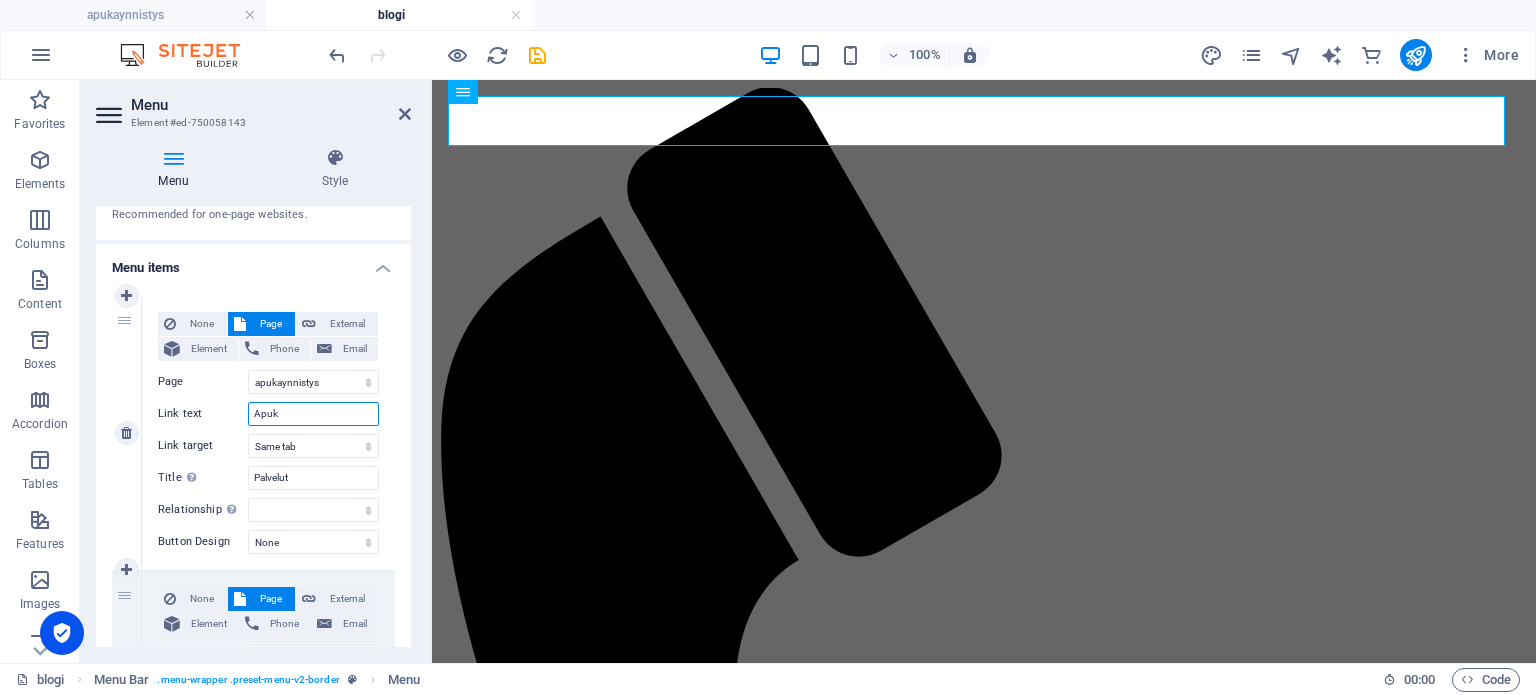 type on "Apukä" 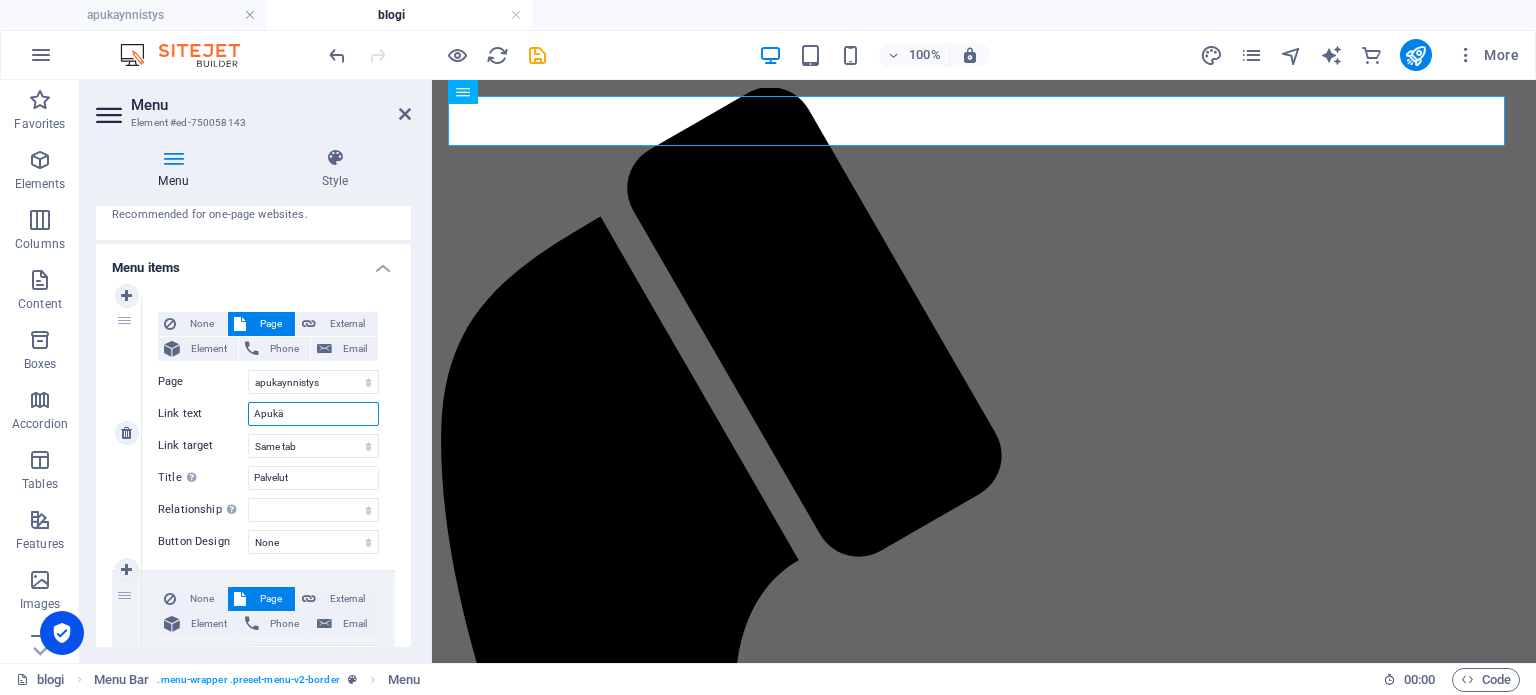 select 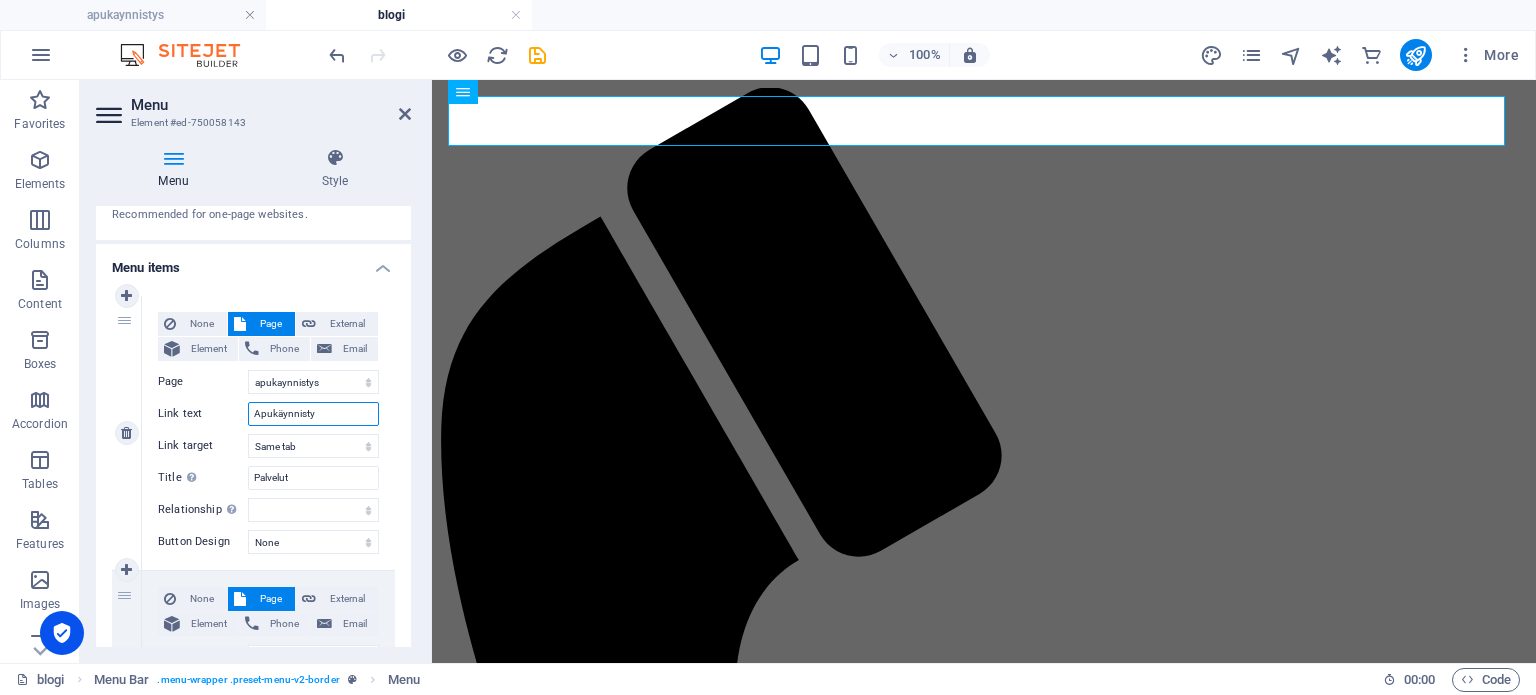 type on "Apukäynnistys" 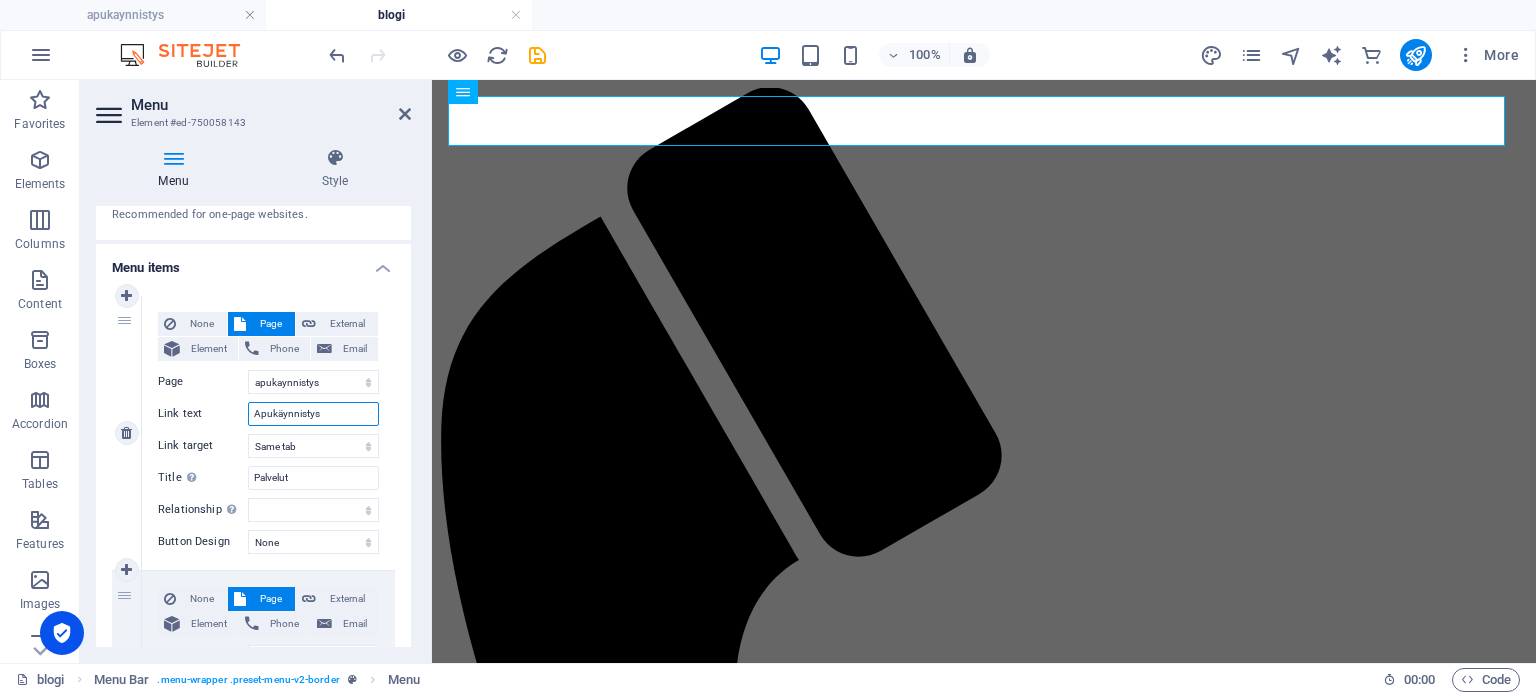 select 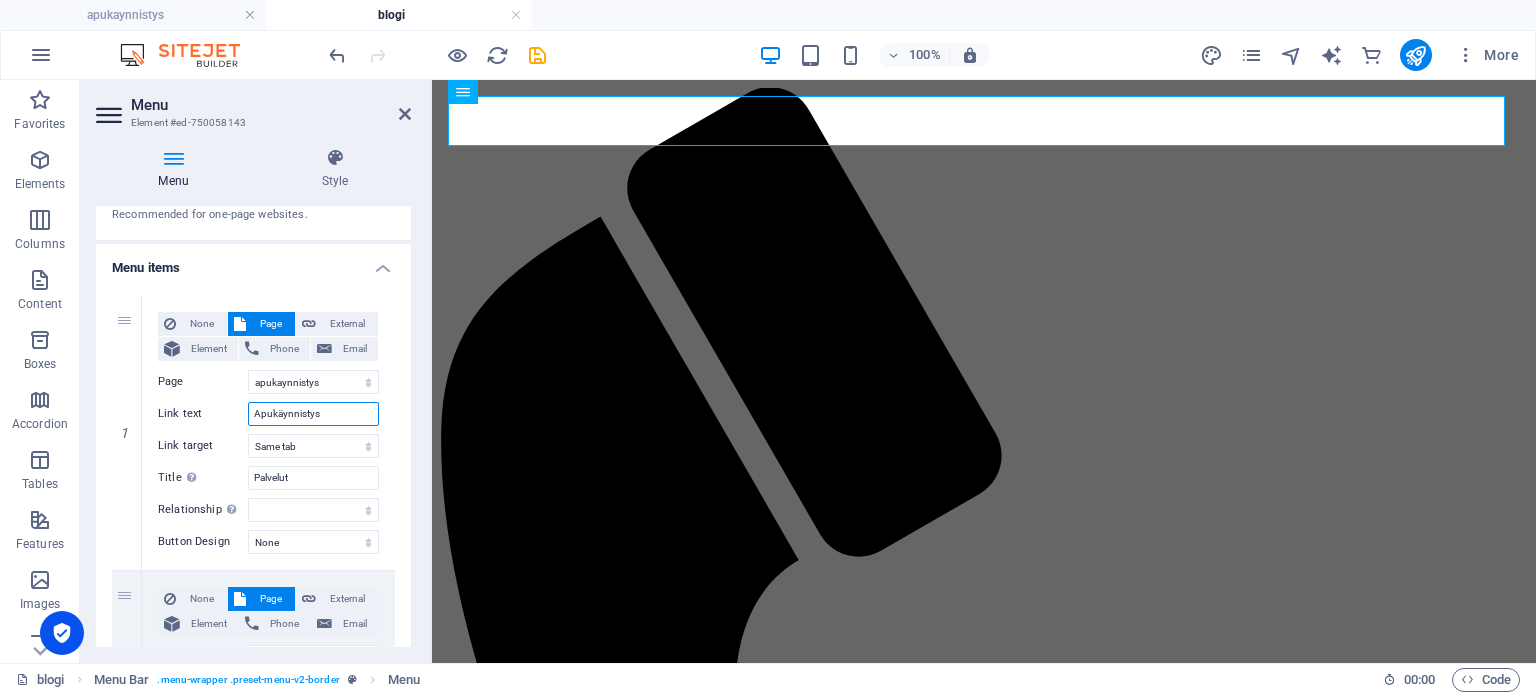 type on "Apukäynnistys" 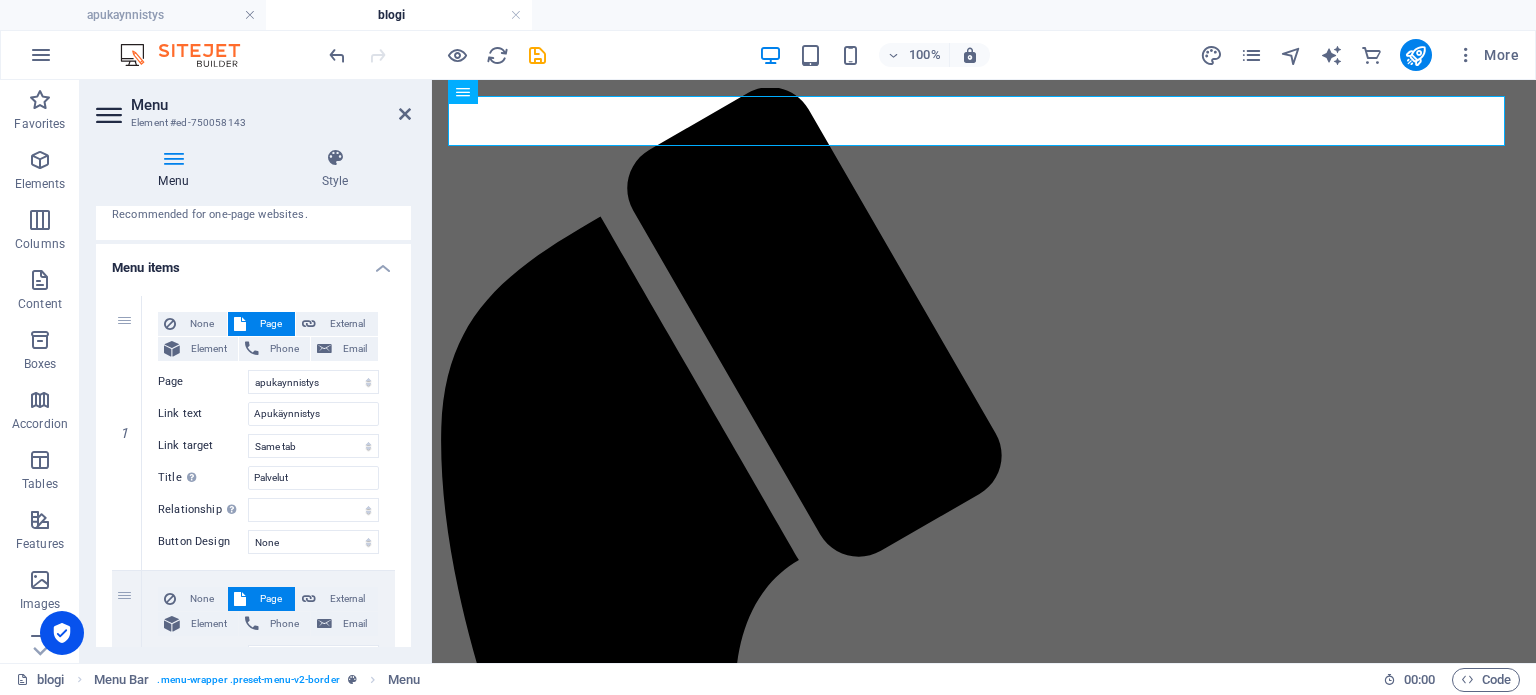 click on "1 None Page External Element Phone Email Page apukaynnistys -- Kuorma-autot ja tyokoneet RengasSOS UKK Huollot -- Jarruhuolto -- Tehojen palautushuolto -- Ilmastoinnin Desinfiointi -- Oljyvuotojen edullinen korjaus -- Akun elvytys Miksi akku ei toimi? Otsonointi blogi Yhteydenotto myynnissa Element
URL /7874678 Phone Email Link text Apukäynnistys Link target New tab Same tab Overlay Title Additional link description, should not be the same as the link text. The title is most often shown as a tooltip text when the mouse moves over the element. Leave empty if uncertain. Palvelut Relationship Sets the  relationship of this link to the link target . For example, the value "nofollow" instructs search engines not to follow the link. Can be left empty. alternate author bookmark external help license next nofollow noreferrer noopener prev search tag Button Design None Default Primary Secondary 2 None Page External Element Phone Email Page apukaynnistys -- Kuorma-autot ja tyokoneet RengasSOS 3" at bounding box center (253, 983) 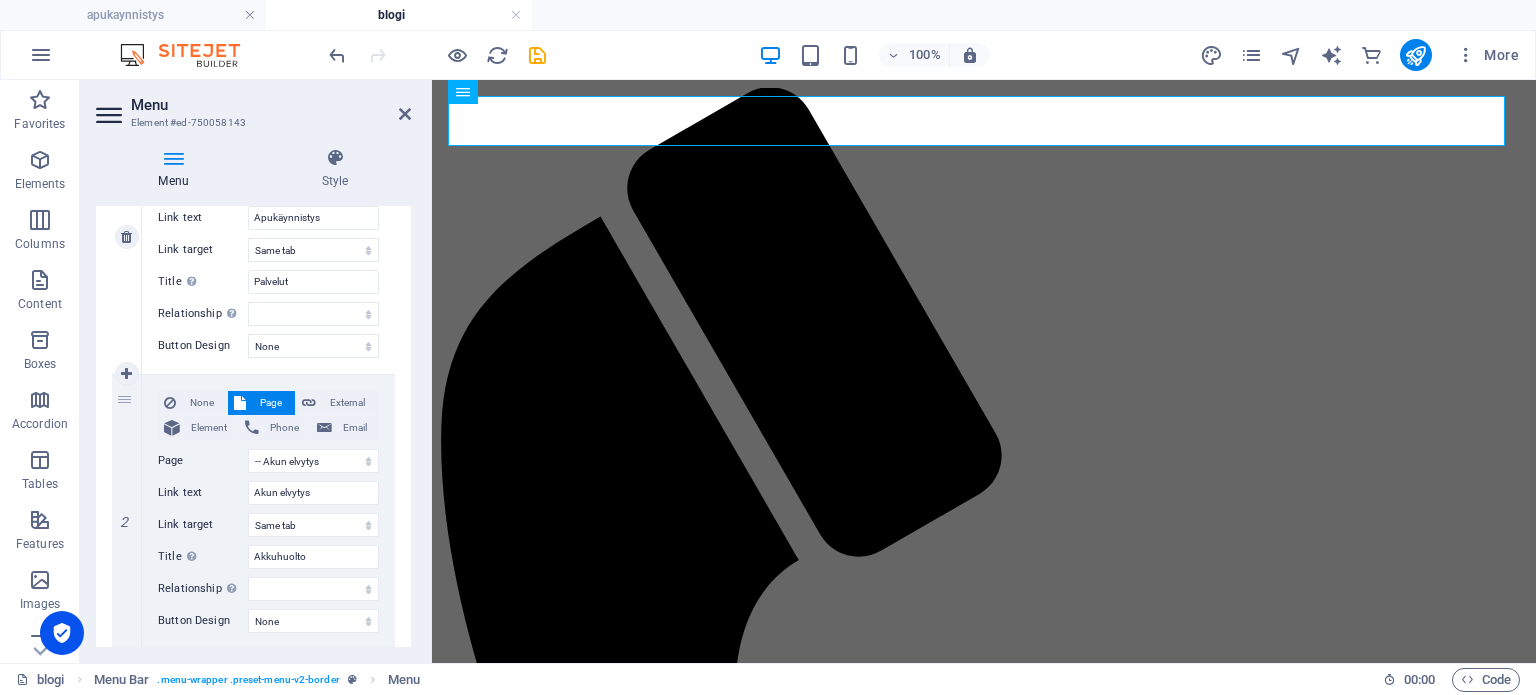 scroll, scrollTop: 300, scrollLeft: 0, axis: vertical 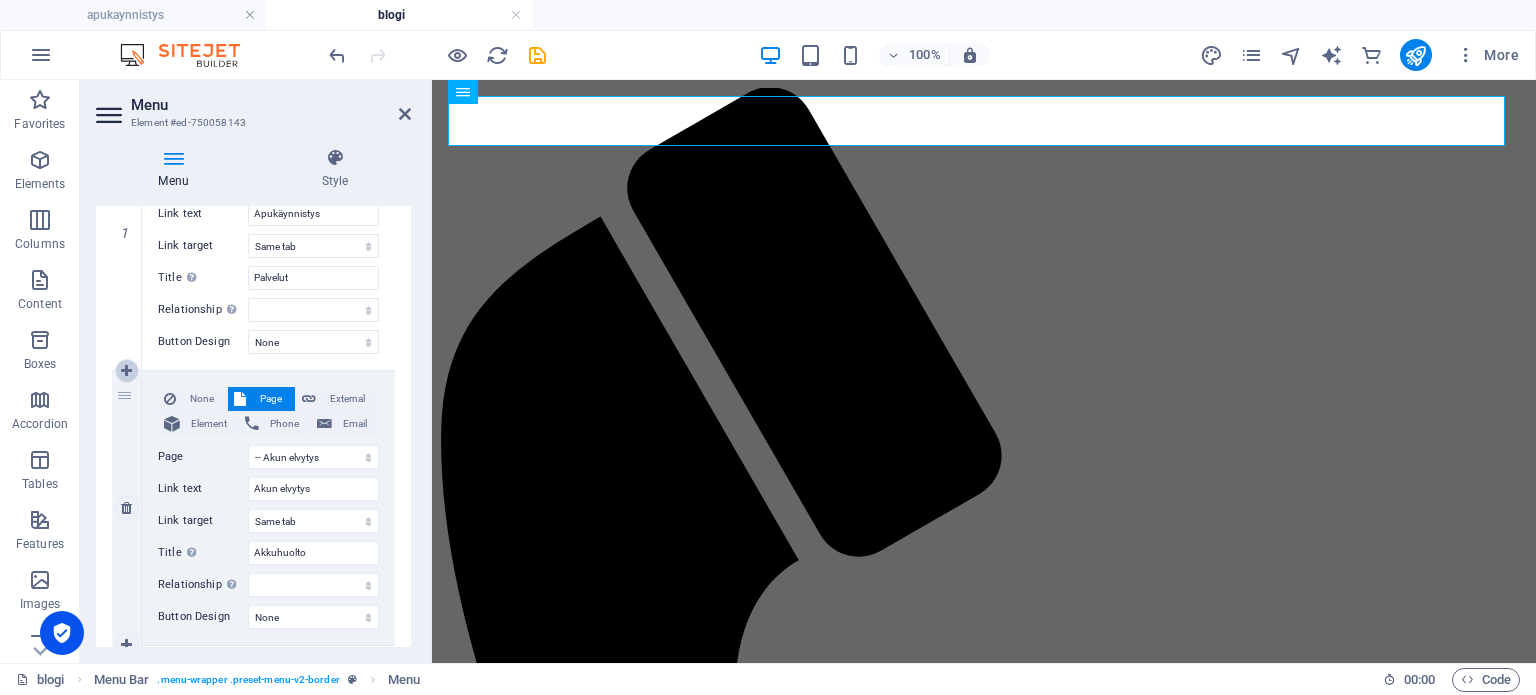 click at bounding box center [126, 371] 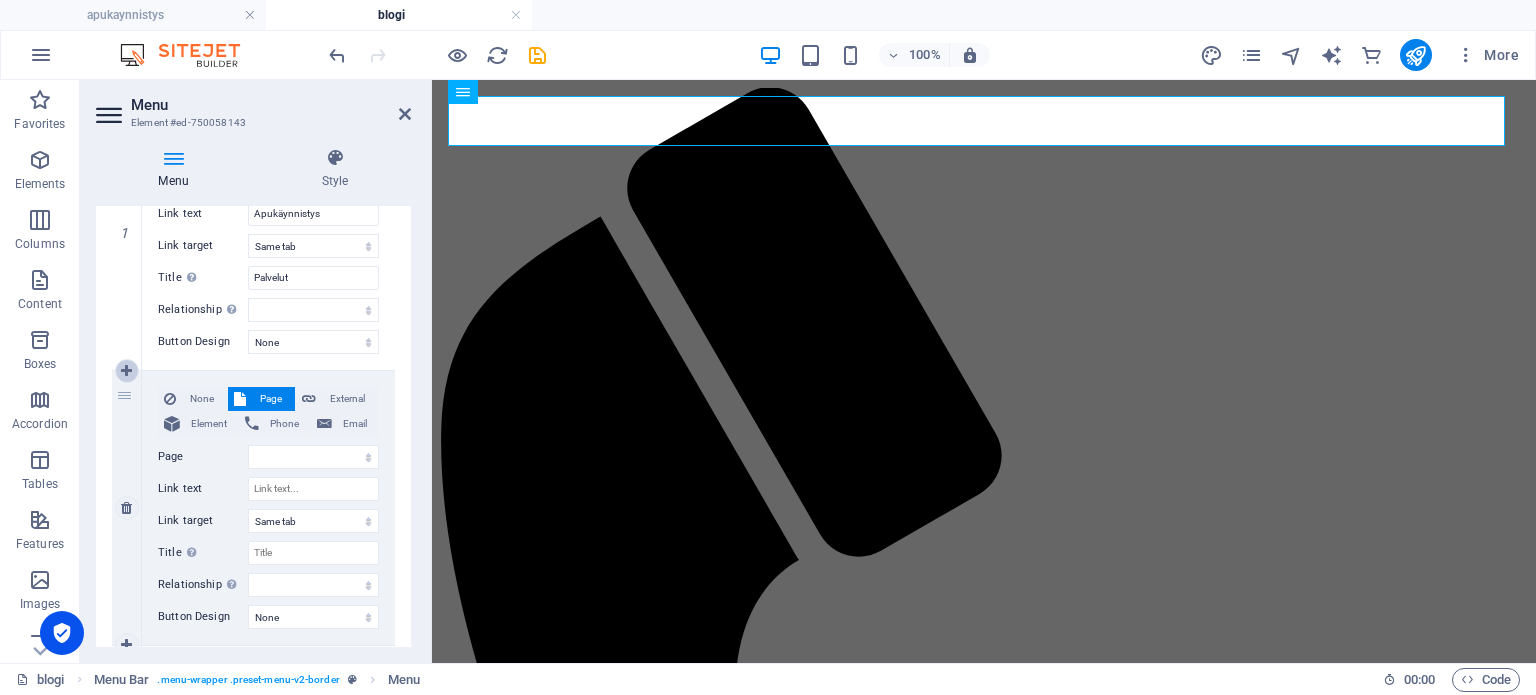select on "14" 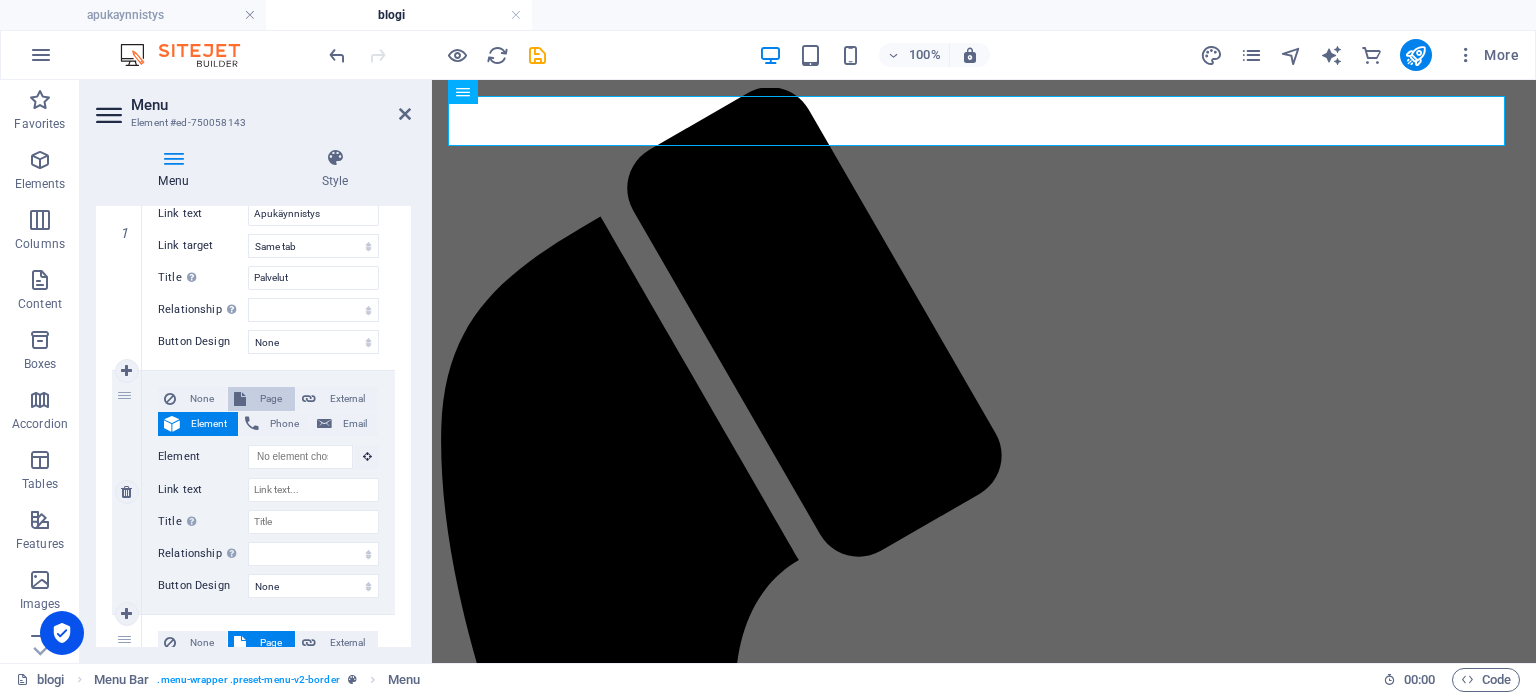 click on "Page" at bounding box center (270, 399) 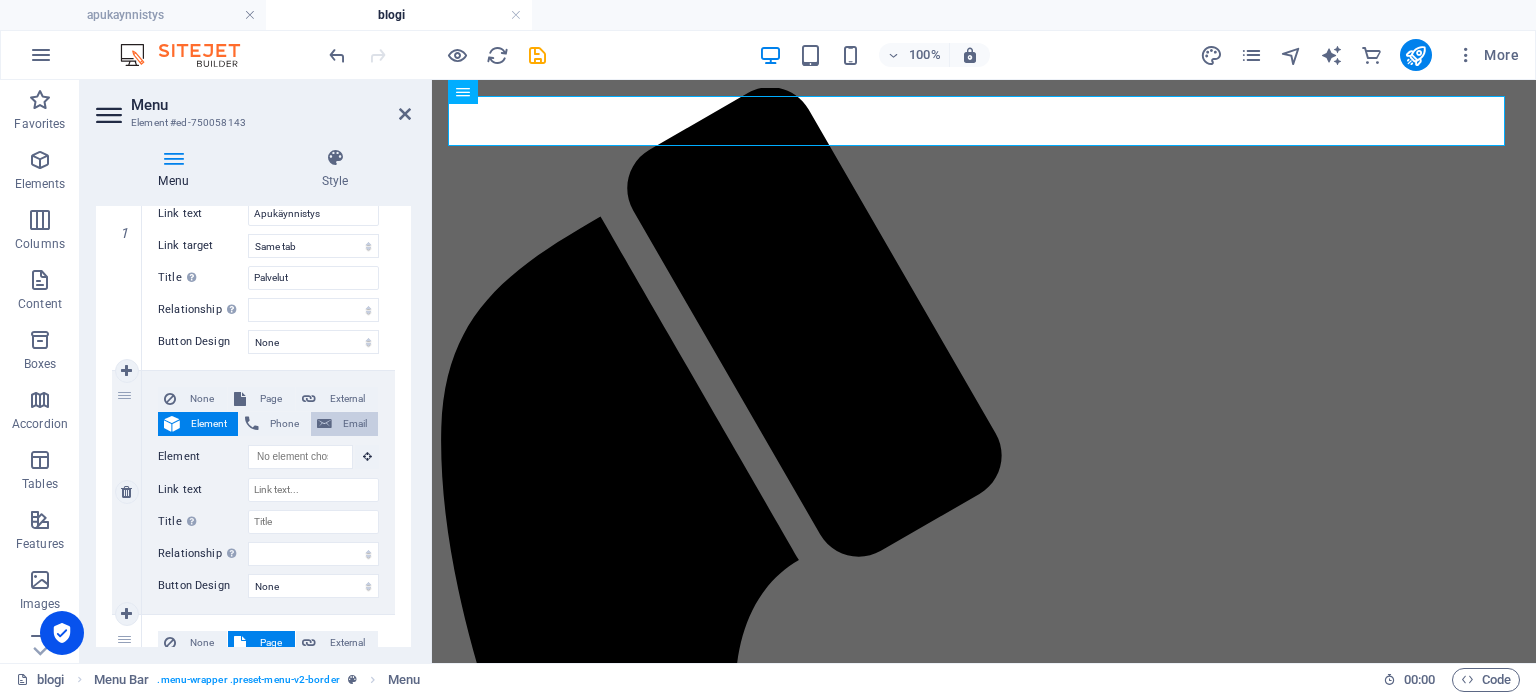 select 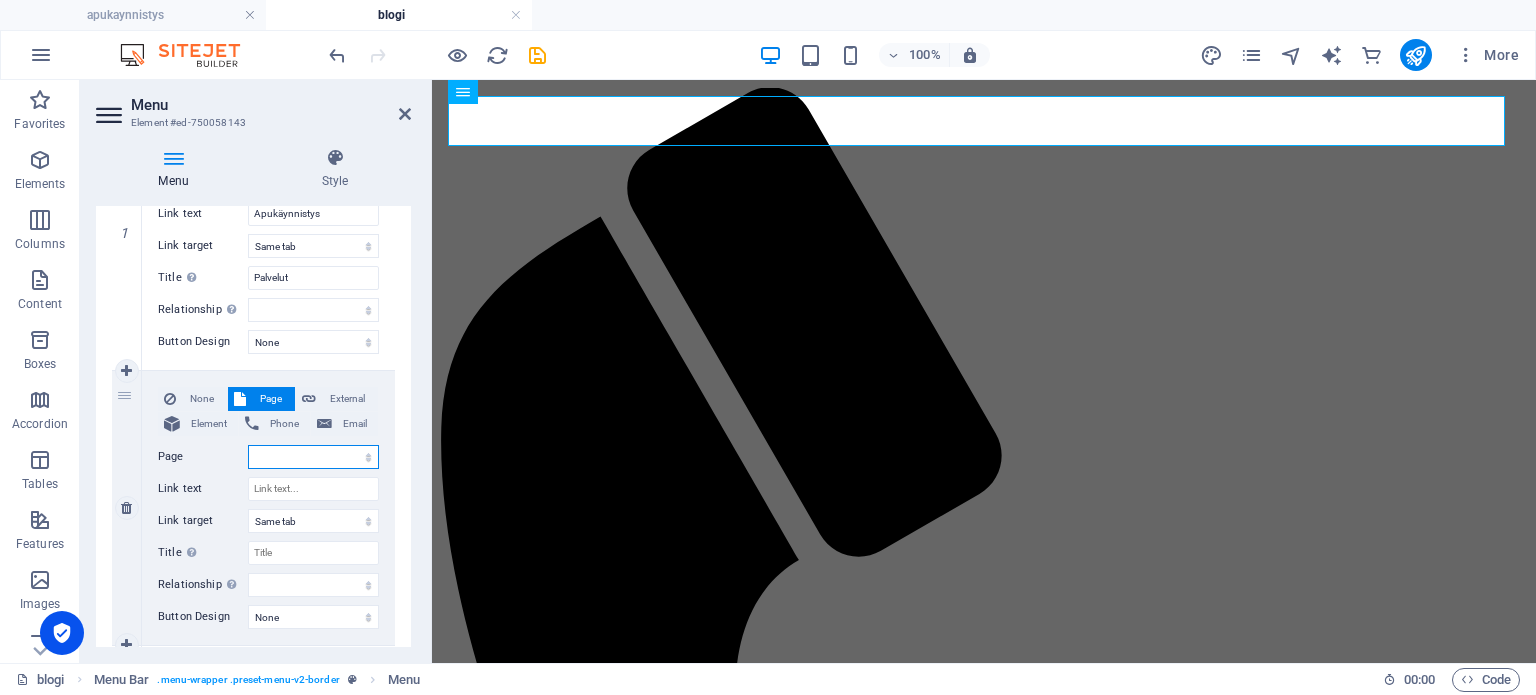click on "apukaynnistys -- Kuorma-autot ja tyokoneet RengasSOS UKK Huollot -- Jarruhuolto -- Tehojen palautushuolto -- Ilmastoinnin Desinfiointi -- Oljyvuotojen edullinen korjaus -- Akun elvytys Miksi akku ei toimi? Otsonointi blogi Yhteydenotto myynnissa" at bounding box center (313, 457) 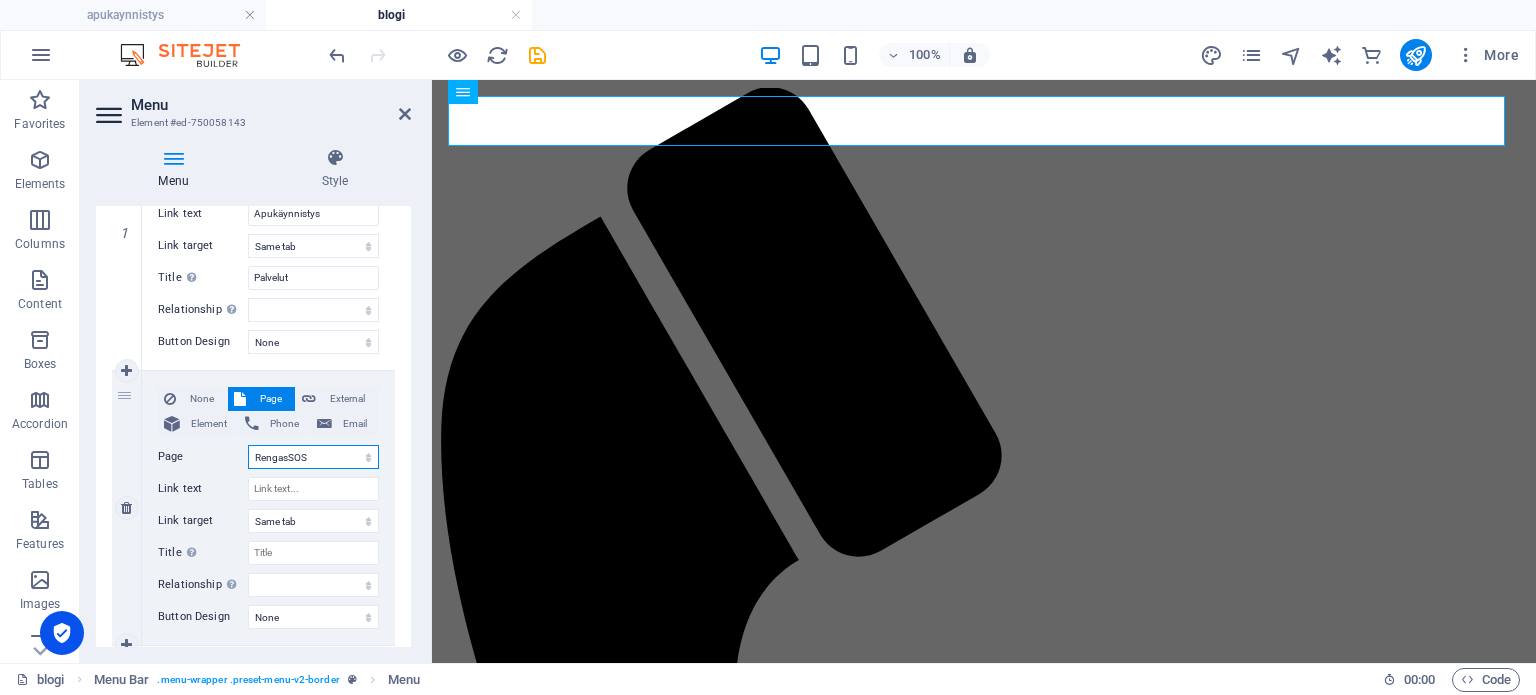 click on "apukaynnistys -- Kuorma-autot ja tyokoneet RengasSOS UKK Huollot -- Jarruhuolto -- Tehojen palautushuolto -- Ilmastoinnin Desinfiointi -- Oljyvuotojen edullinen korjaus -- Akun elvytys Miksi akku ei toimi? Otsonointi blogi Yhteydenotto myynnissa" at bounding box center (313, 457) 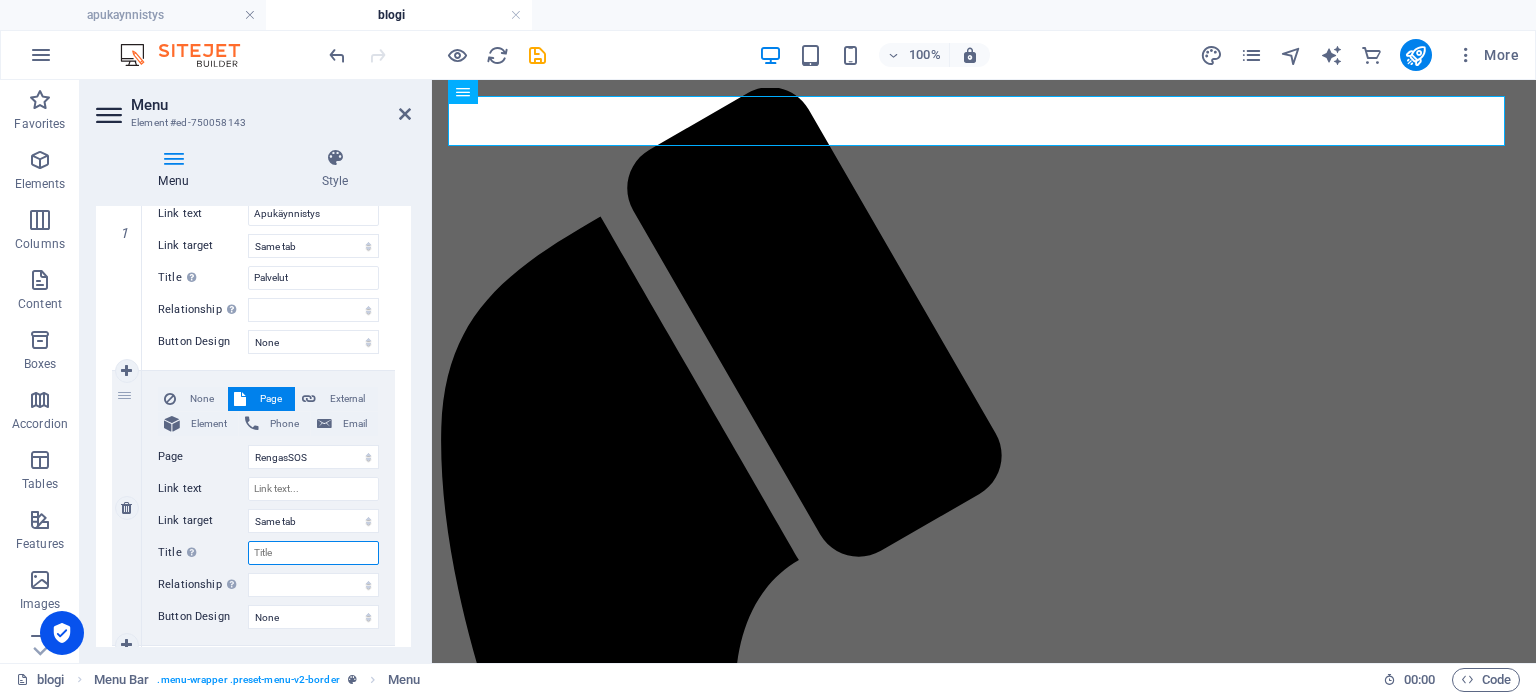 click on "Title Additional link description, should not be the same as the link text. The title is most often shown as a tooltip text when the mouse moves over the element. Leave empty if uncertain." at bounding box center [313, 553] 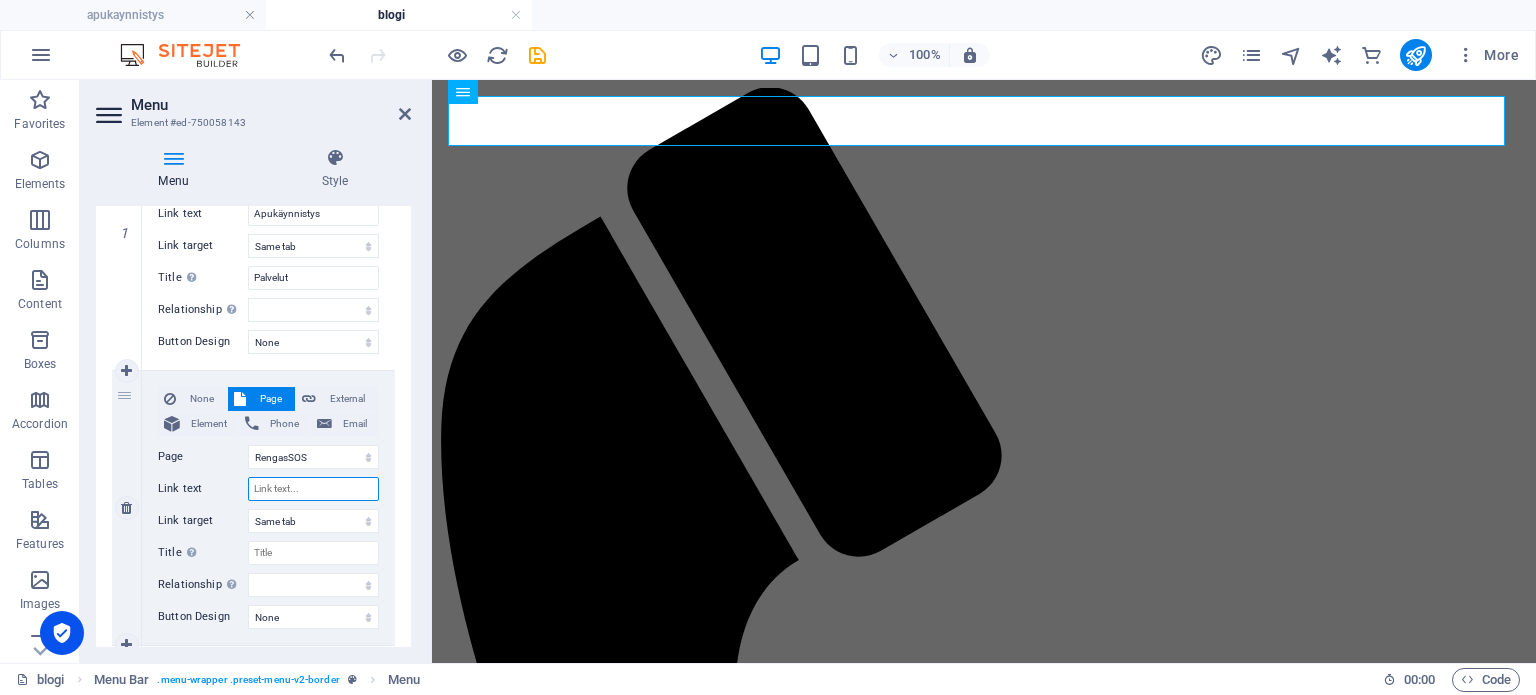 click on "Link text" at bounding box center [313, 489] 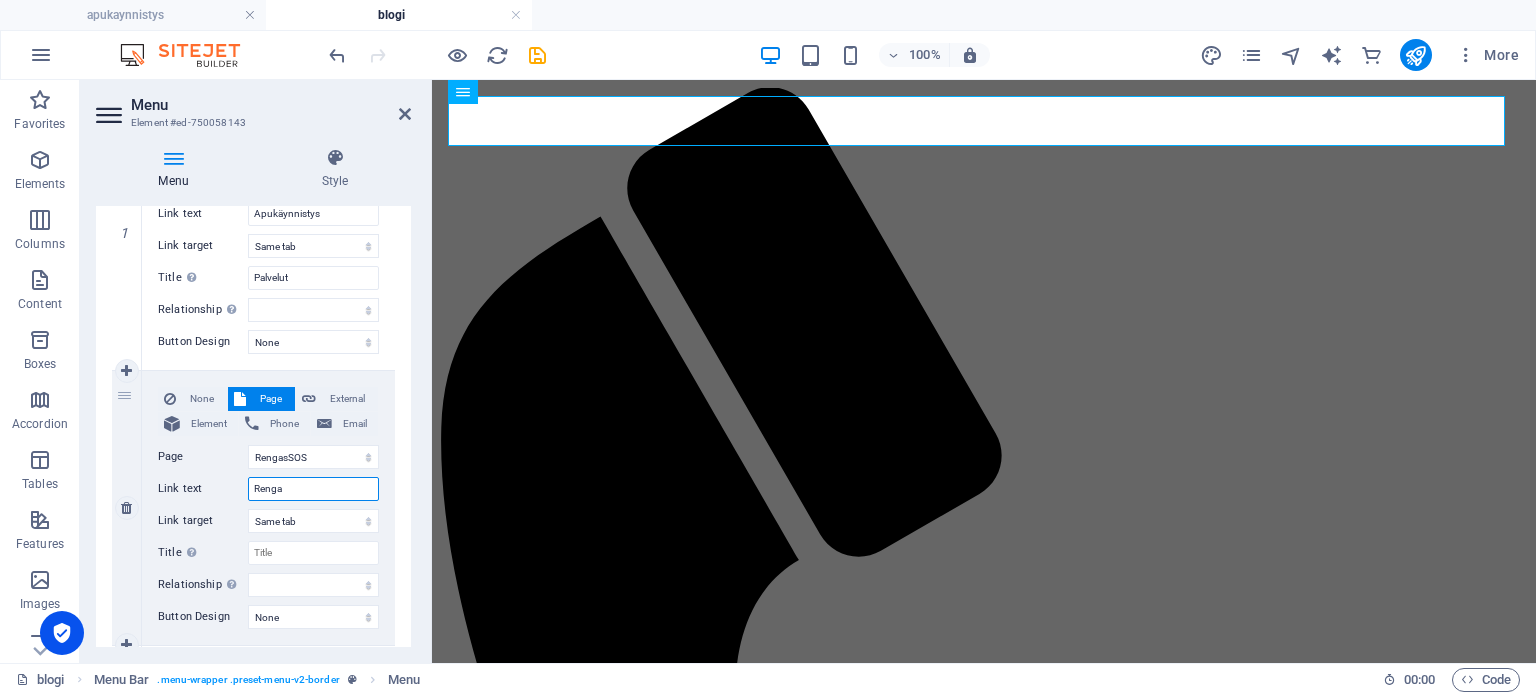 type on "Rengas" 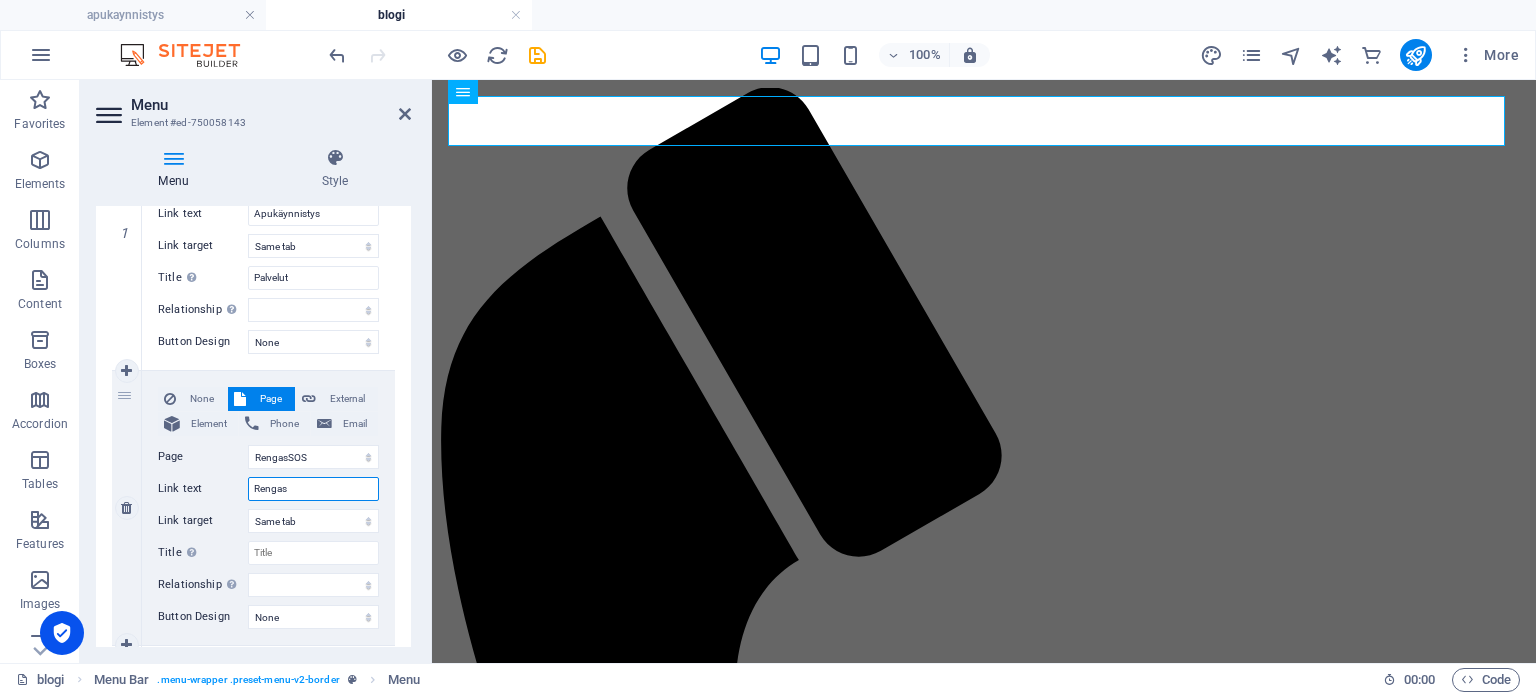 select 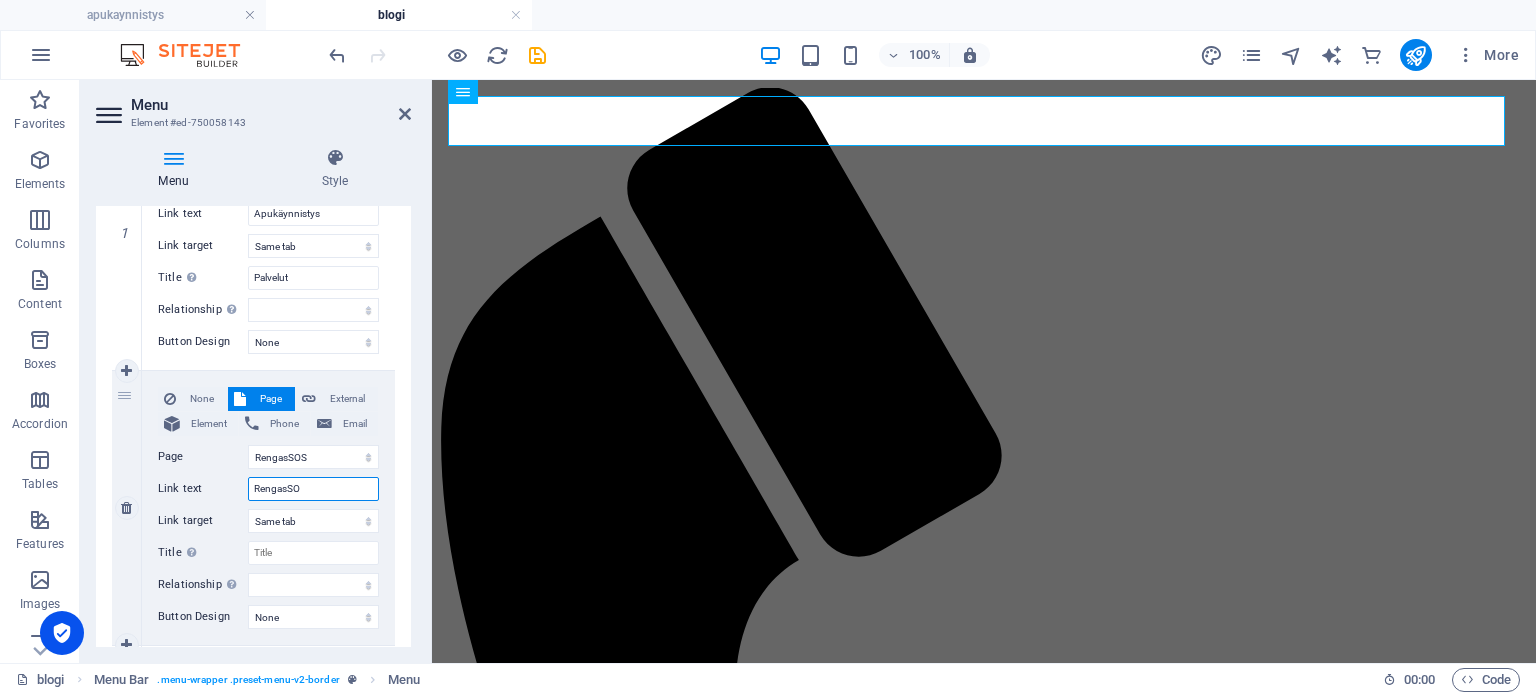 type on "RengasSOS" 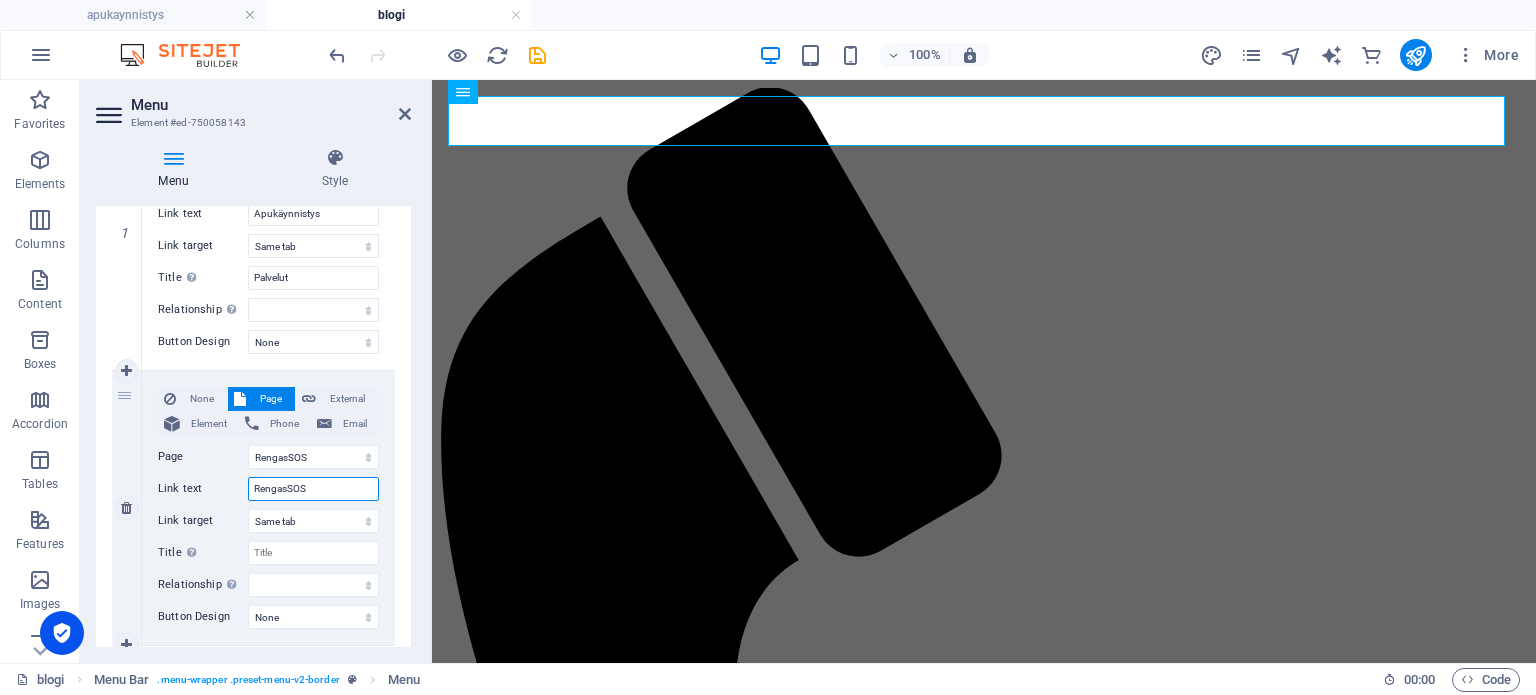 select 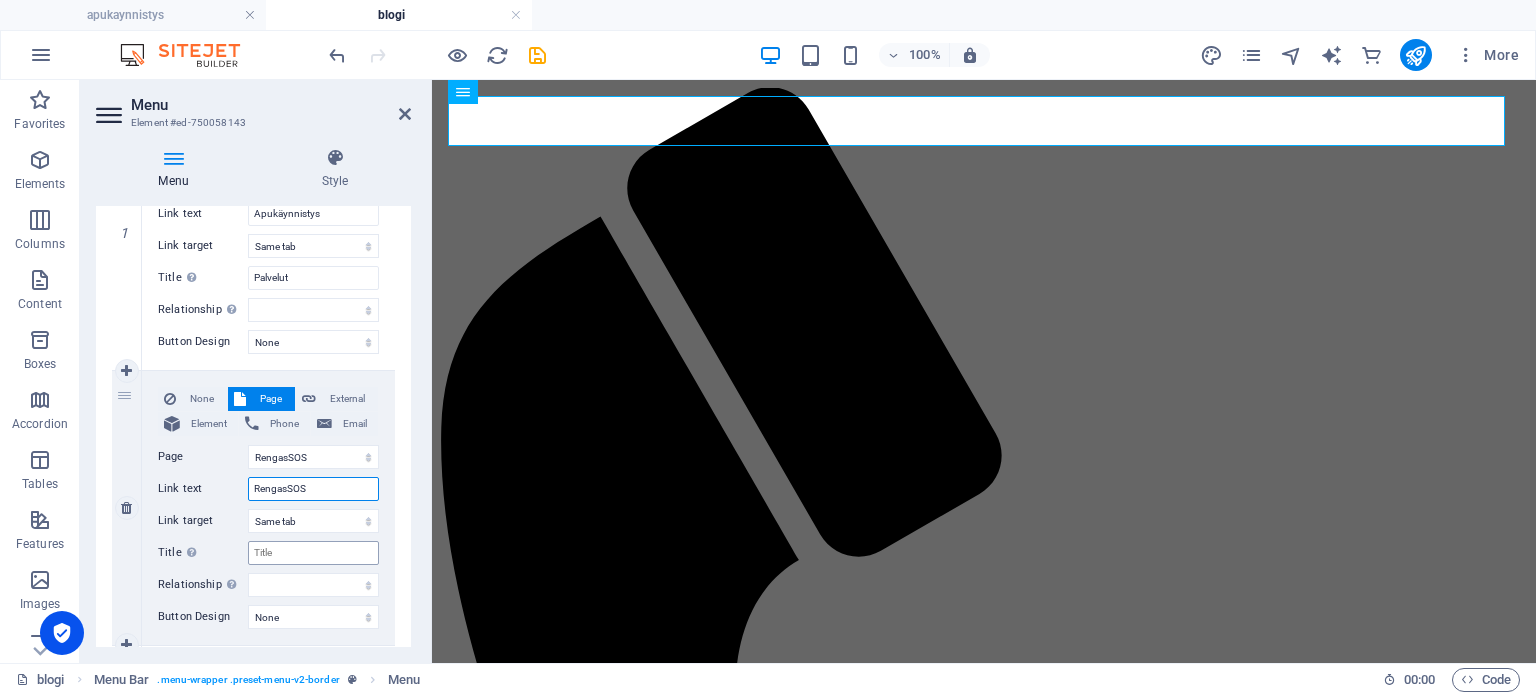 type on "RengasSOS" 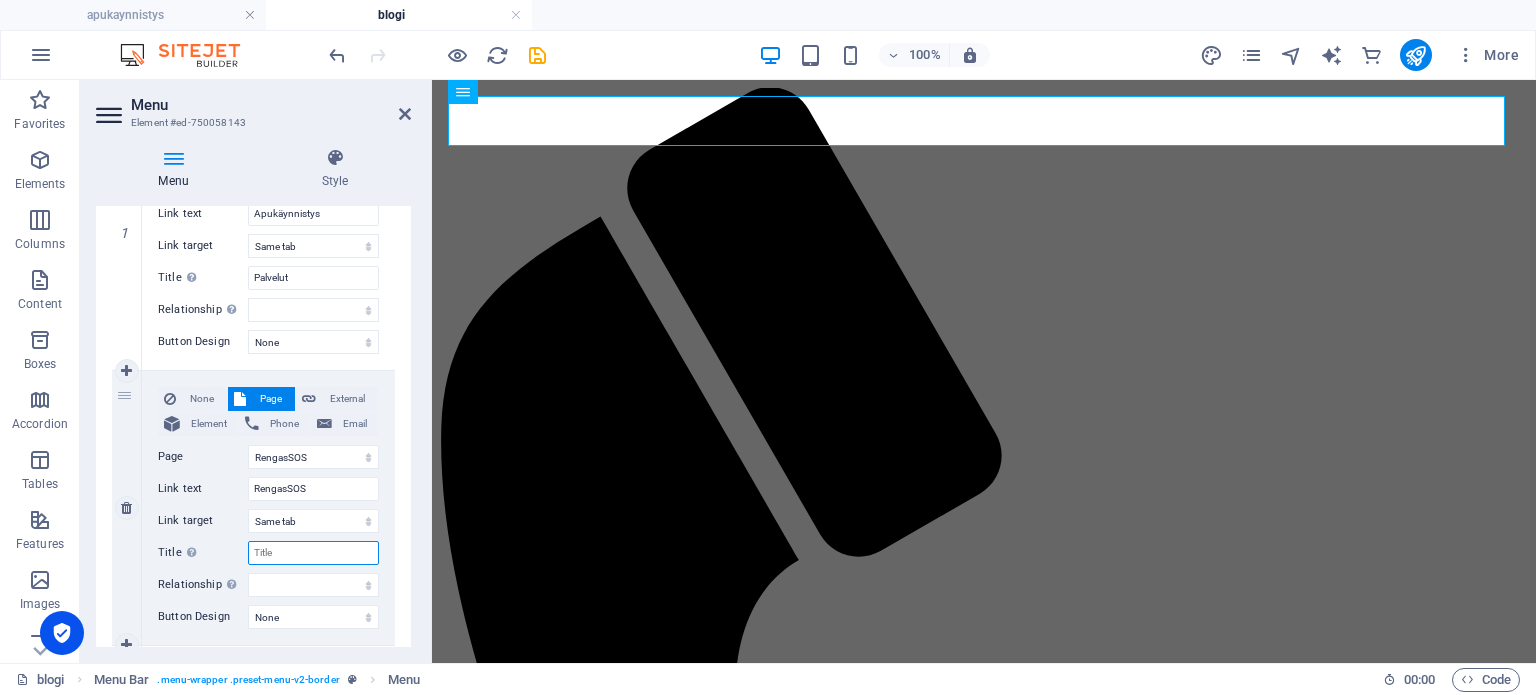 click on "Title Additional link description, should not be the same as the link text. The title is most often shown as a tooltip text when the mouse moves over the element. Leave empty if uncertain." at bounding box center [313, 553] 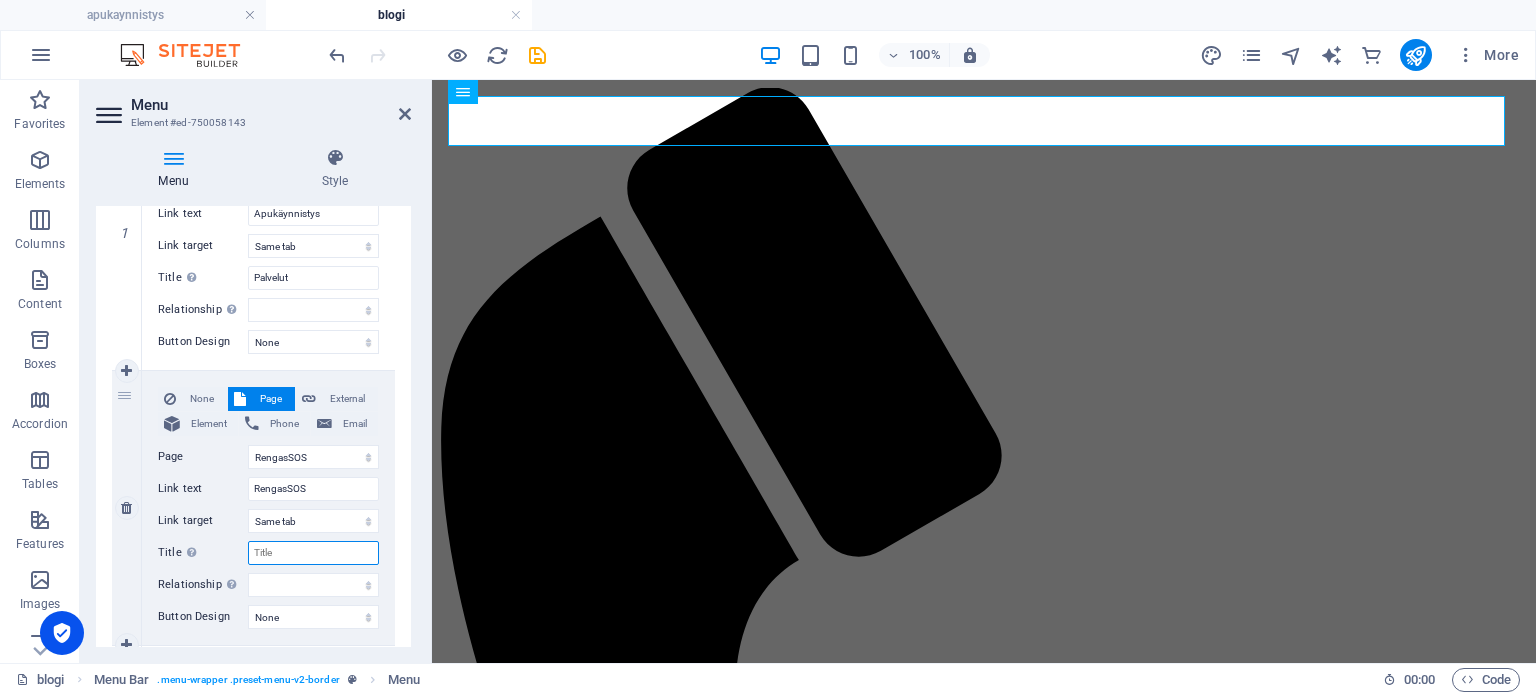 type on "R" 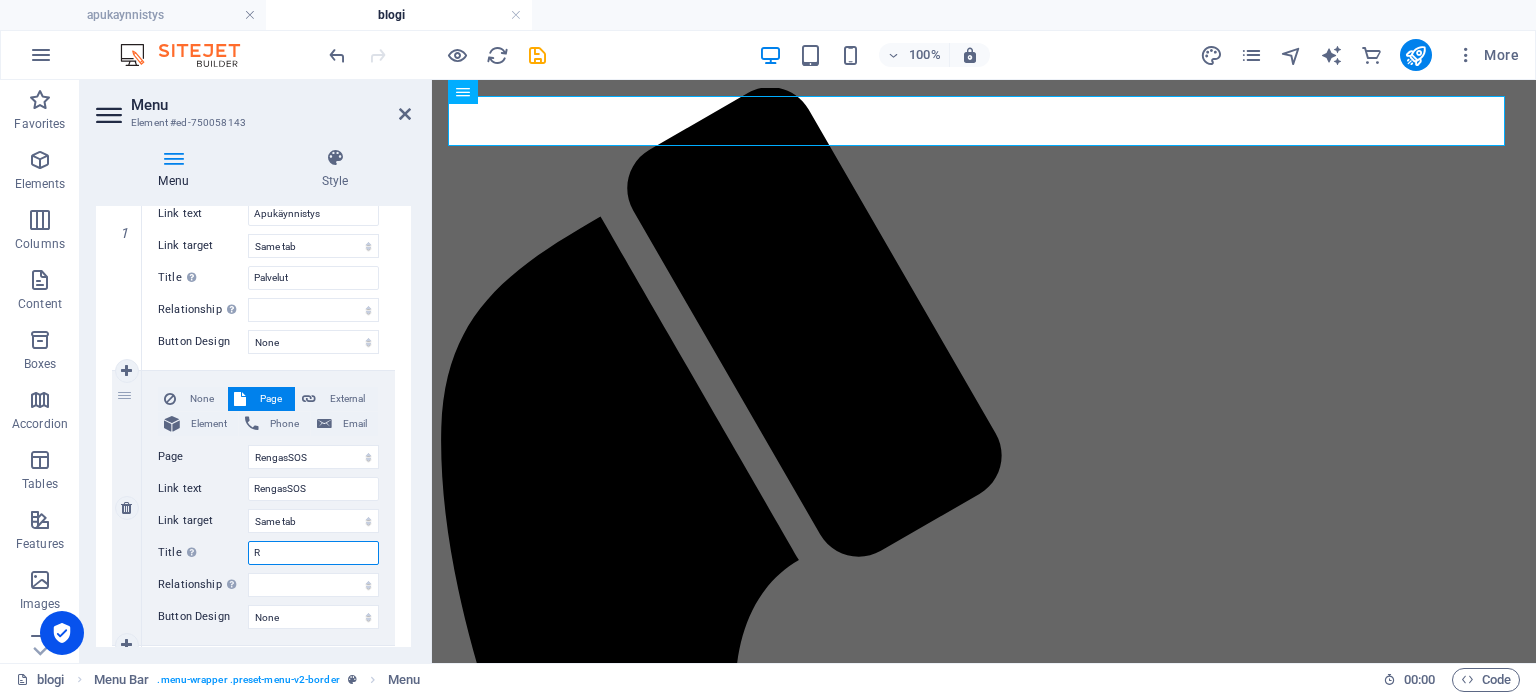 select 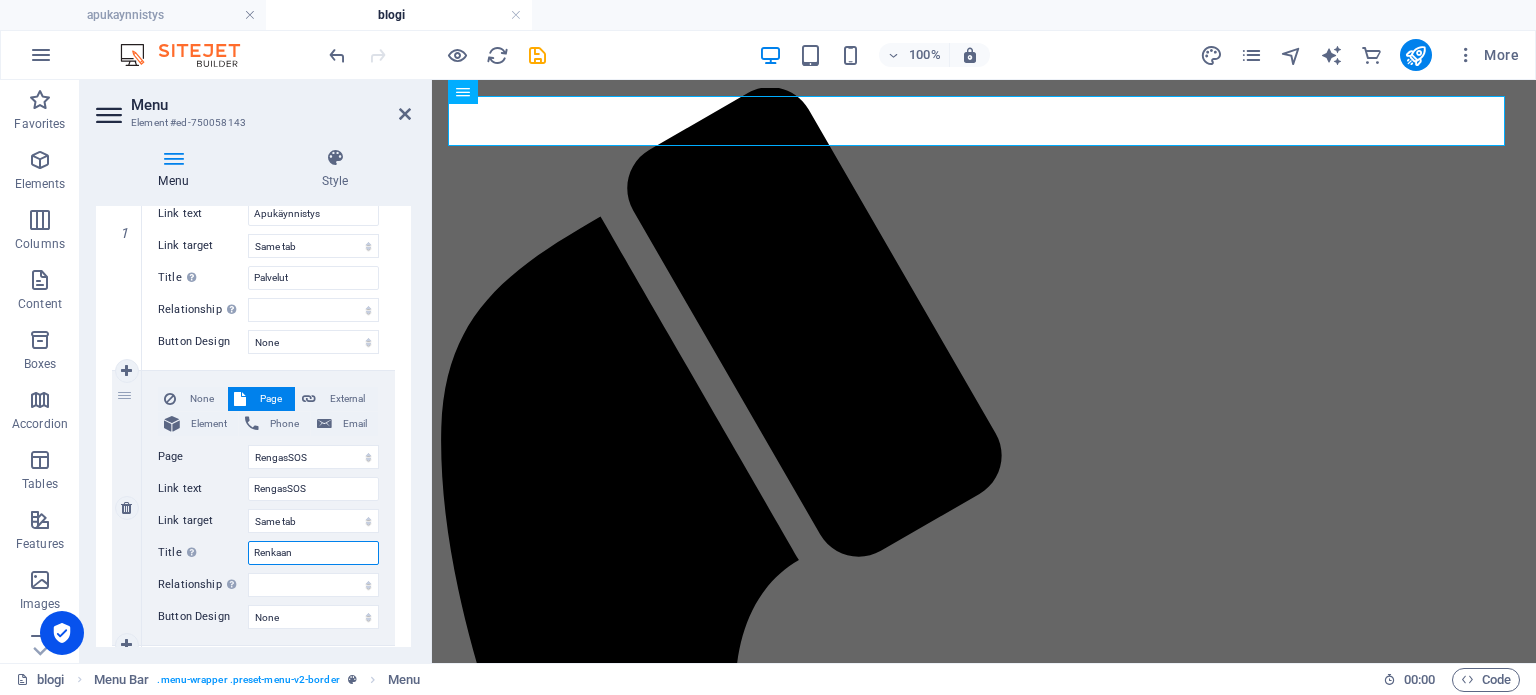 type on "Renkaan h" 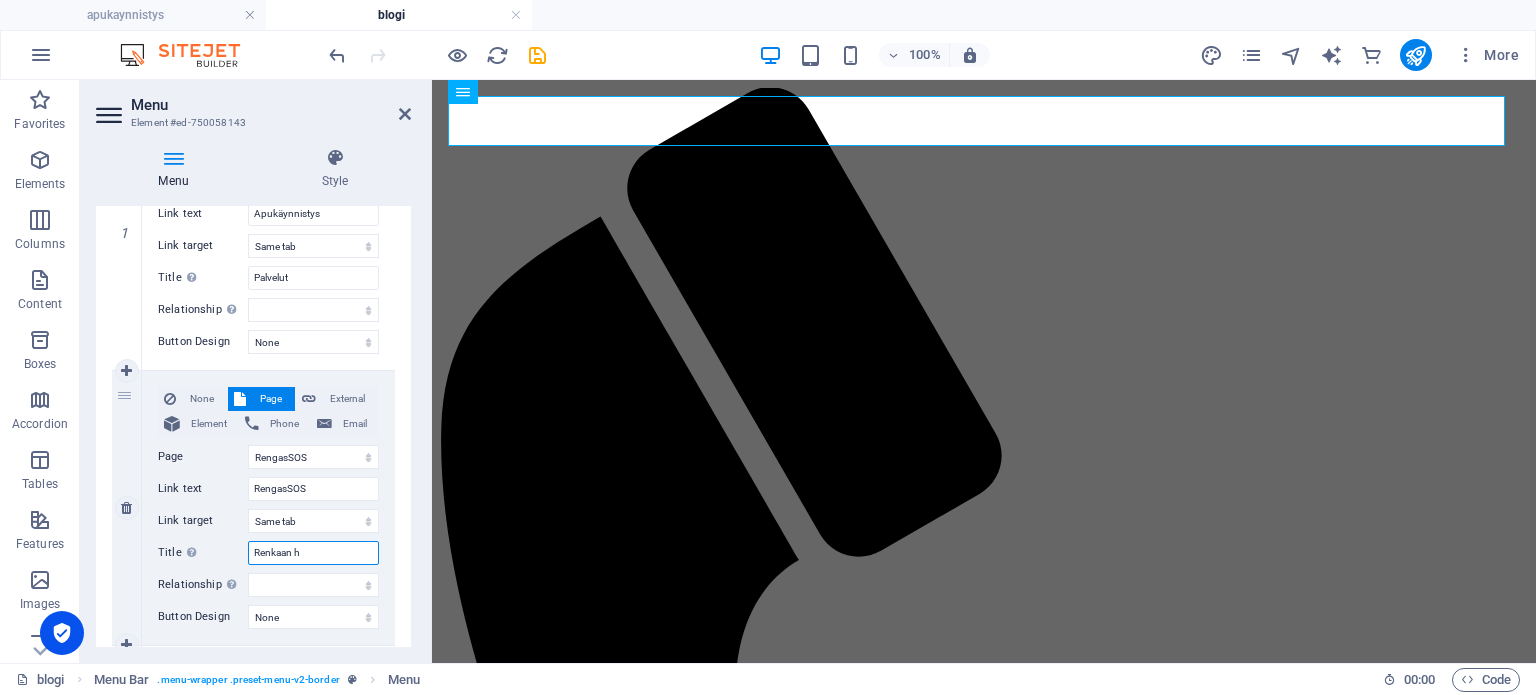select 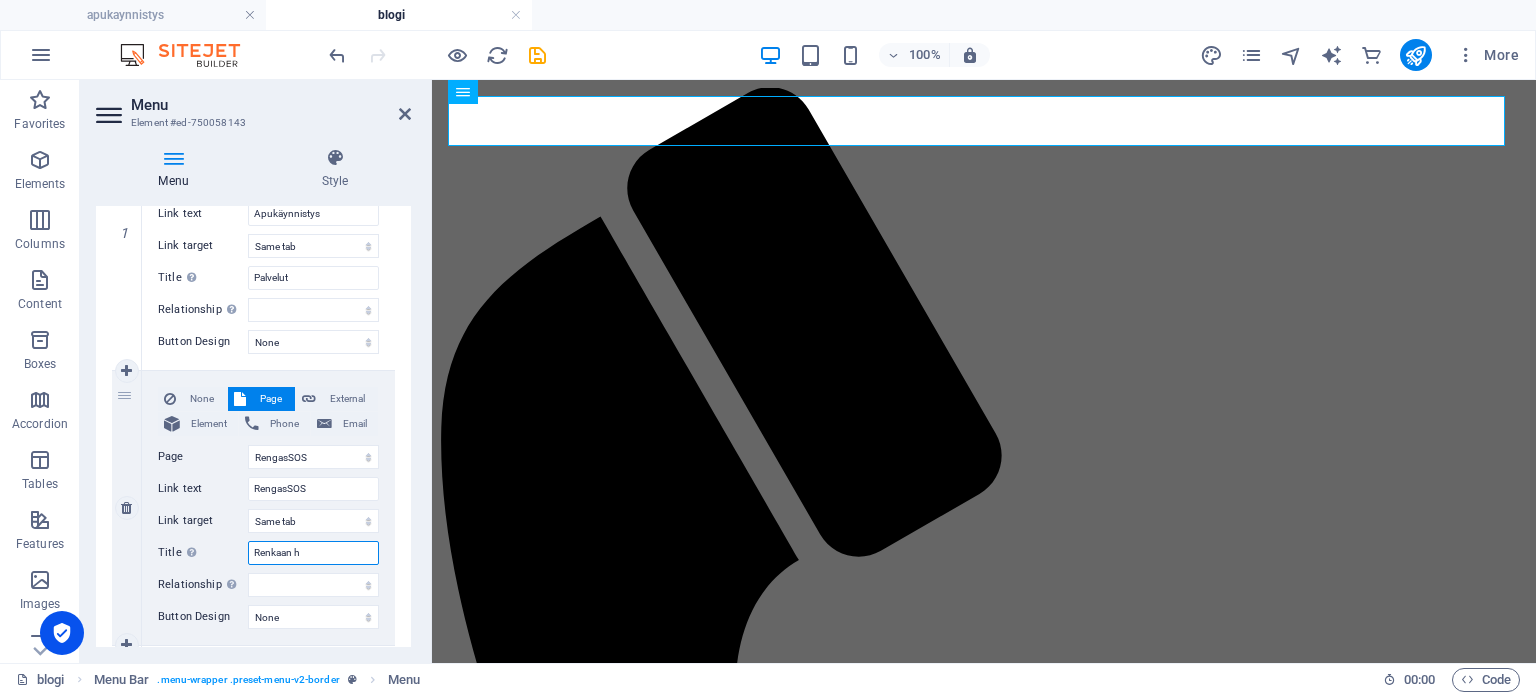 type on "Renkaan hä" 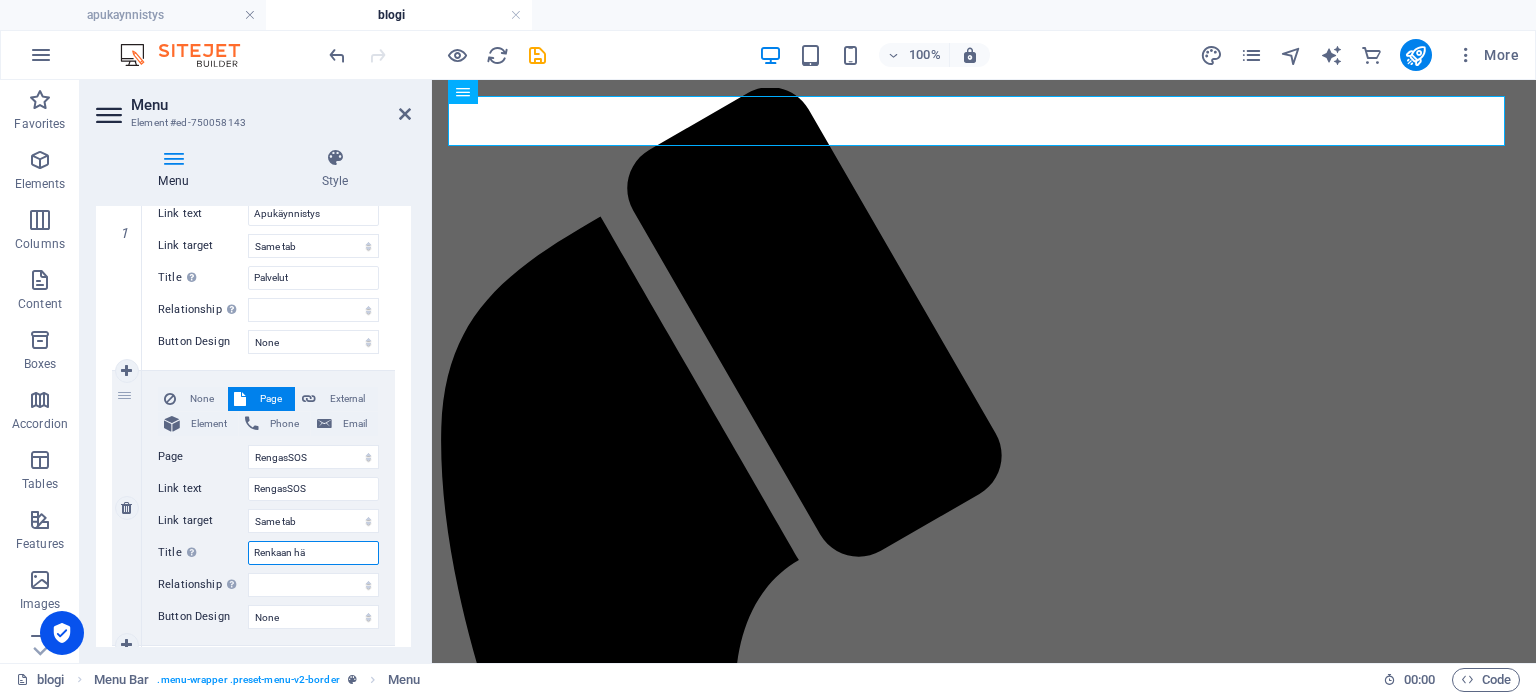 select 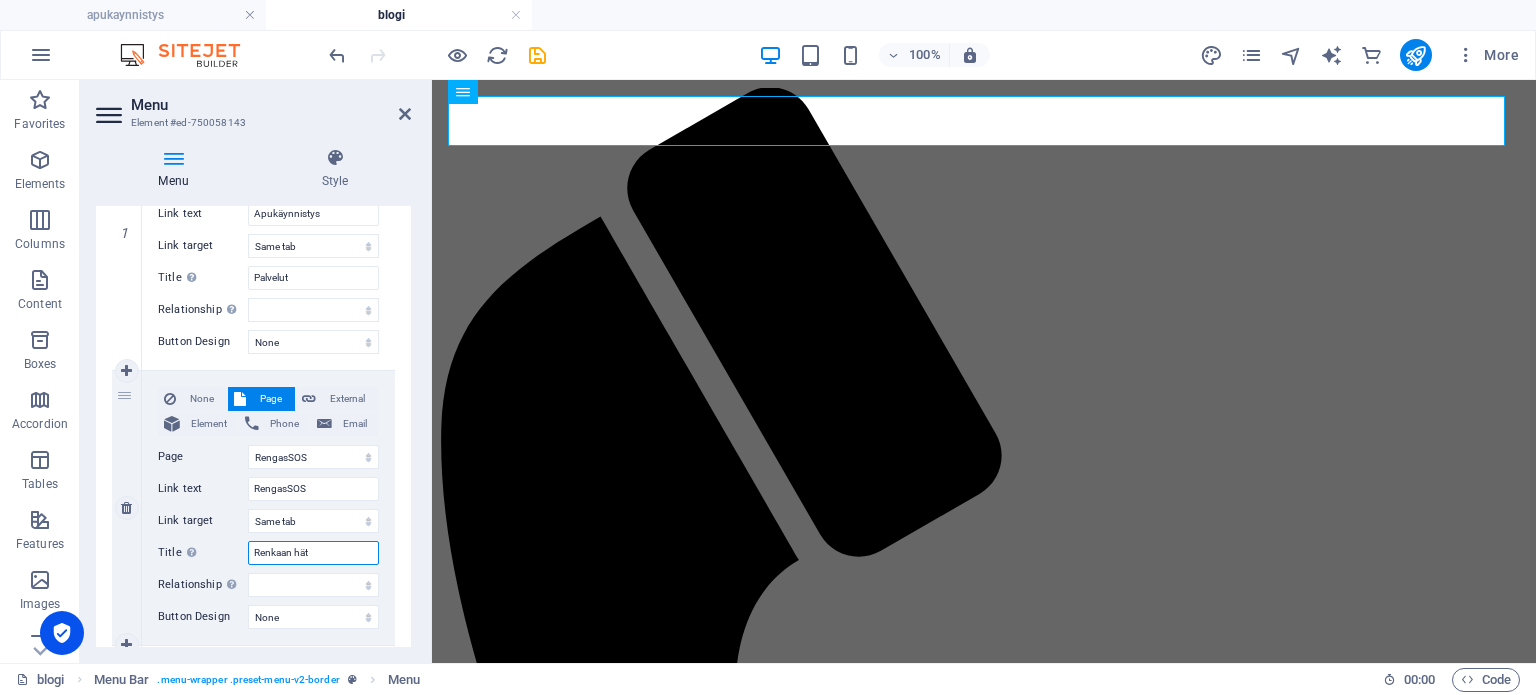 type on "Renkaan hätä" 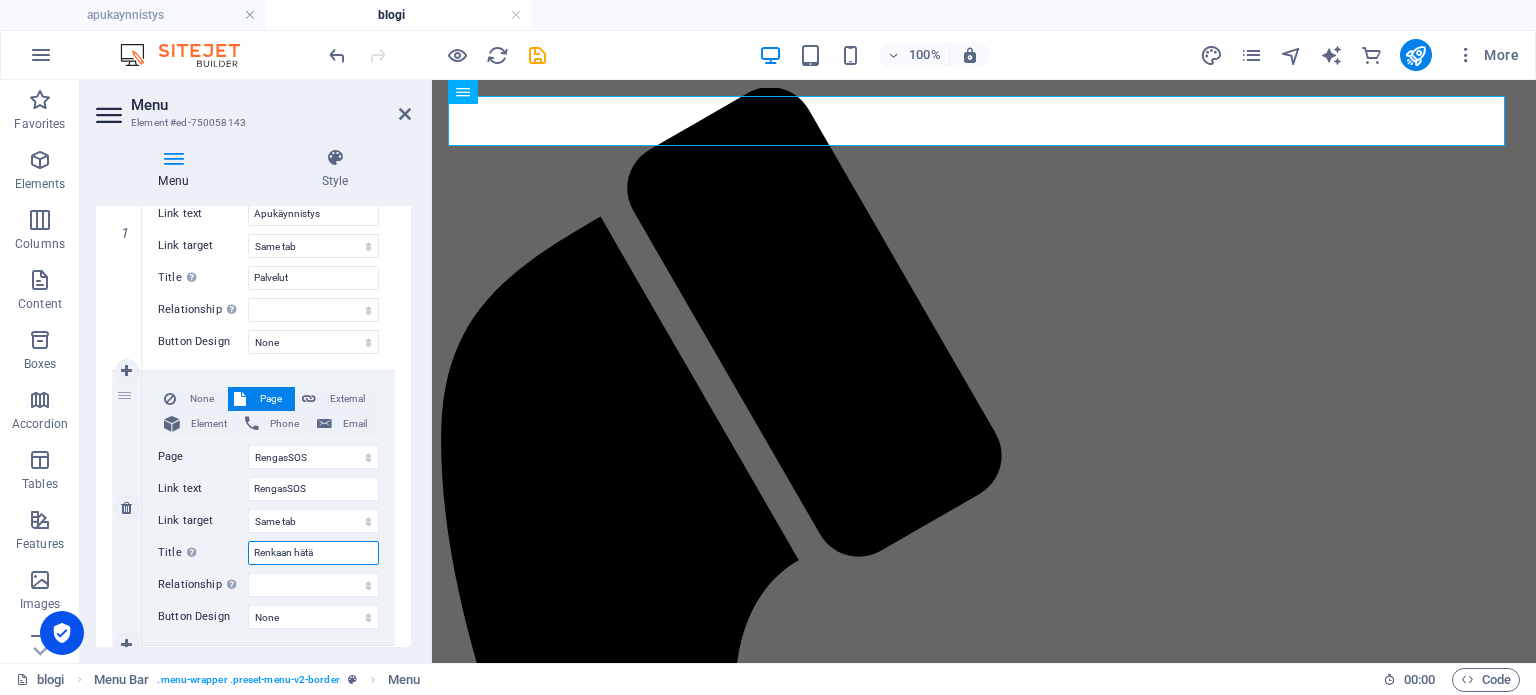 select 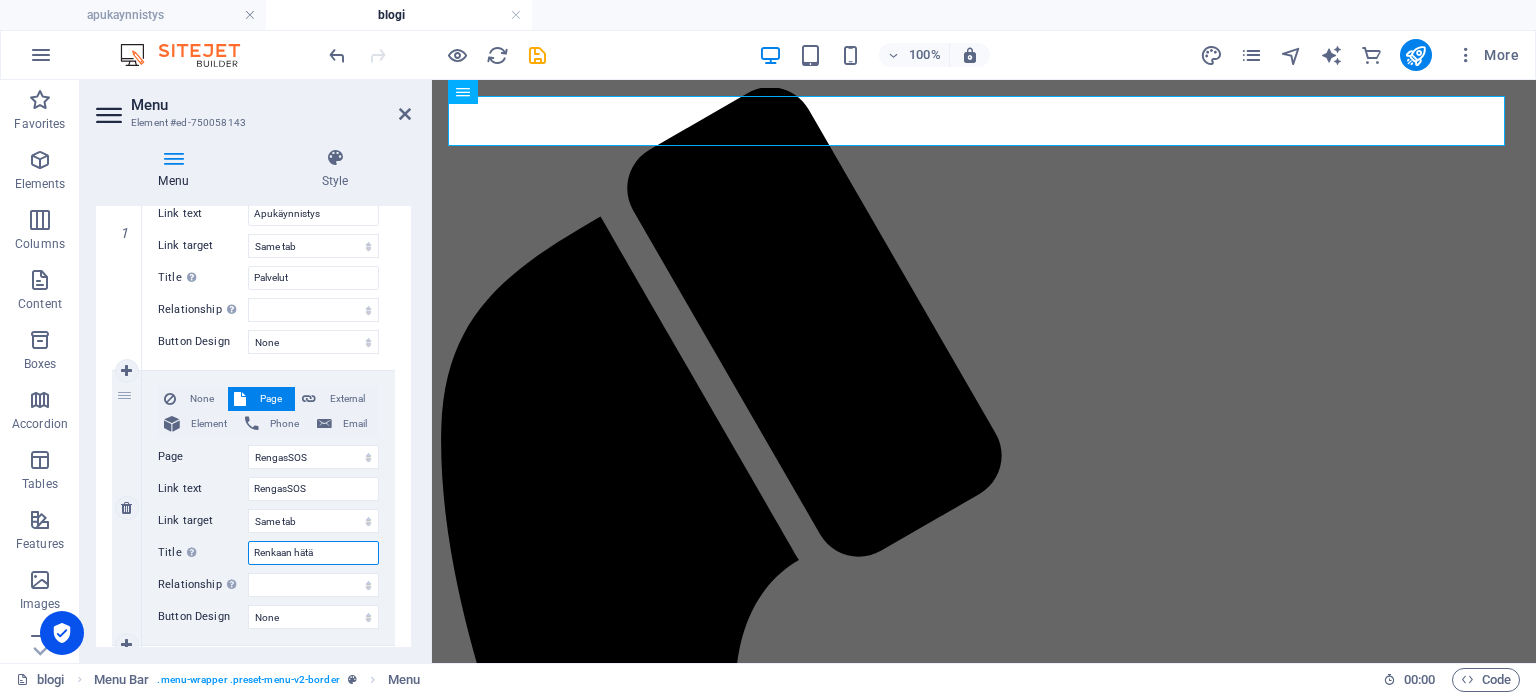 select 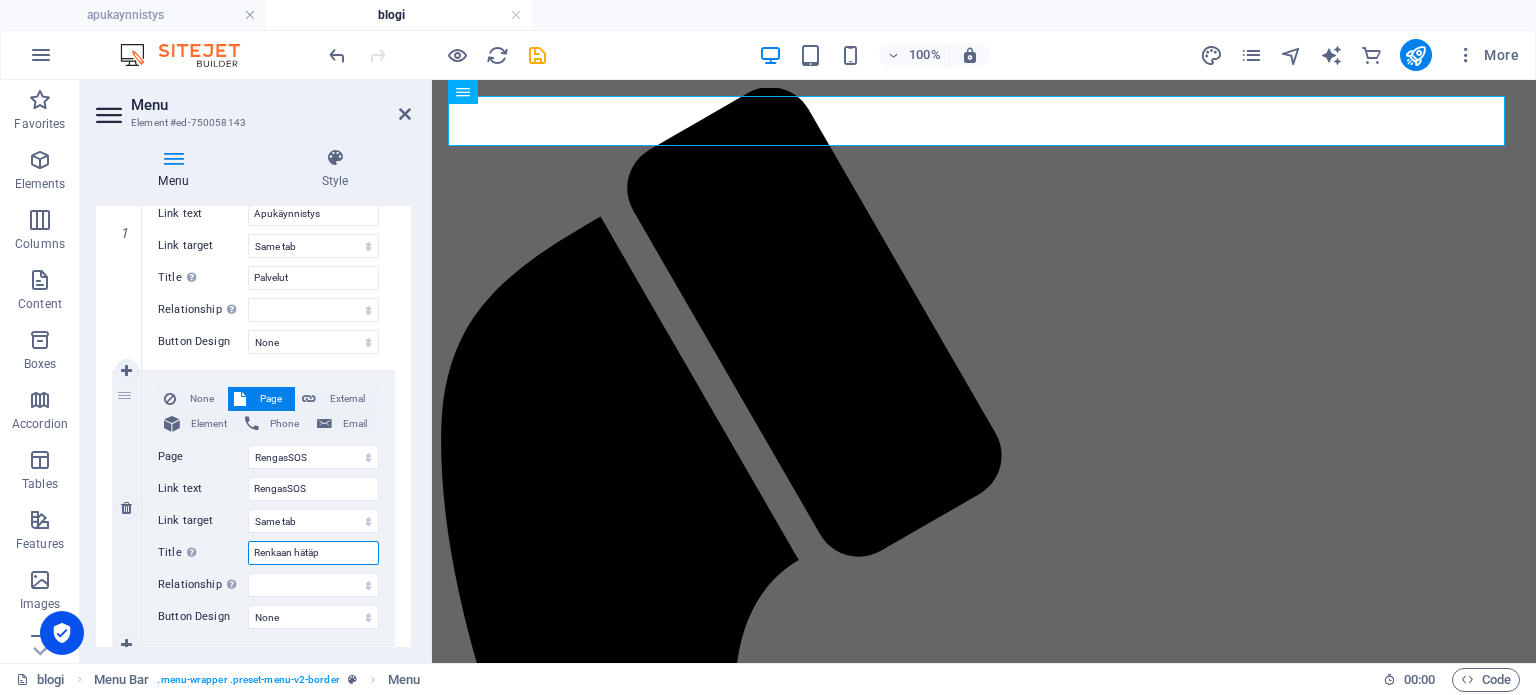 type on "Renkaan hätäpi" 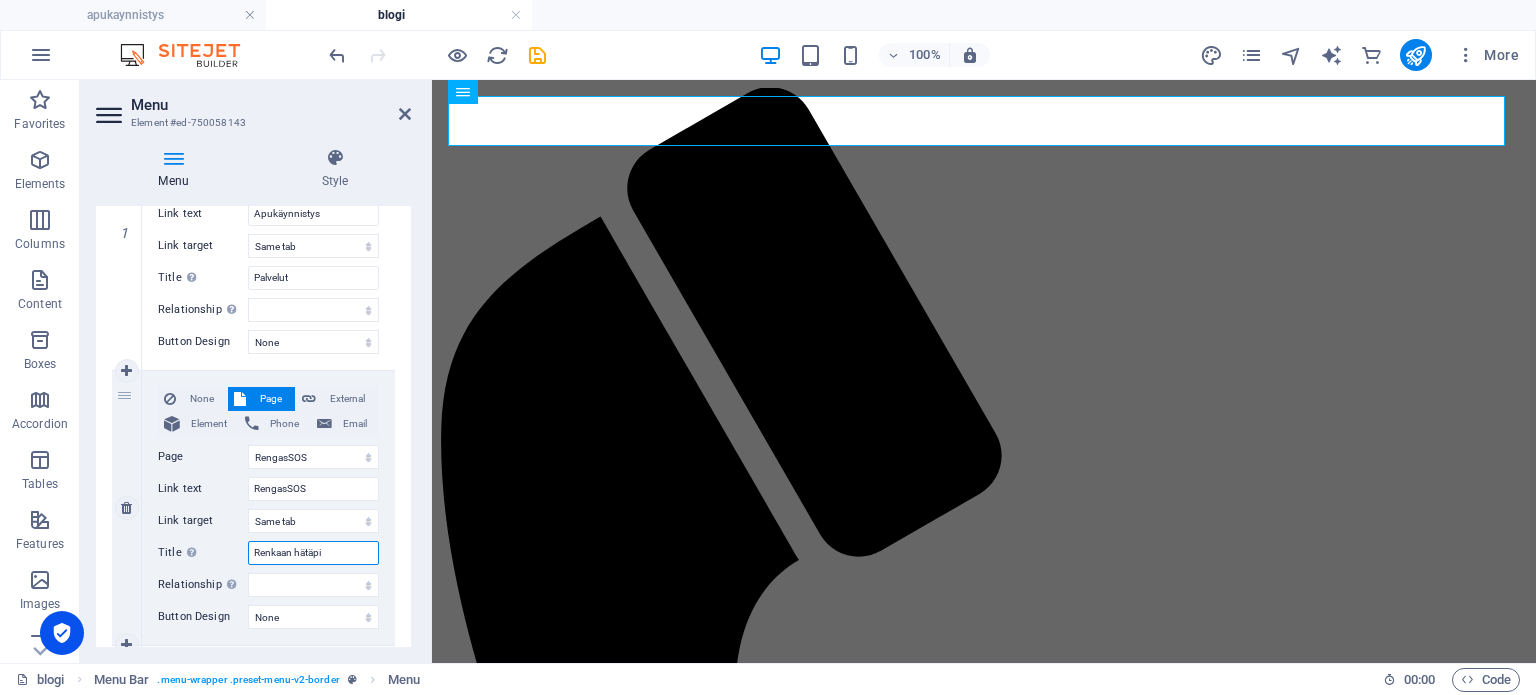 select 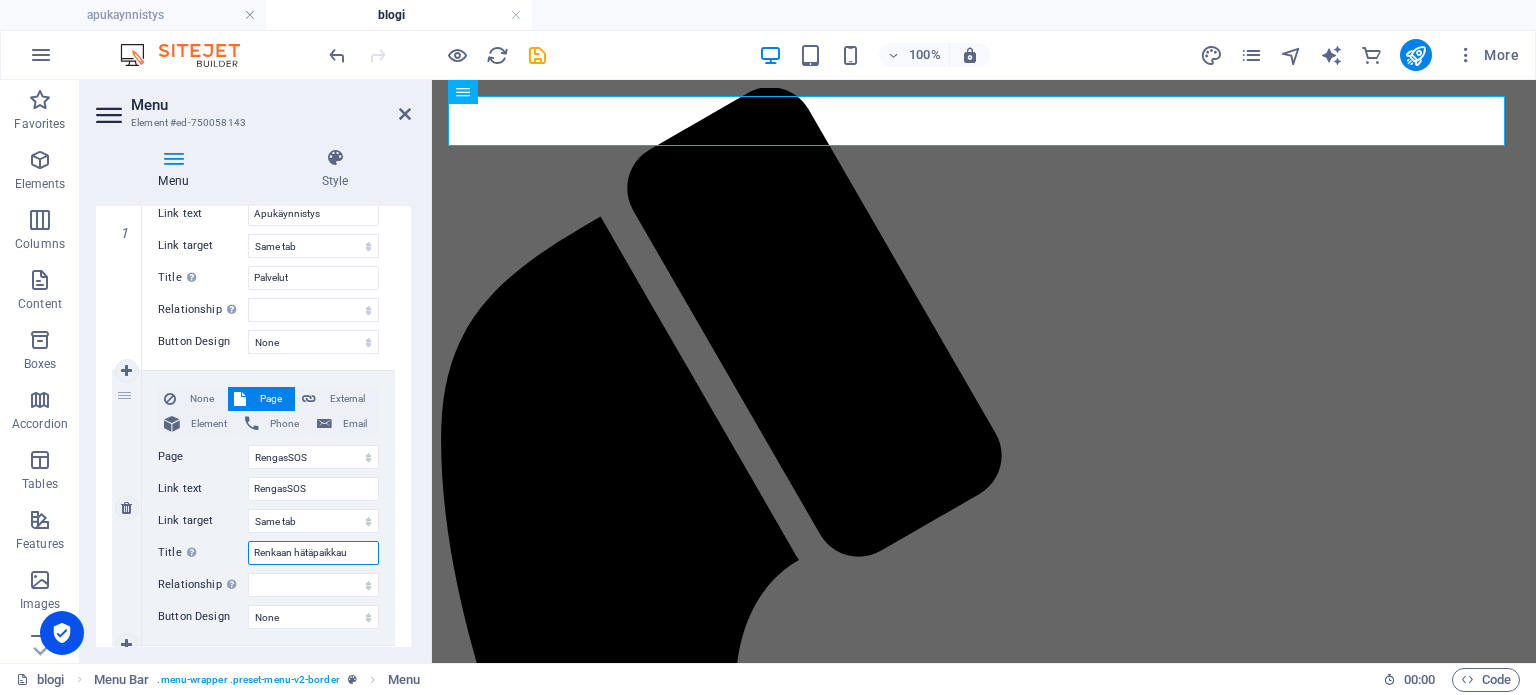 type on "Renkaan hätäpaikkaus" 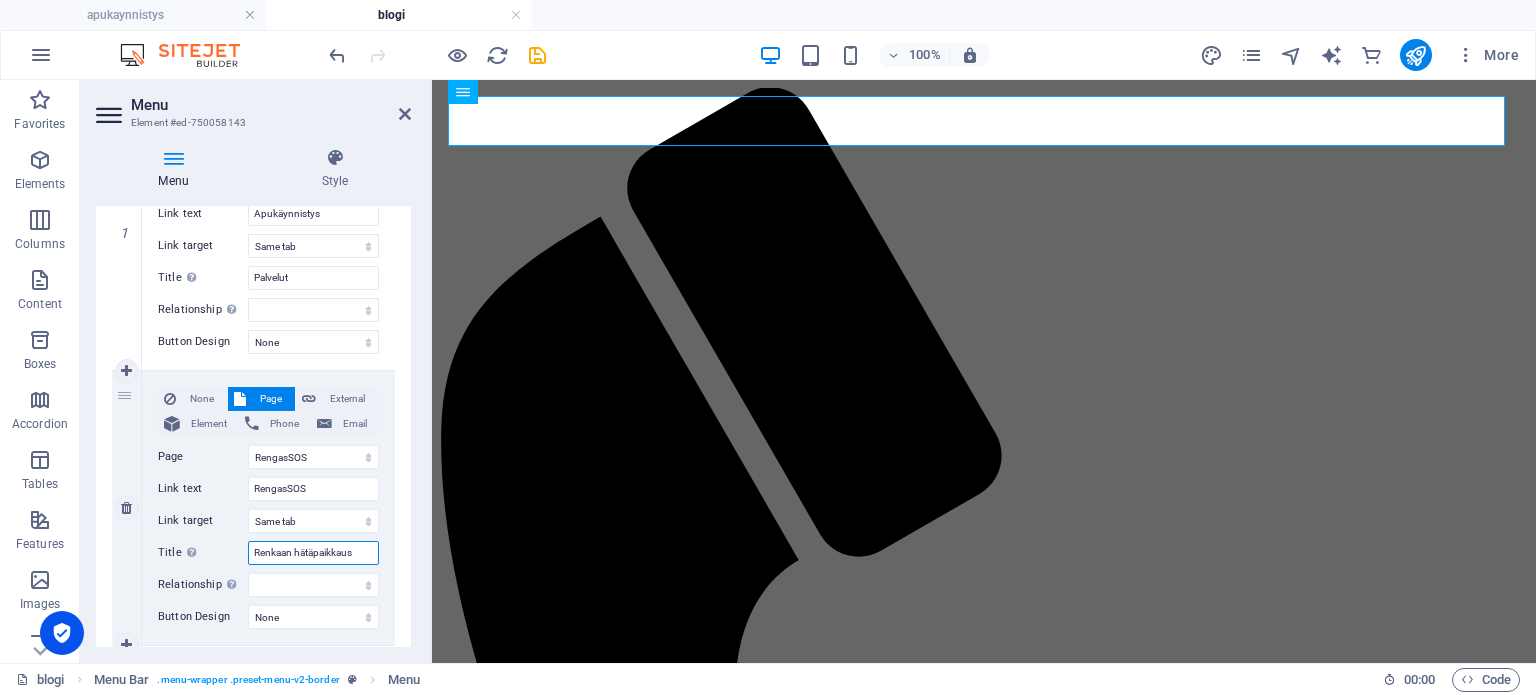 select 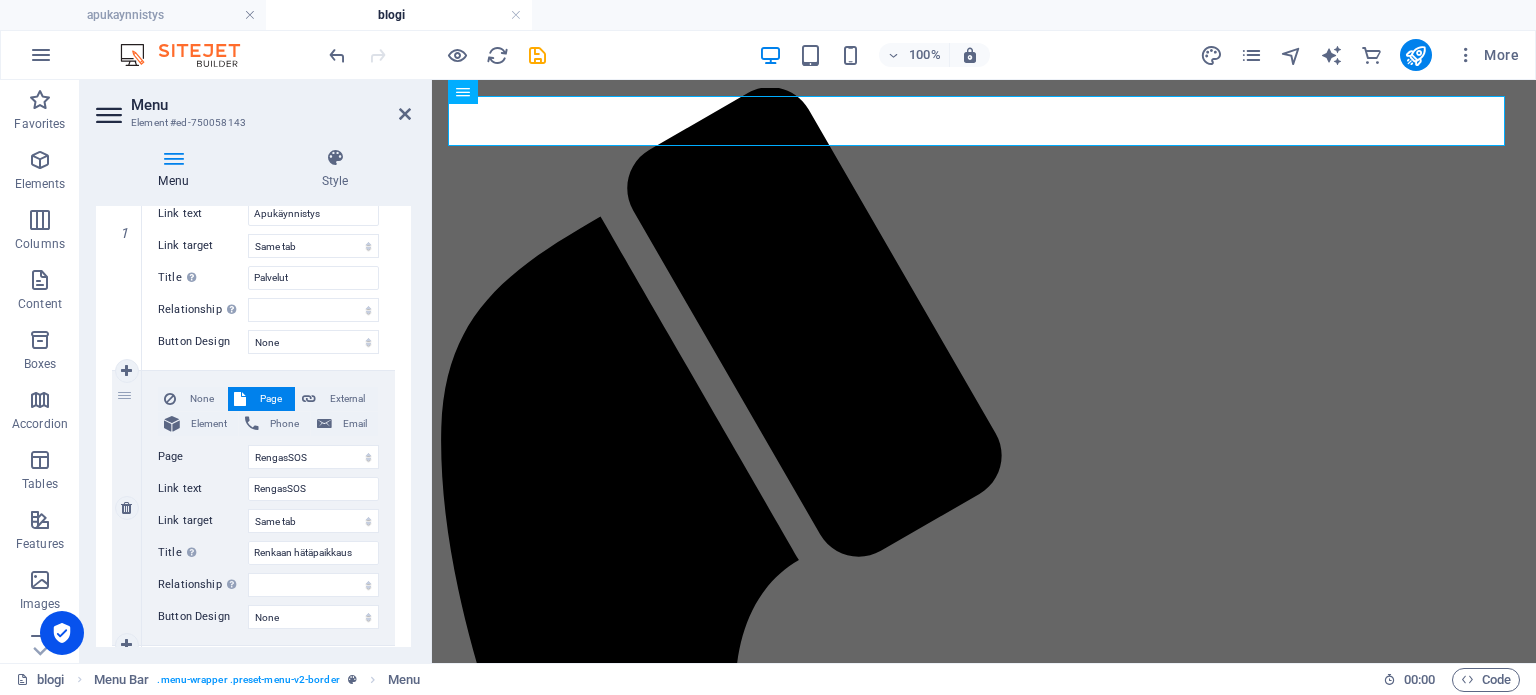 click on "None Page External Element Phone Email Page apukaynnistys -- Kuorma-autot ja tyokoneet RengasSOS UKK Huollot -- Jarruhuolto -- Tehojen palautushuolto -- Ilmastoinnin Desinfiointi -- Oljyvuotojen edullinen korjaus -- Akun elvytys Miksi akku ei toimi? Otsonointi blogi Yhteydenotto myynnissa Element
URL Phone Email Link text RengasSOS Link target New tab Same tab Overlay Title Additional link description, should not be the same as the link text. The title is most often shown as a tooltip text when the mouse moves over the element. Leave empty if uncertain. Renkaan hätäpaikkaus Relationship Sets the  relationship of this link to the link target . For example, the value "nofollow" instructs search engines not to follow the link. Can be left empty. alternate author bookmark external help license next nofollow noreferrer noopener prev search tag Button Design None Default Primary Secondary" at bounding box center (268, 508) 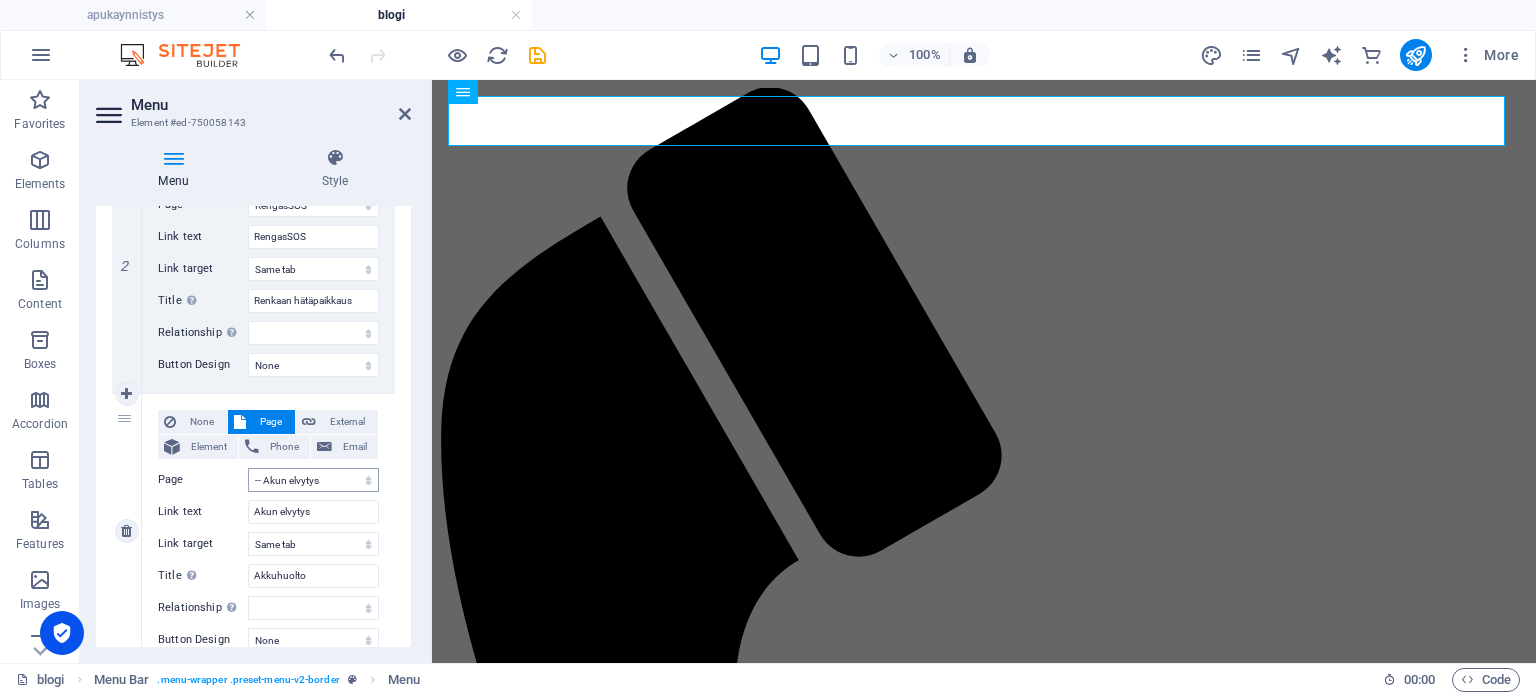 scroll, scrollTop: 552, scrollLeft: 0, axis: vertical 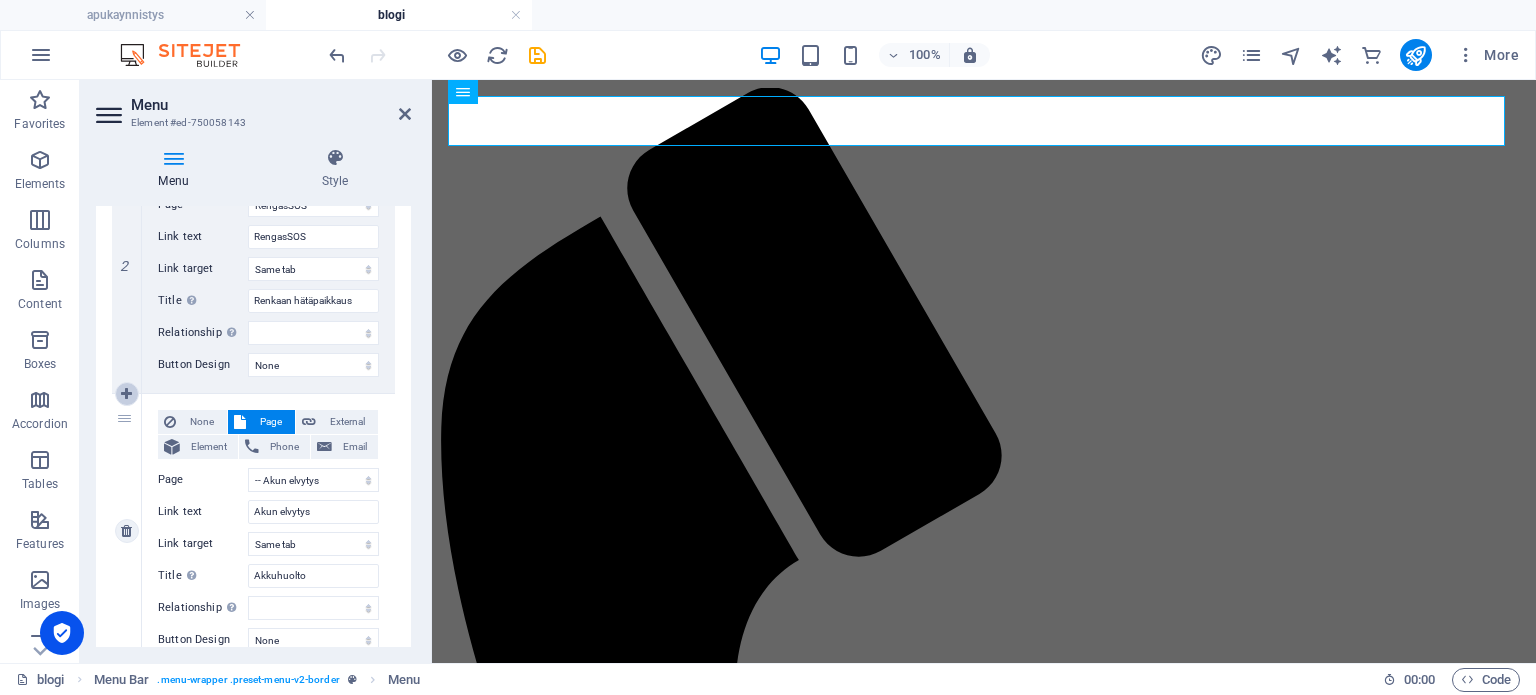 click at bounding box center [126, 394] 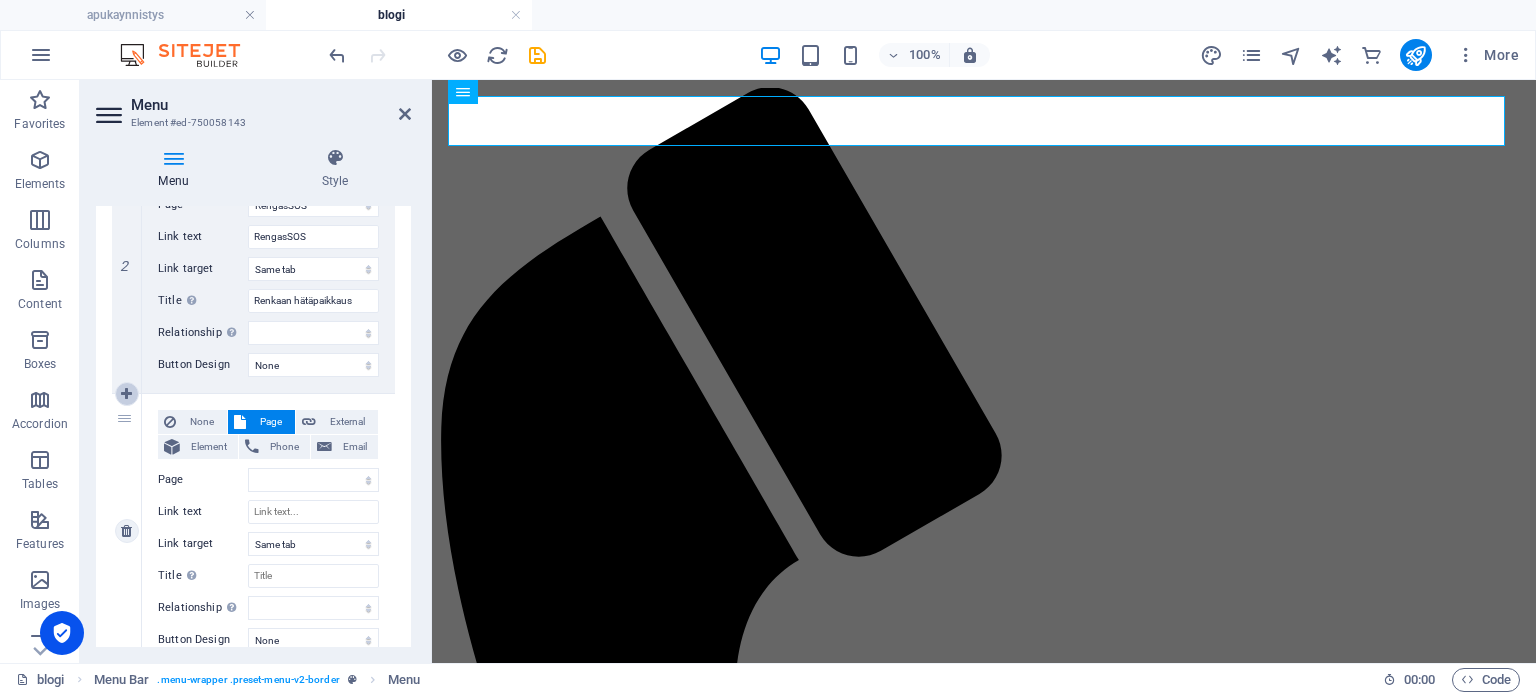 select on "14" 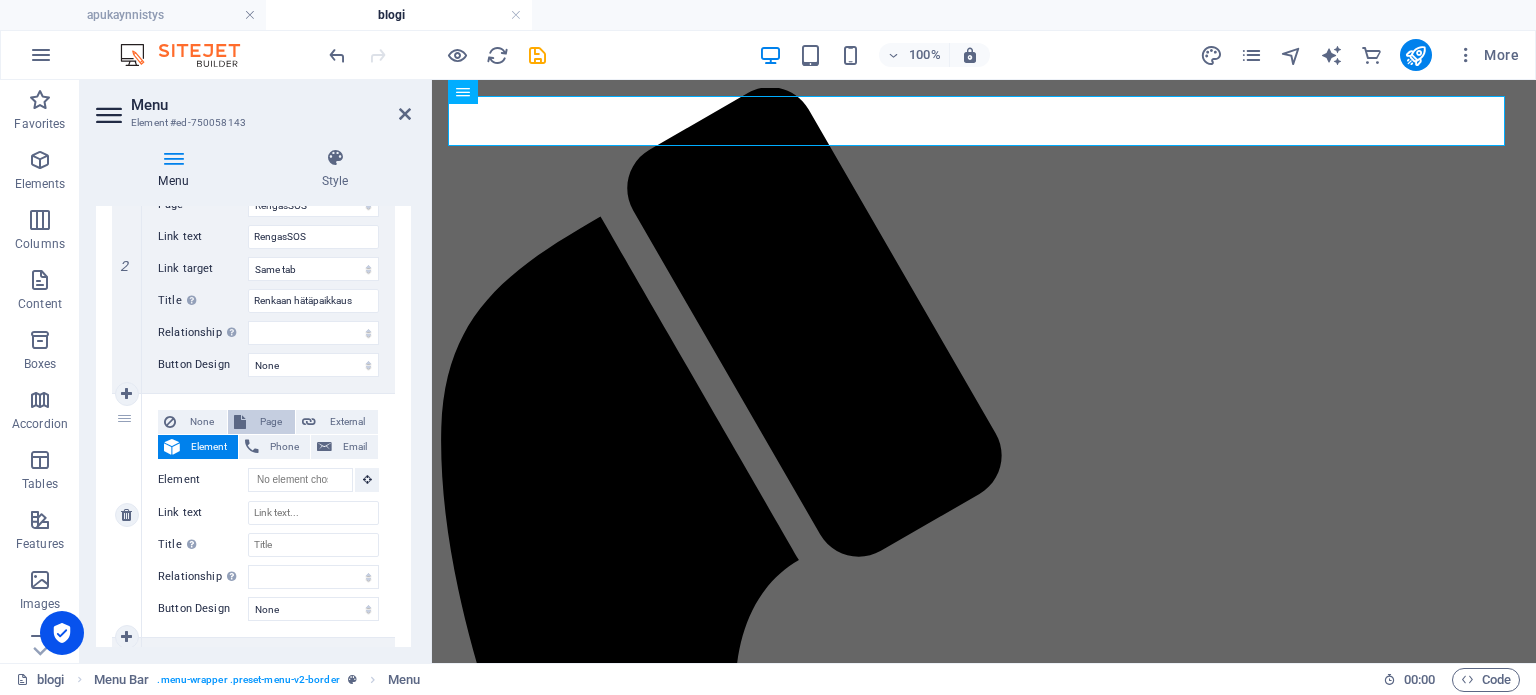 click on "Page" at bounding box center [270, 422] 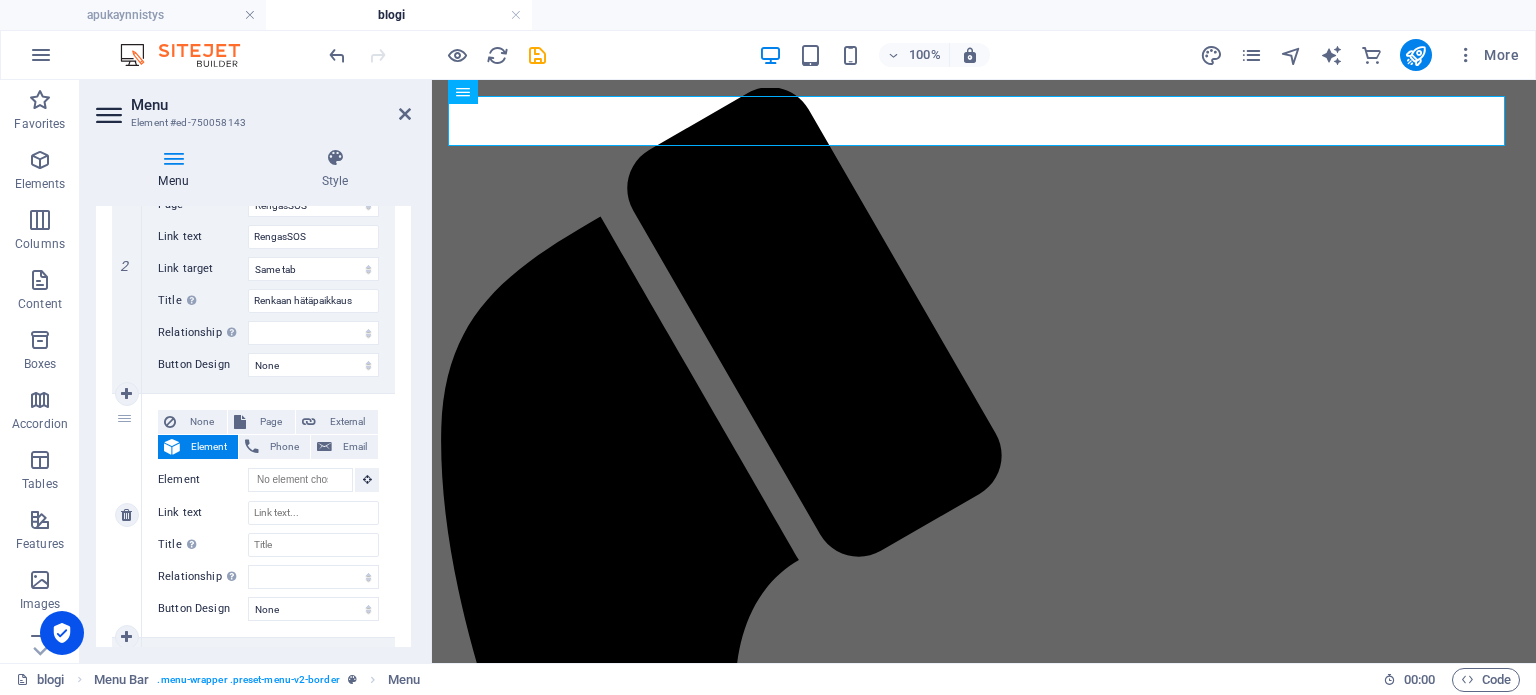 select 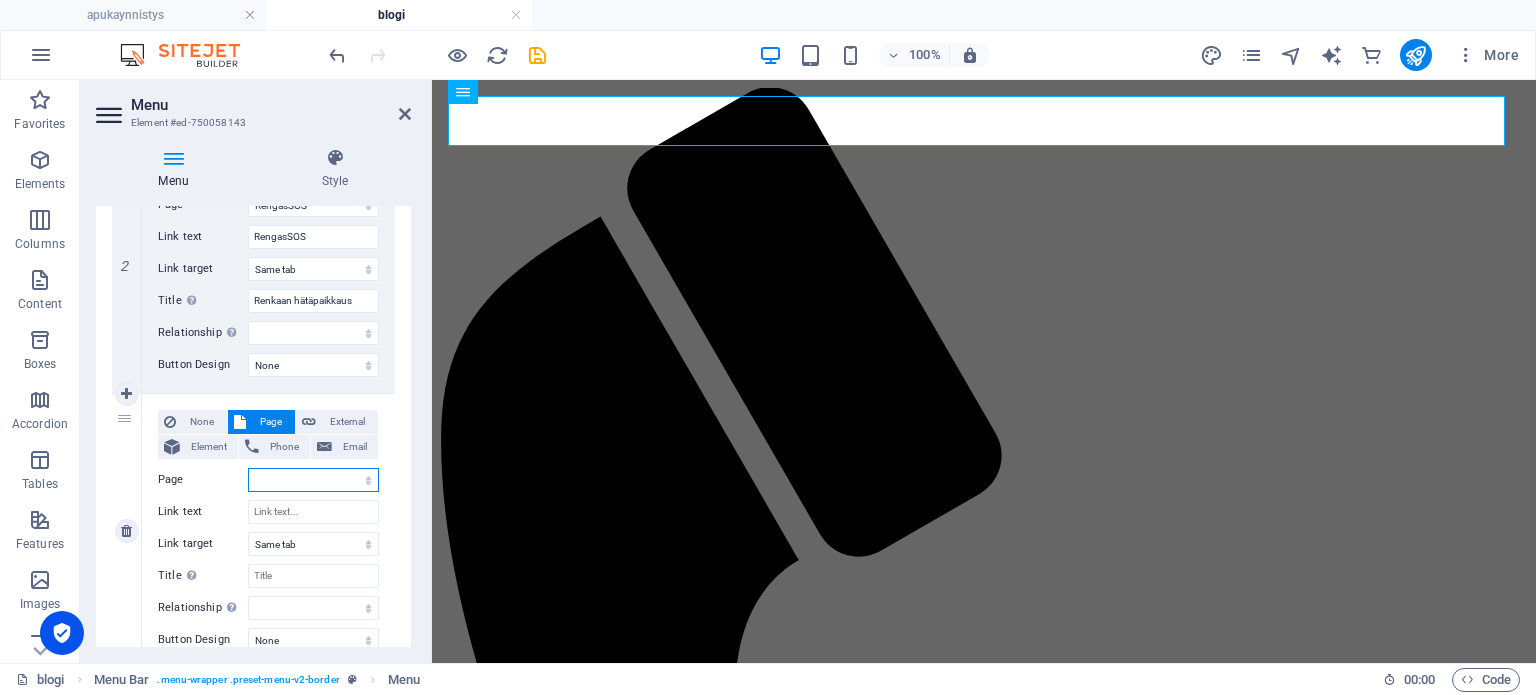 click on "apukaynnistys -- Kuorma-autot ja tyokoneet RengasSOS UKK Huollot -- Jarruhuolto -- Tehojen palautushuolto -- Ilmastoinnin Desinfiointi -- Oljyvuotojen edullinen korjaus -- Akun elvytys Miksi akku ei toimi? Otsonointi blogi Yhteydenotto myynnissa" at bounding box center [313, 480] 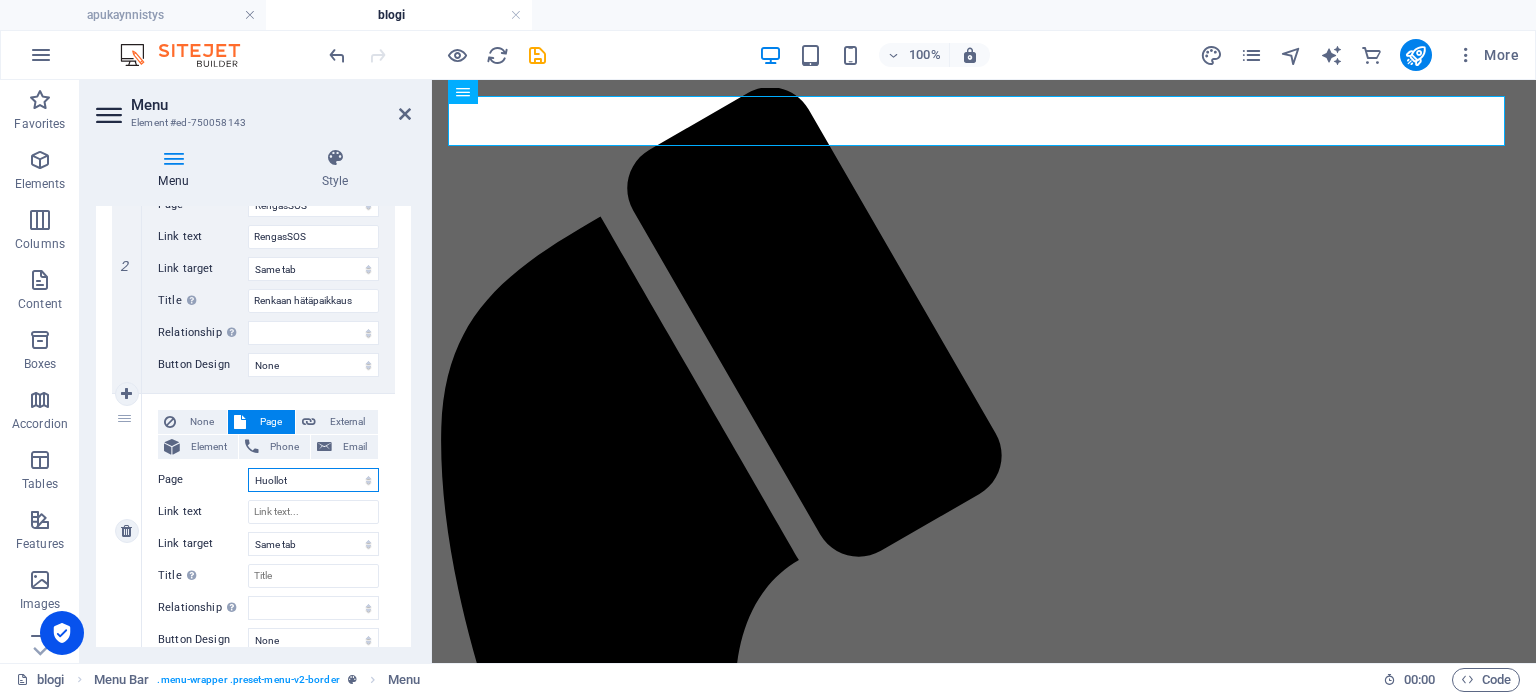 click on "apukaynnistys -- Kuorma-autot ja tyokoneet RengasSOS UKK Huollot -- Jarruhuolto -- Tehojen palautushuolto -- Ilmastoinnin Desinfiointi -- Oljyvuotojen edullinen korjaus -- Akun elvytys Miksi akku ei toimi? Otsonointi blogi Yhteydenotto myynnissa" at bounding box center (313, 480) 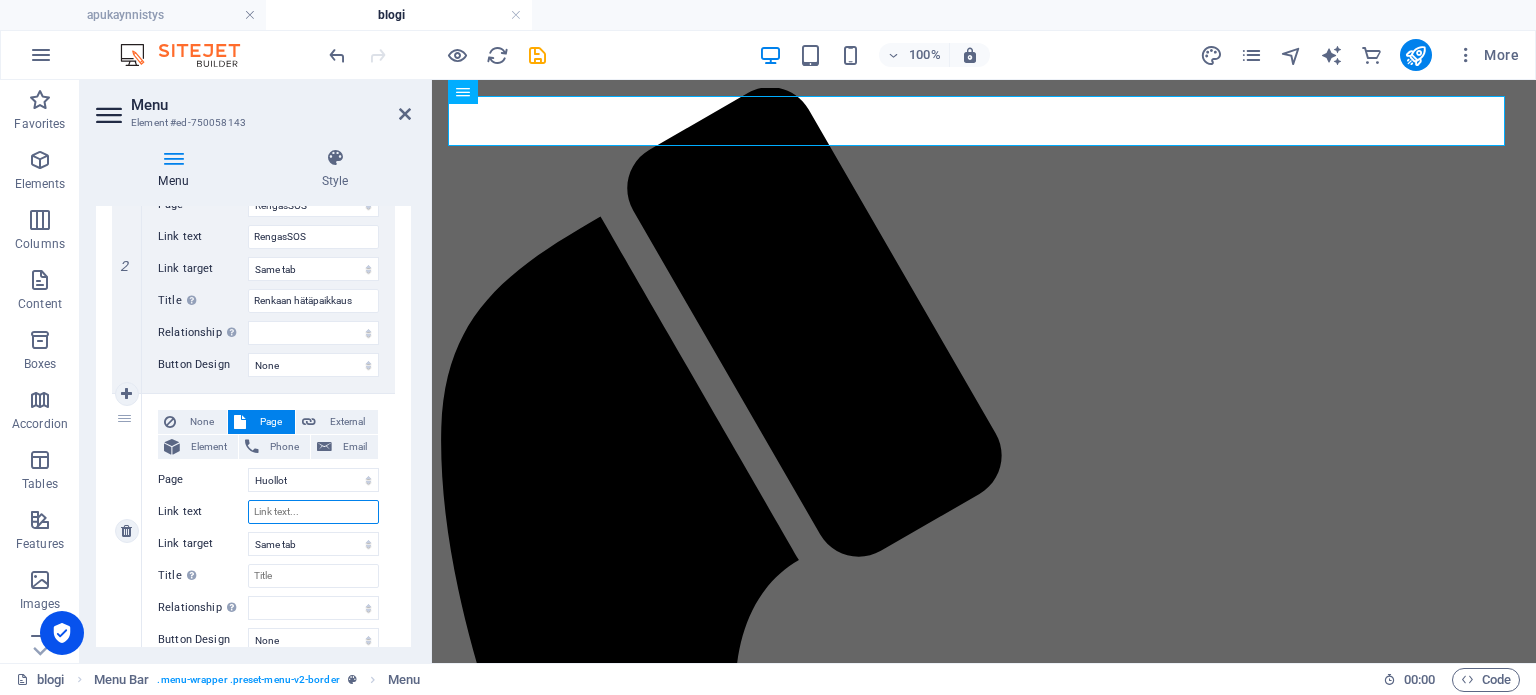 click on "Link text" at bounding box center (313, 512) 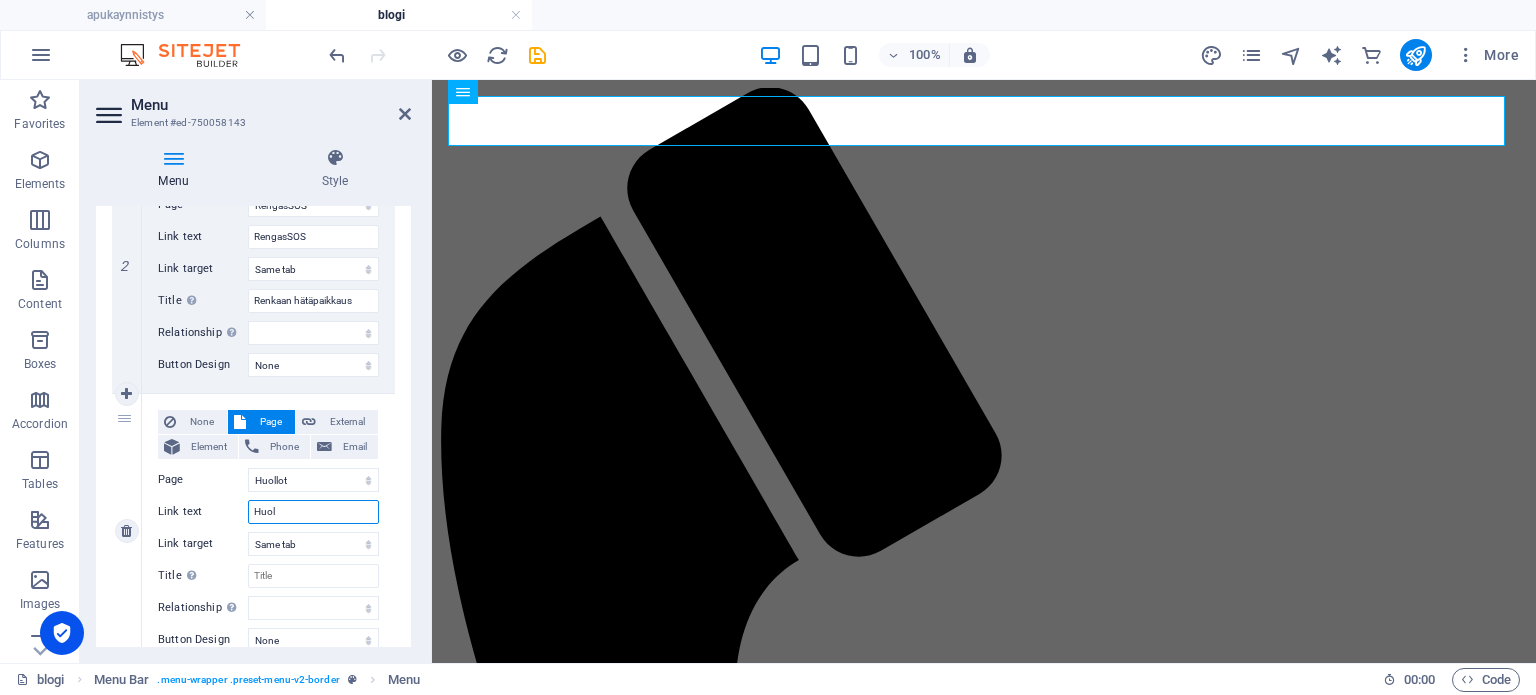 type on "Huoll" 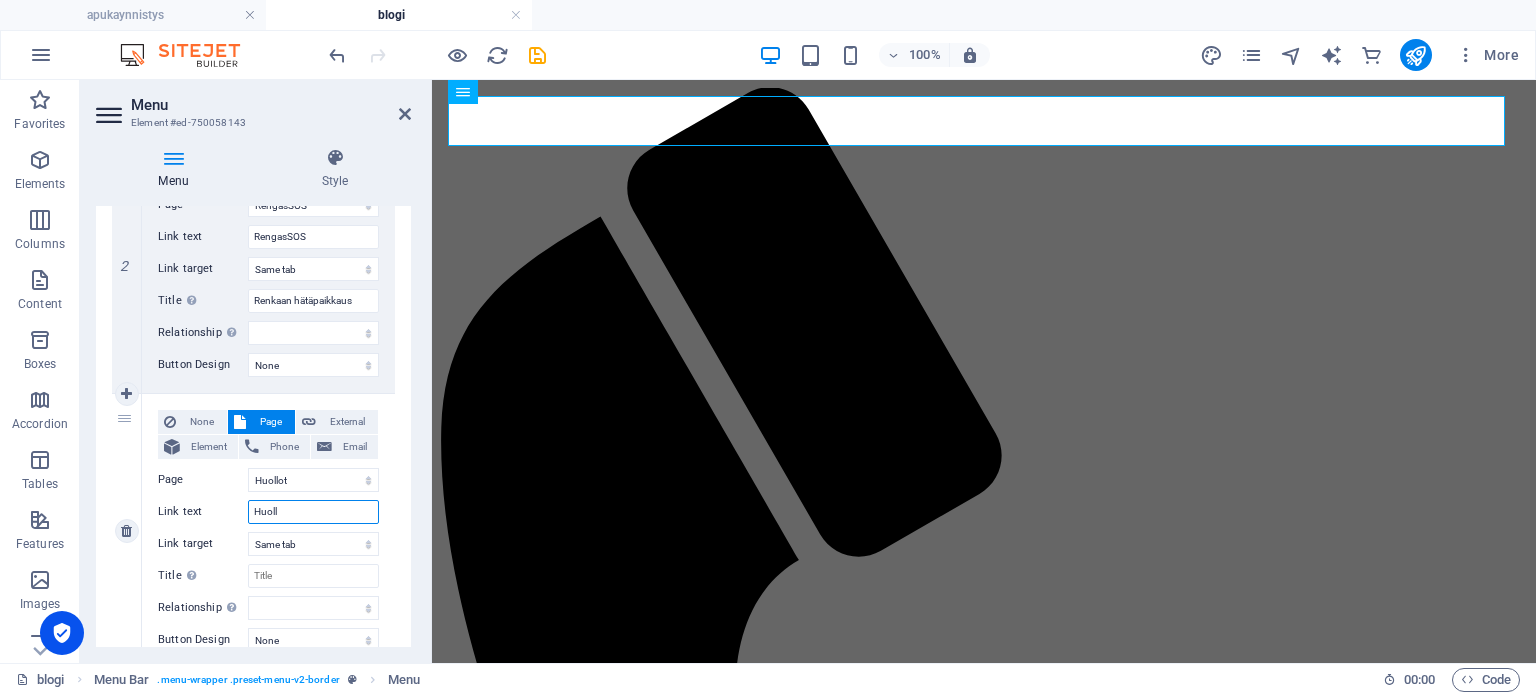 select 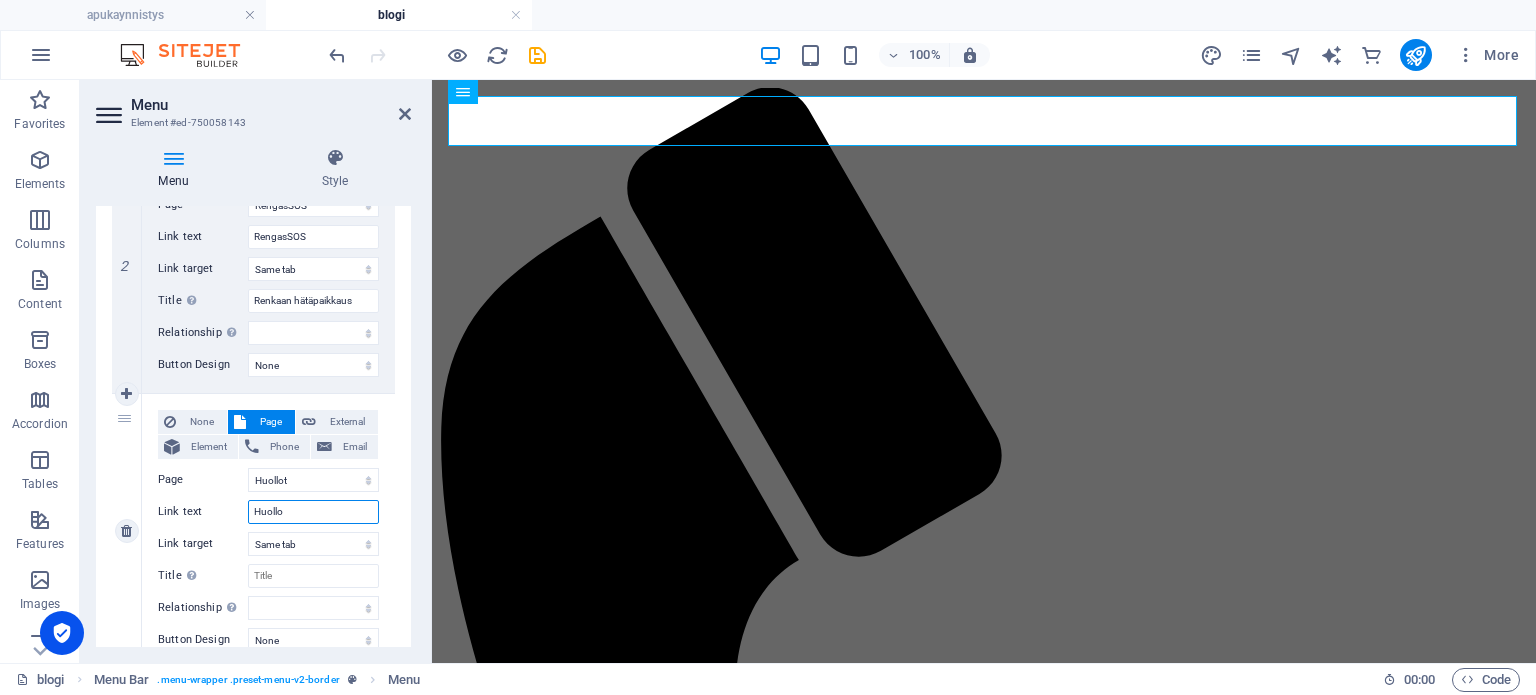 type on "Huollot" 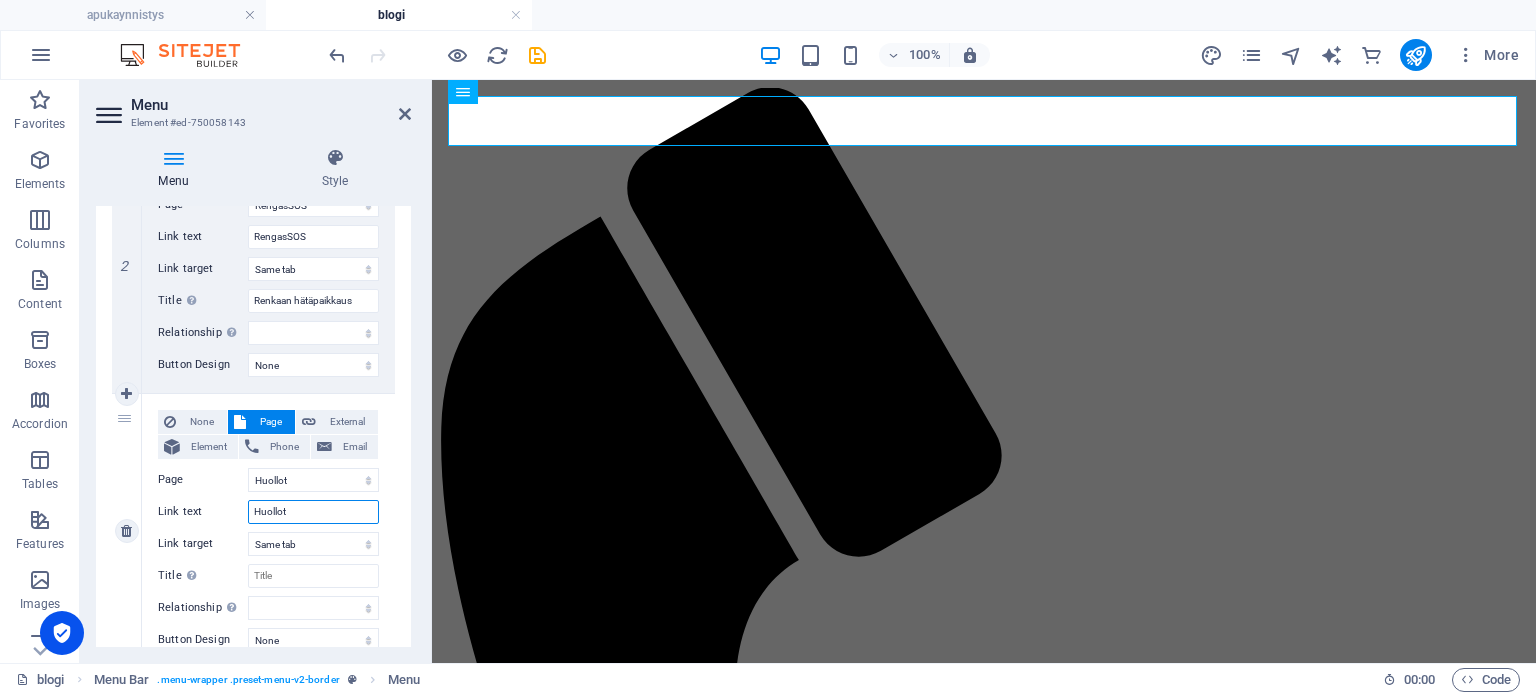 select 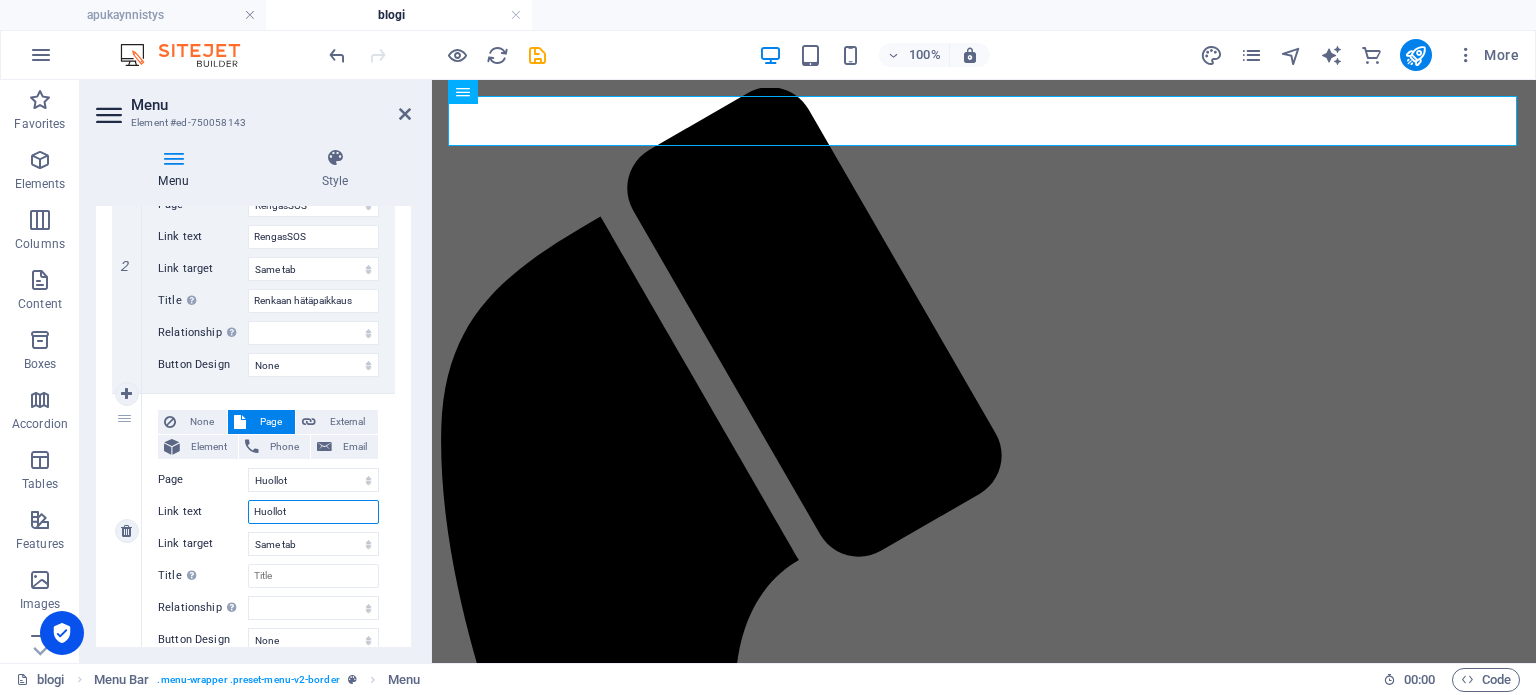 select 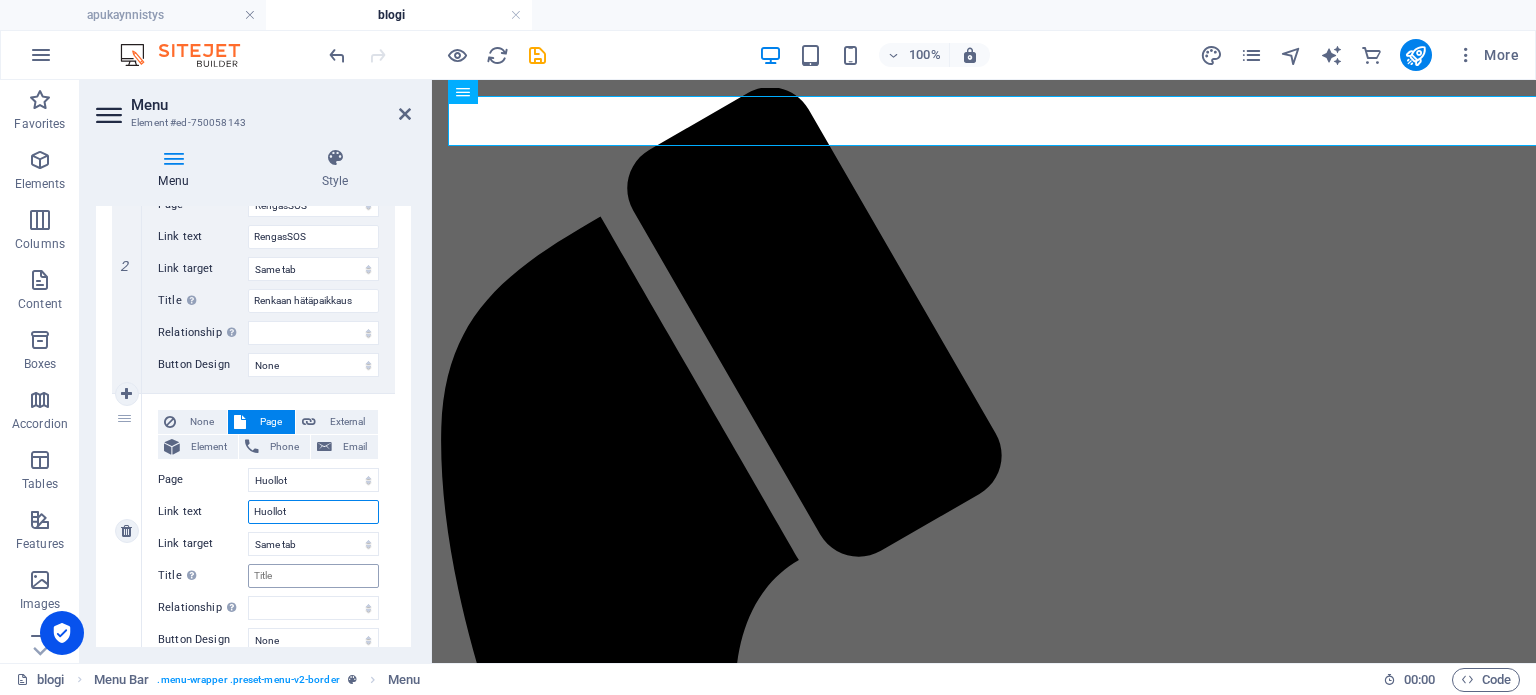 type on "Huollot" 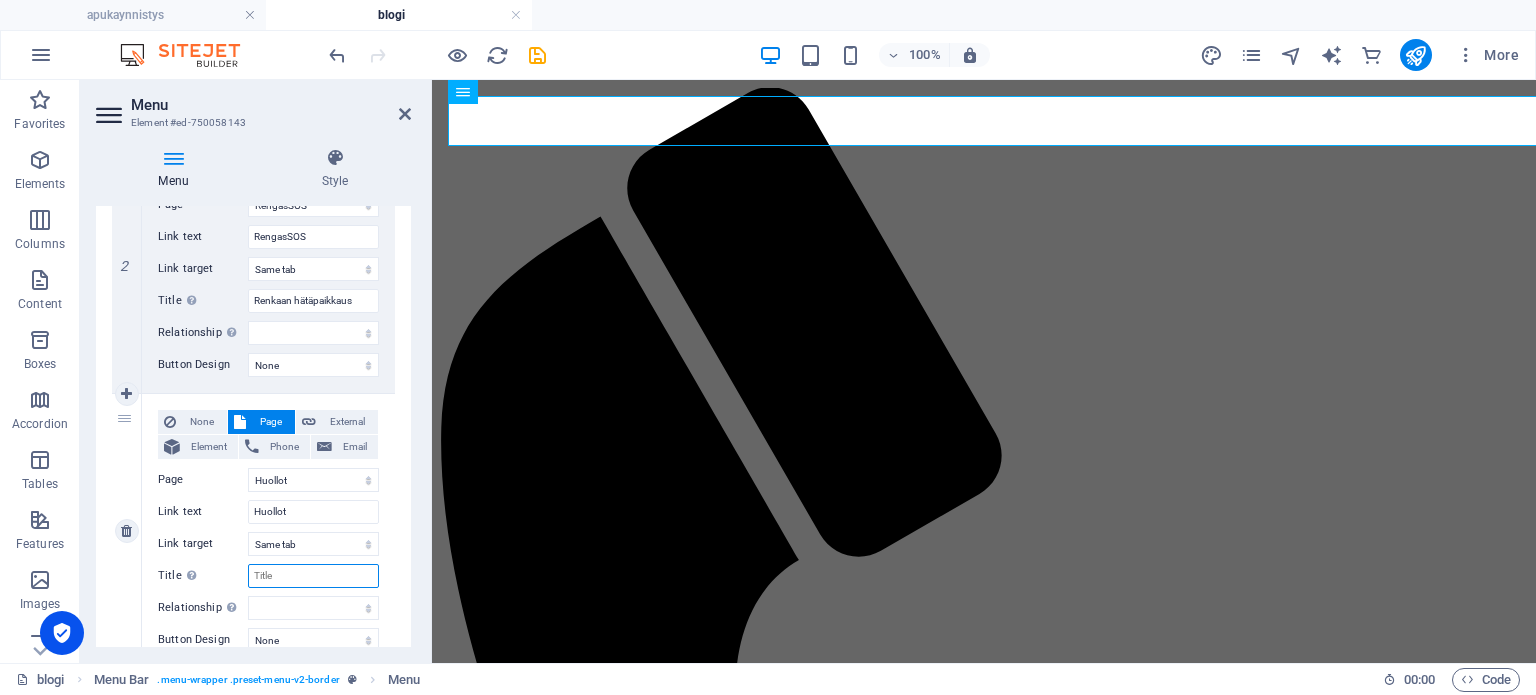 click on "Title Additional link description, should not be the same as the link text. The title is most often shown as a tooltip text when the mouse moves over the element. Leave empty if uncertain." at bounding box center [313, 576] 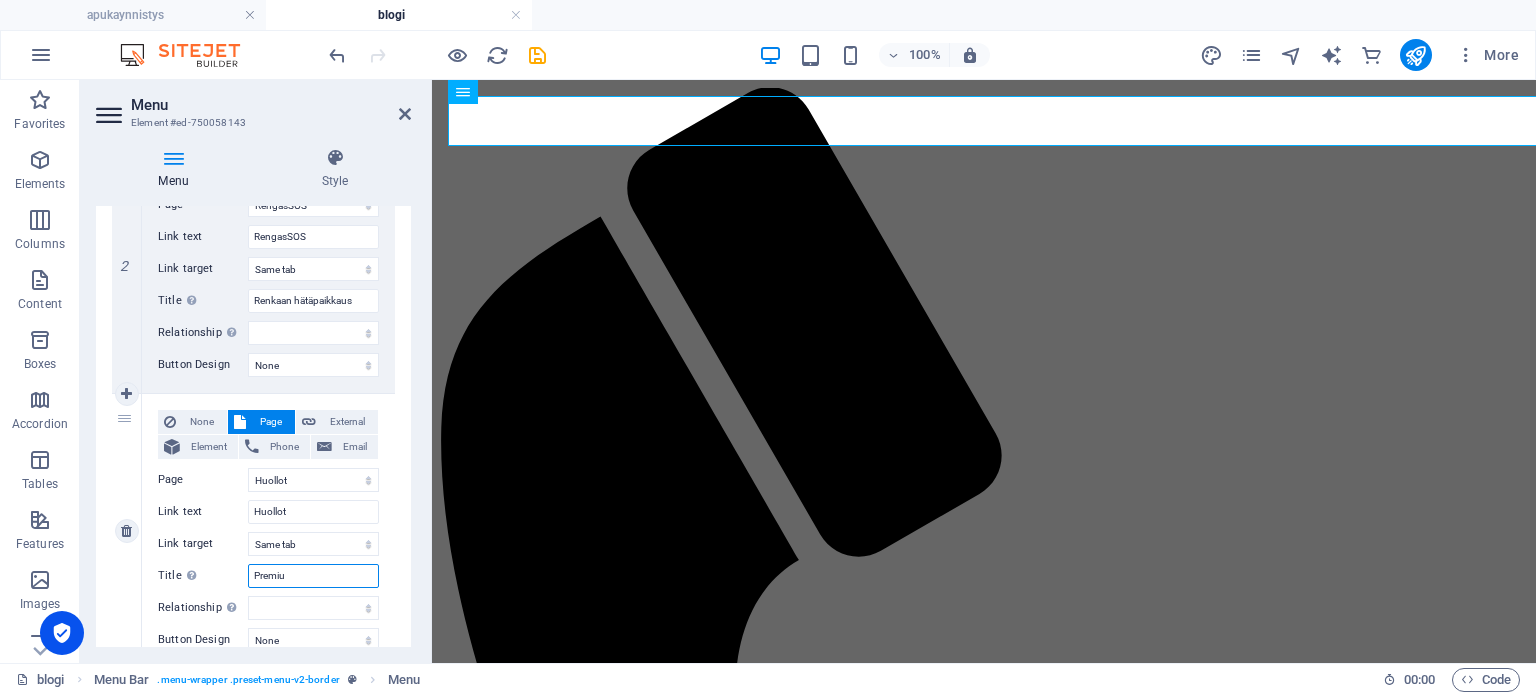 type on "Premium" 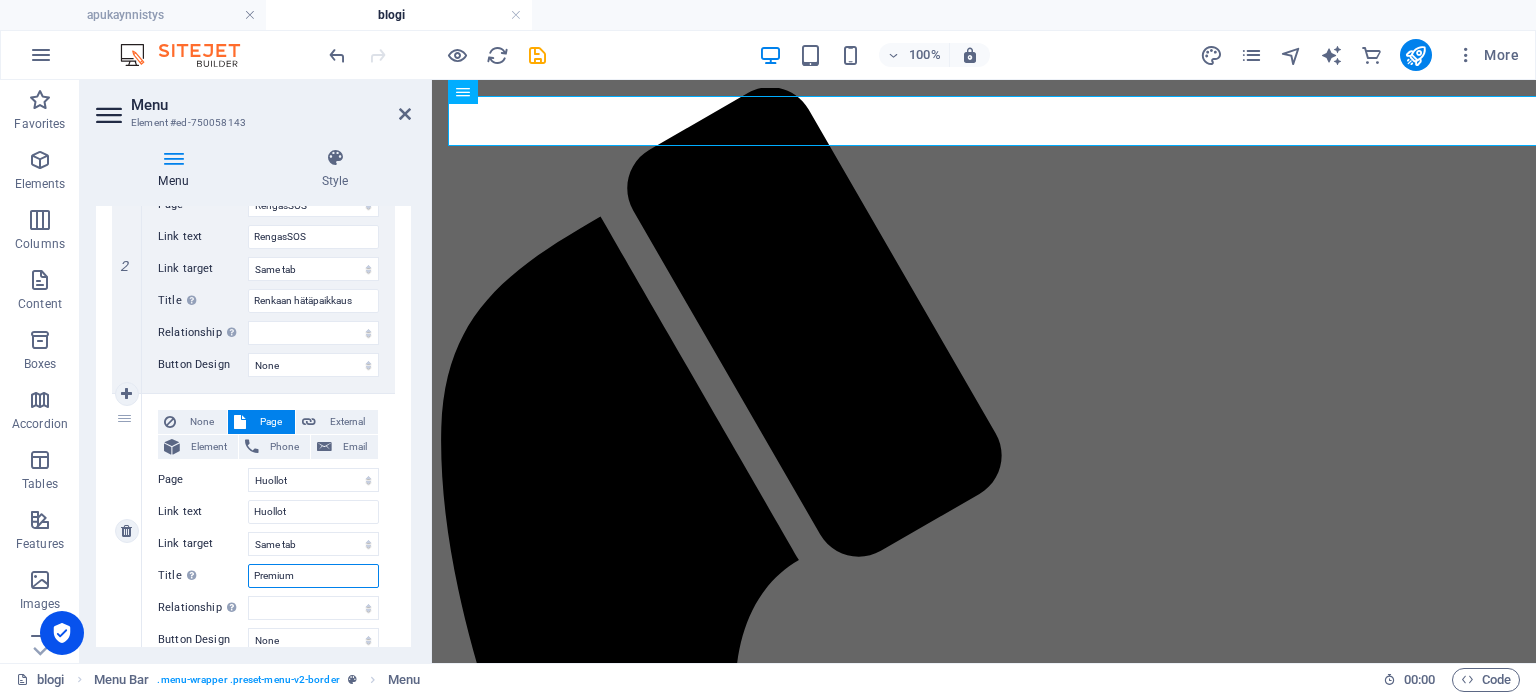 select 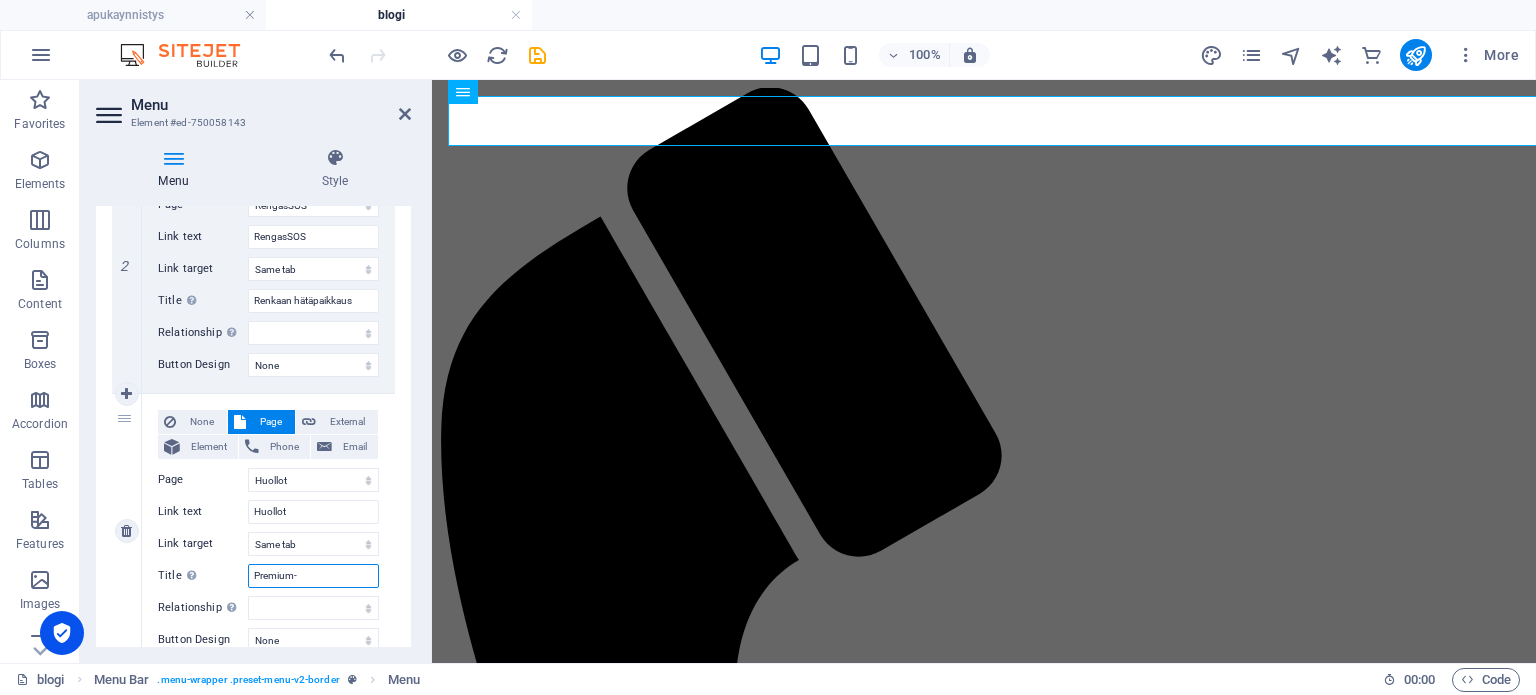 select 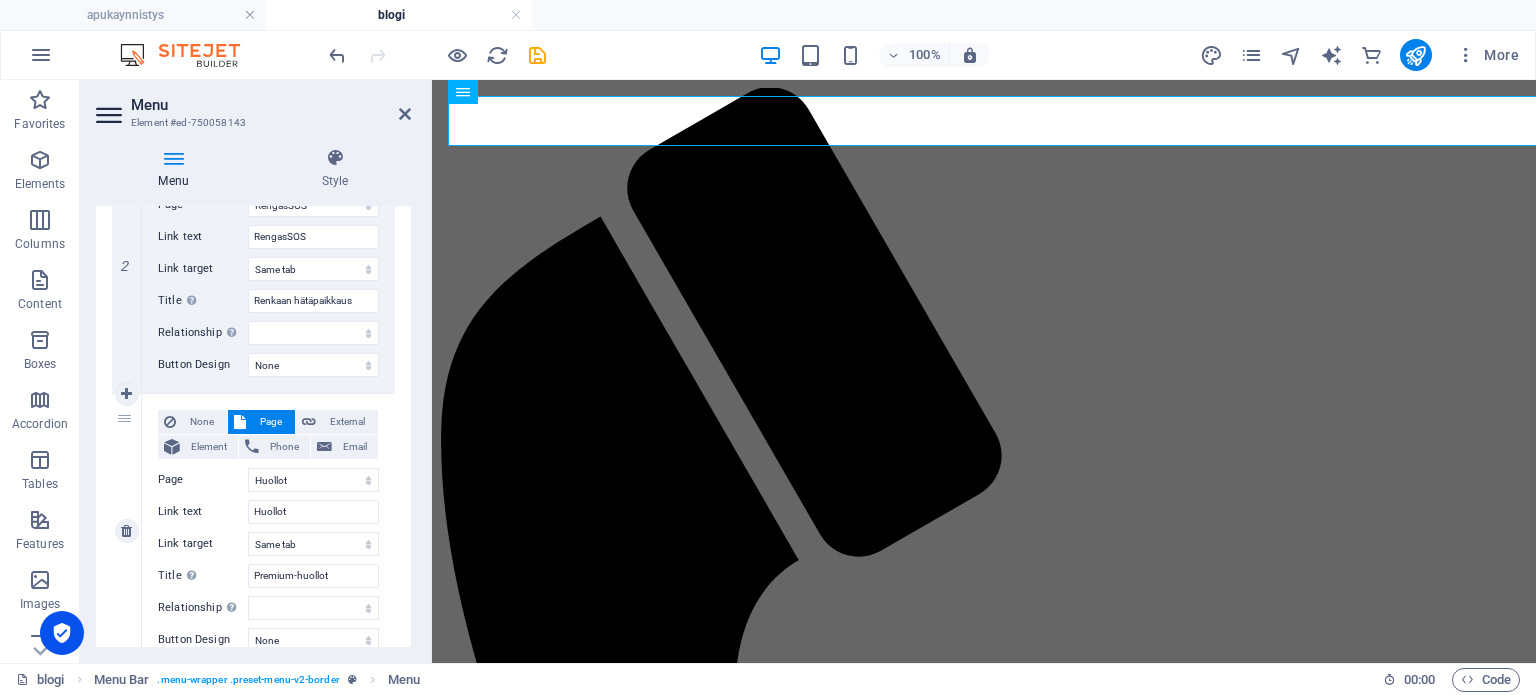 click on "None Page External Element Phone Email Page apukaynnistys -- Kuorma-autot ja tyokoneet RengasSOS UKK Huollot -- Jarruhuolto -- Tehojen palautushuolto -- Ilmastoinnin Desinfiointi -- Oljyvuotojen edullinen korjaus -- Akun elvytys Miksi akku ei toimi? Otsonointi blogi Yhteydenotto myynnissa Element
URL Phone Email Link text Huollot Link target New tab Same tab Overlay Title Additional link description, should not be the same as the link text. The title is most often shown as a tooltip text when the mouse moves over the element. Leave empty if uncertain. Premium-huollot Relationship Sets the  relationship of this link to the link target . For example, the value "nofollow" instructs search engines not to follow the link. Can be left empty. alternate author bookmark external help license next nofollow noreferrer noopener prev search tag Button Design None Default Primary Secondary" at bounding box center (268, 531) 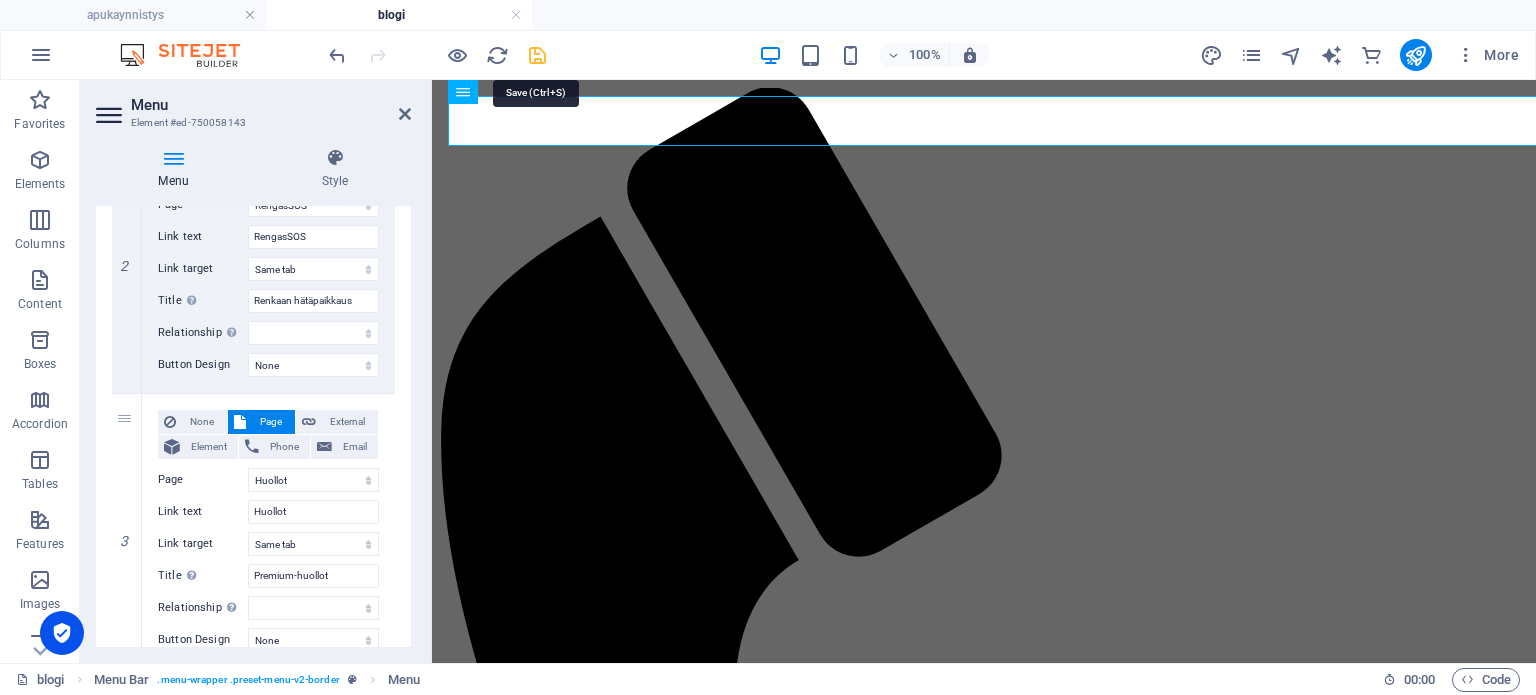 click at bounding box center [537, 55] 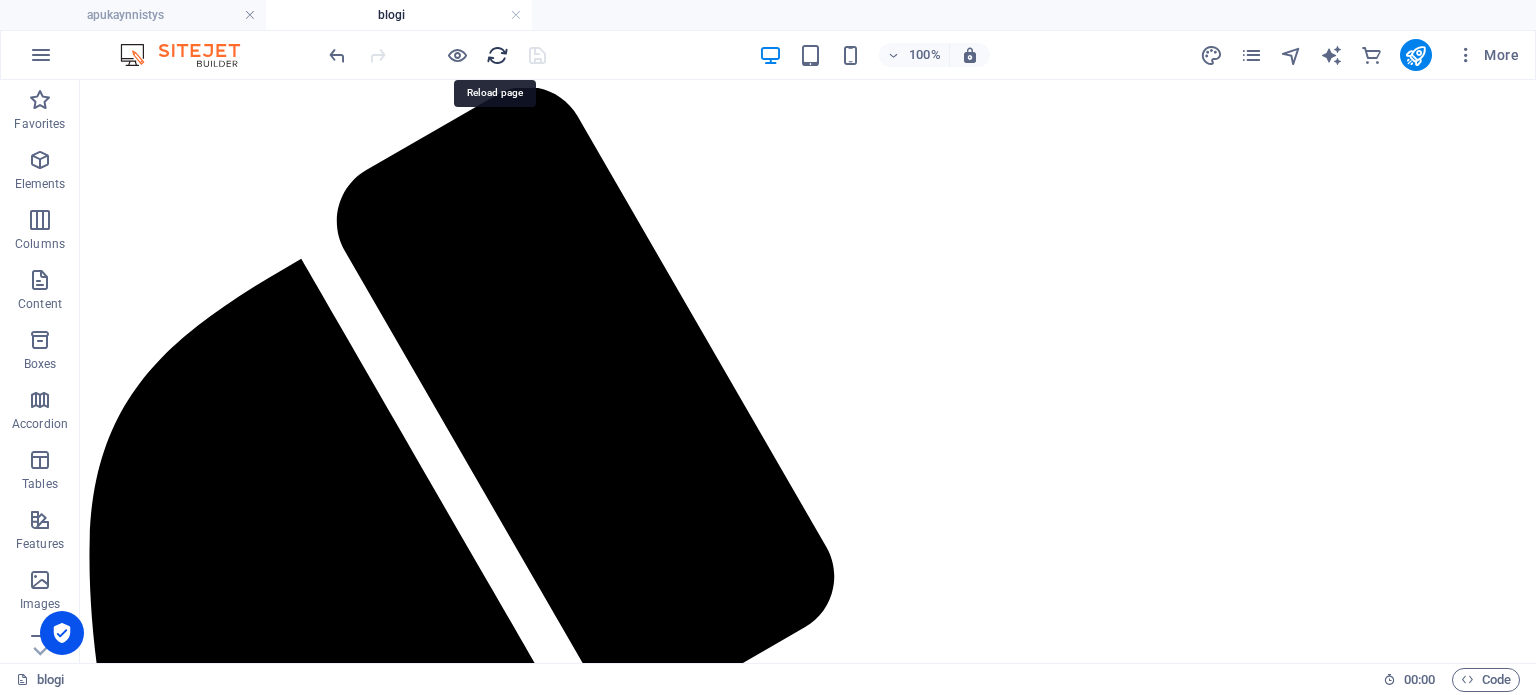 click at bounding box center (497, 55) 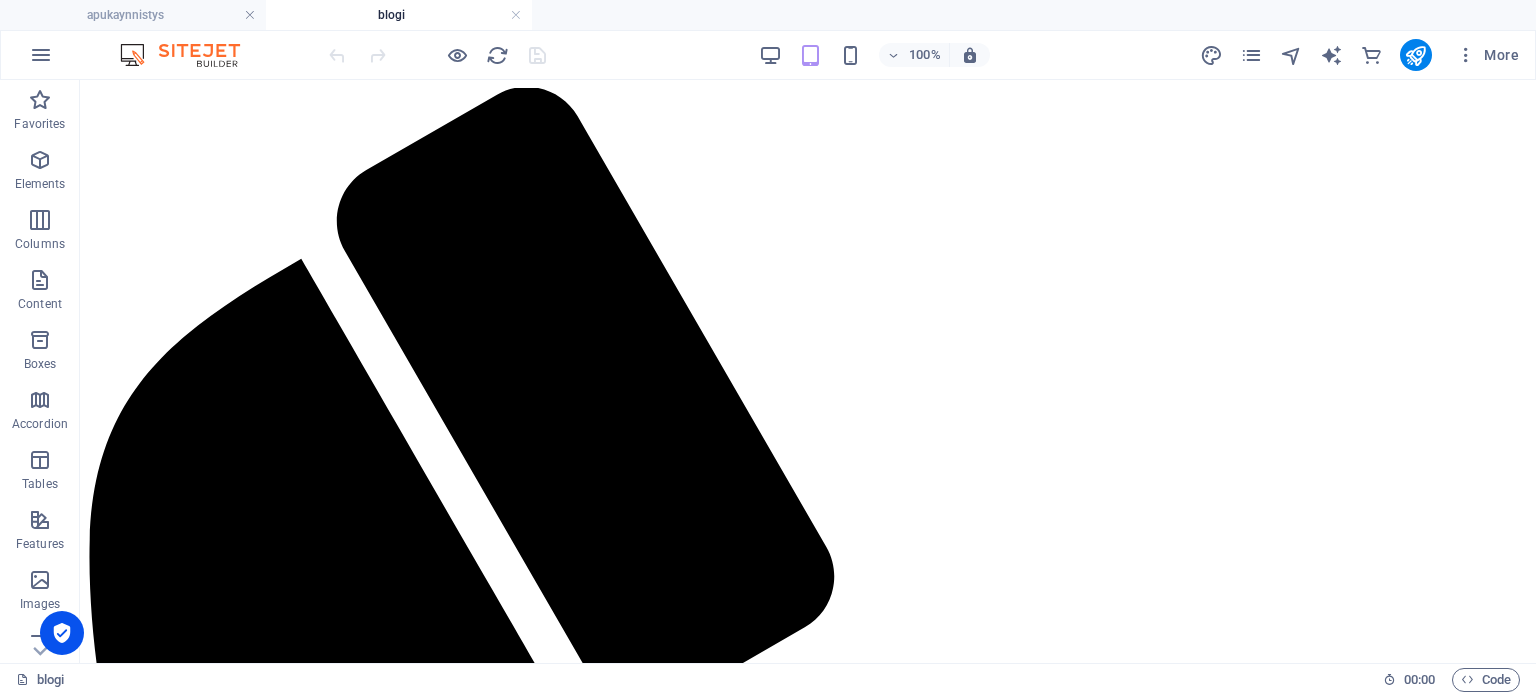 scroll, scrollTop: 0, scrollLeft: 0, axis: both 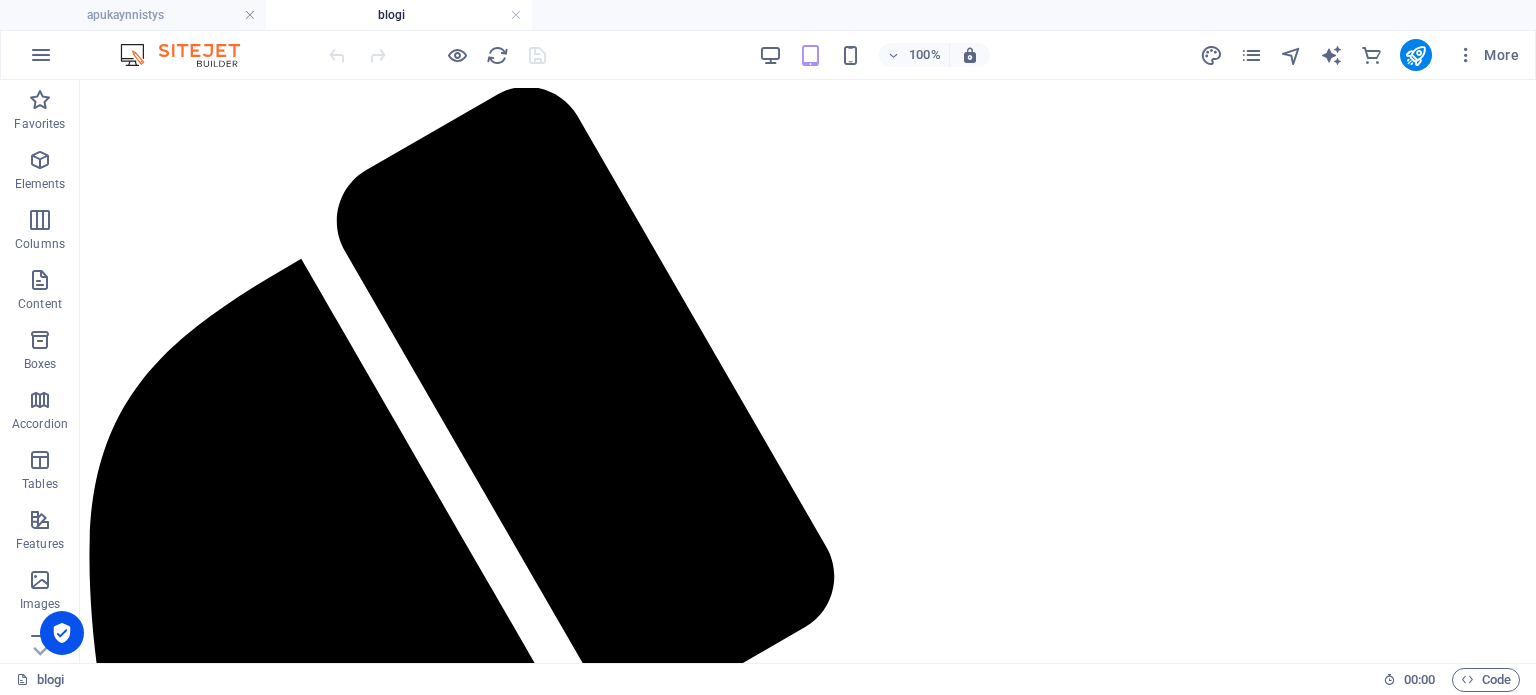 click on "Apukäynnistys RengasSOS Huollot Akun elvytys Desinfiointi Blogi Myynnissä" at bounding box center [808, 2062] 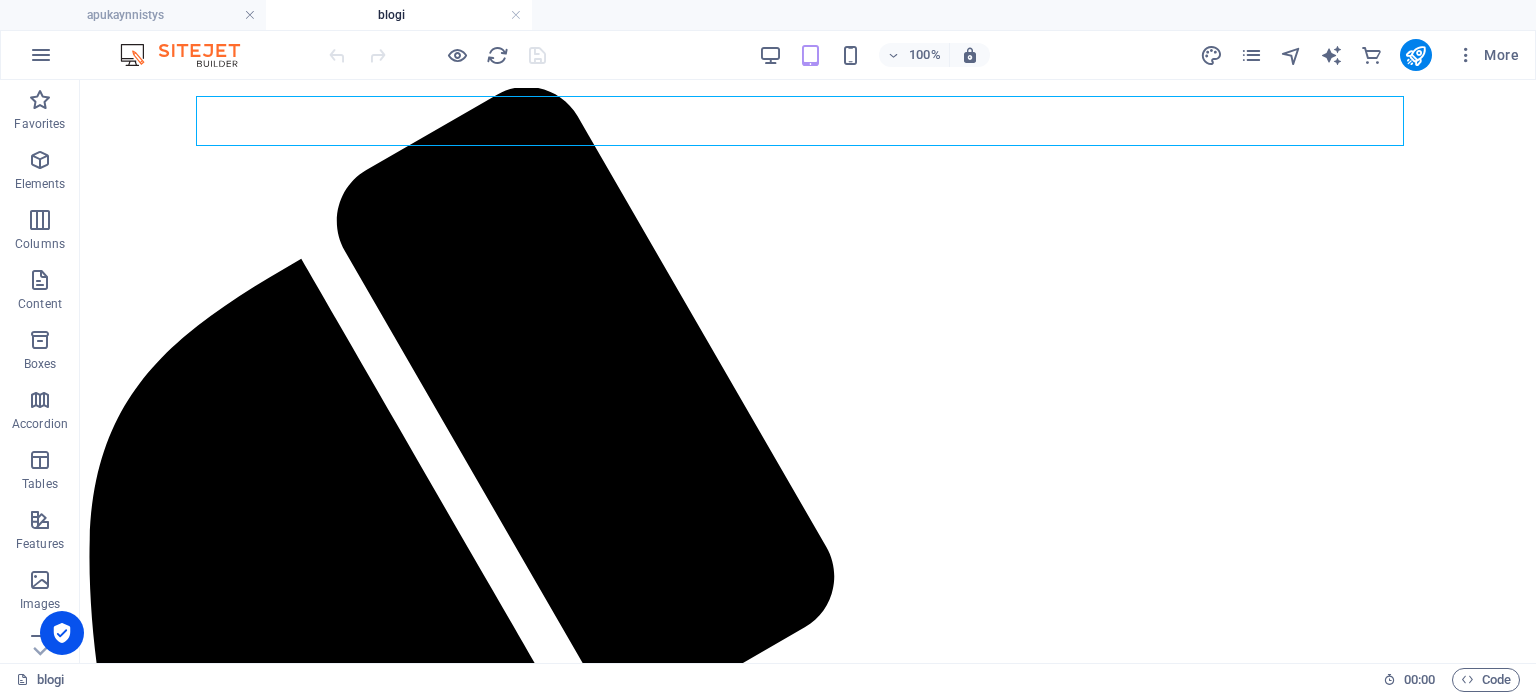 click on "Apukäynnistys RengasSOS Huollot Akun elvytys Desinfiointi Blogi Myynnissä" at bounding box center (808, 2062) 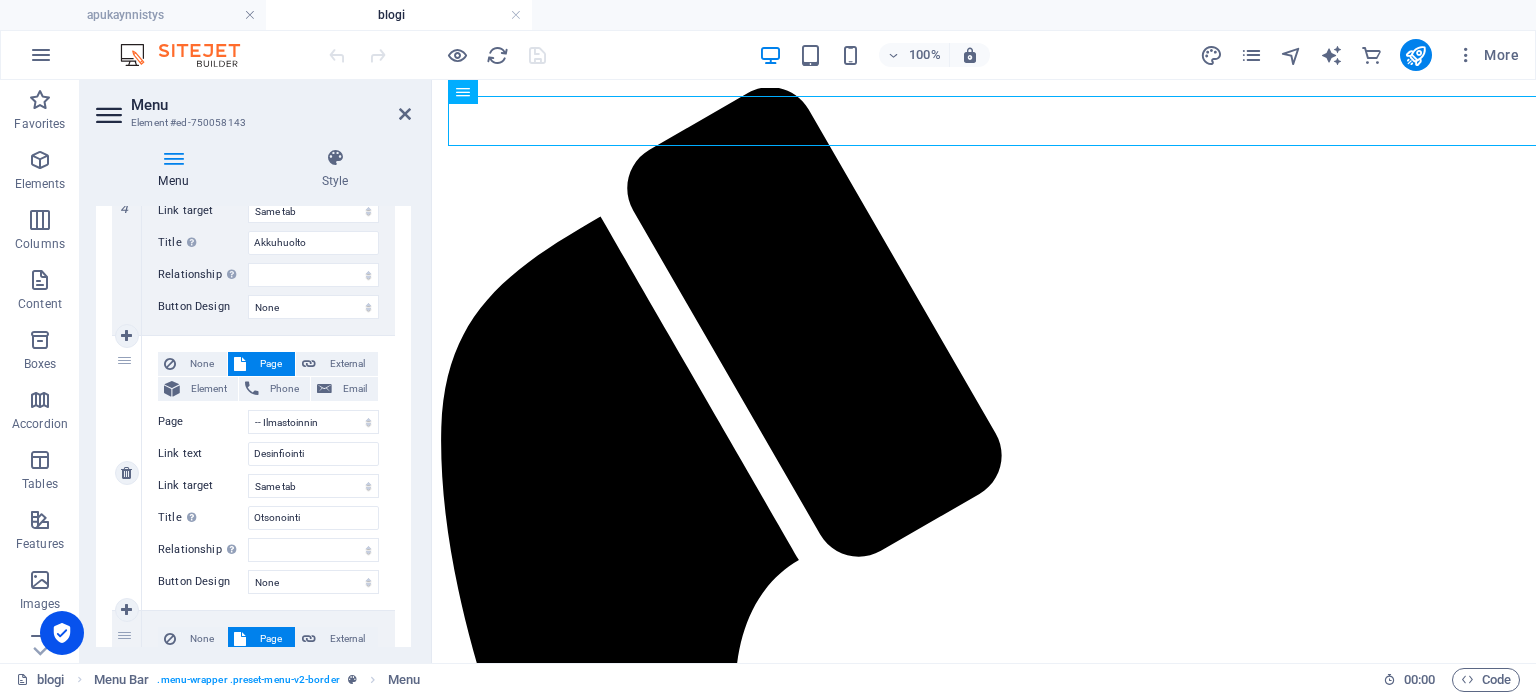 scroll, scrollTop: 1100, scrollLeft: 0, axis: vertical 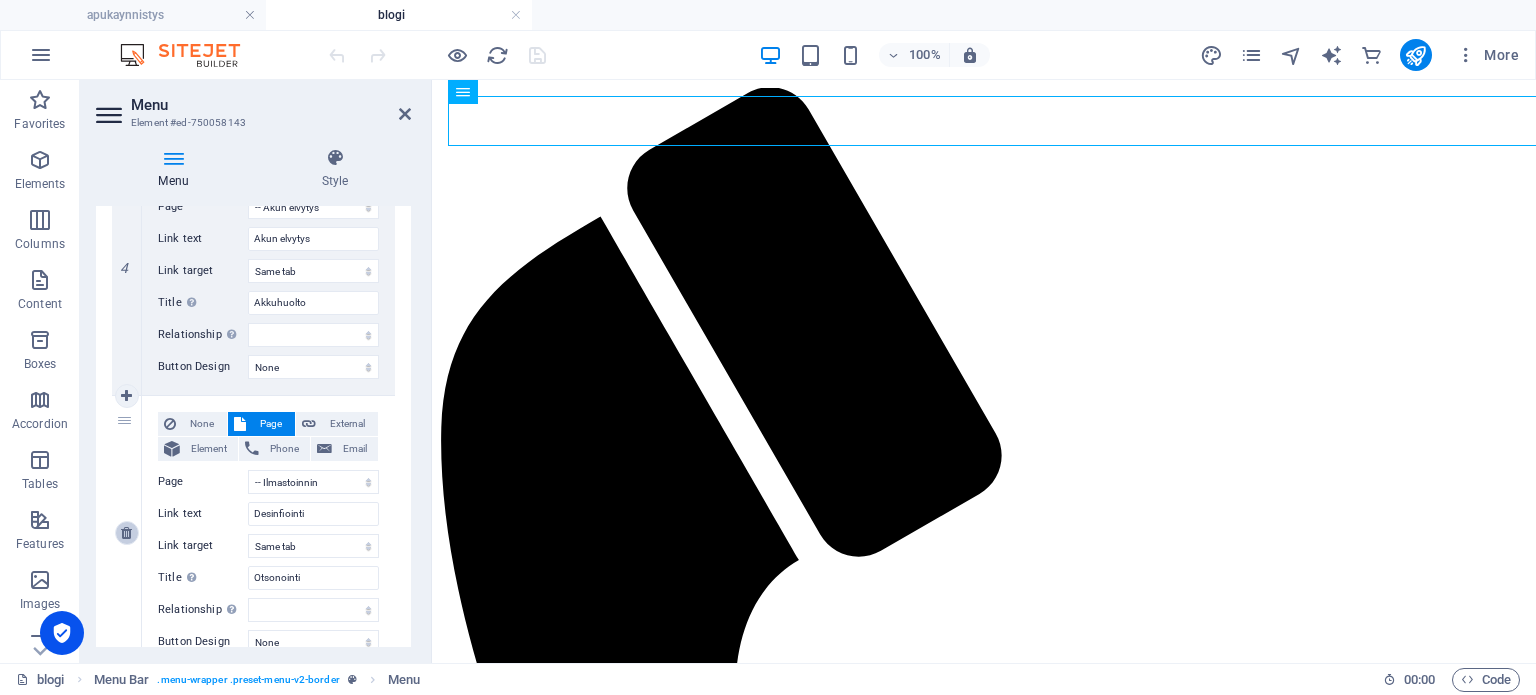 click at bounding box center [126, 533] 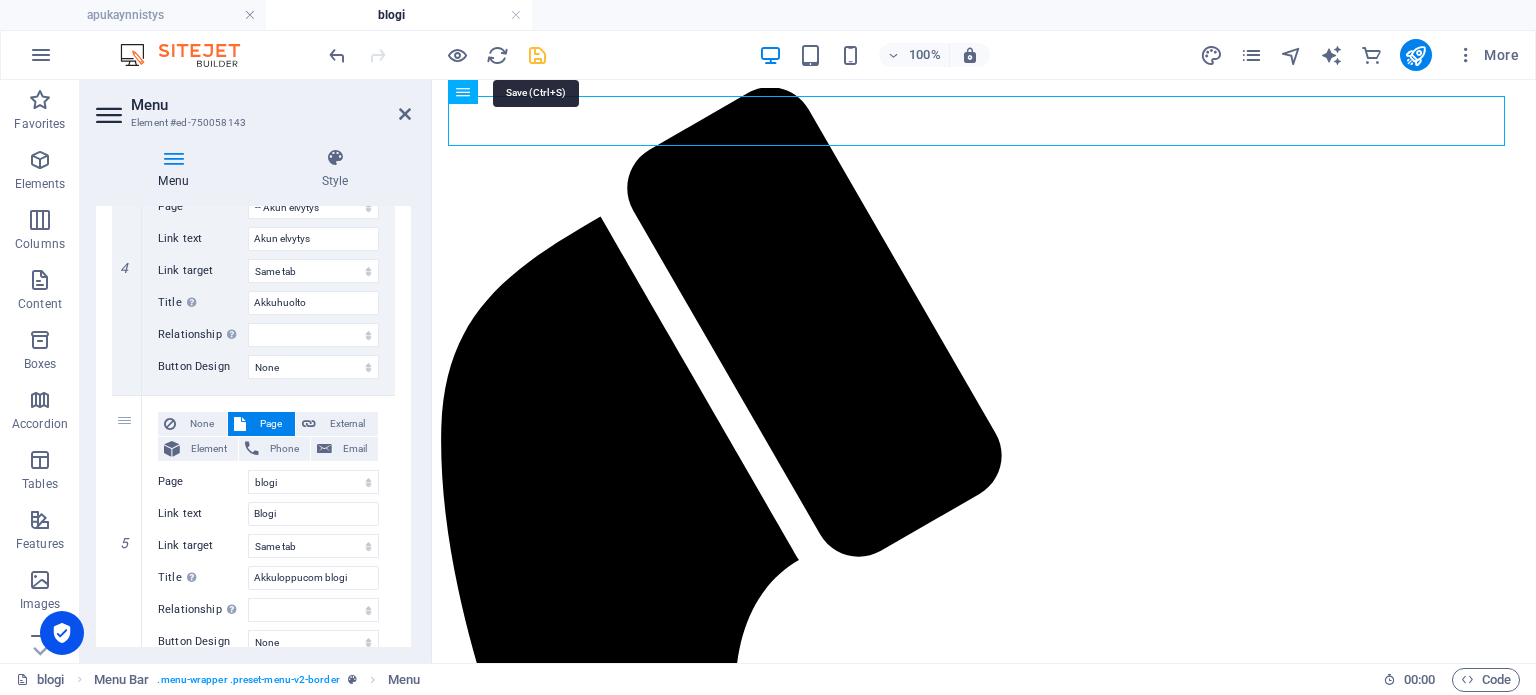 click at bounding box center [537, 55] 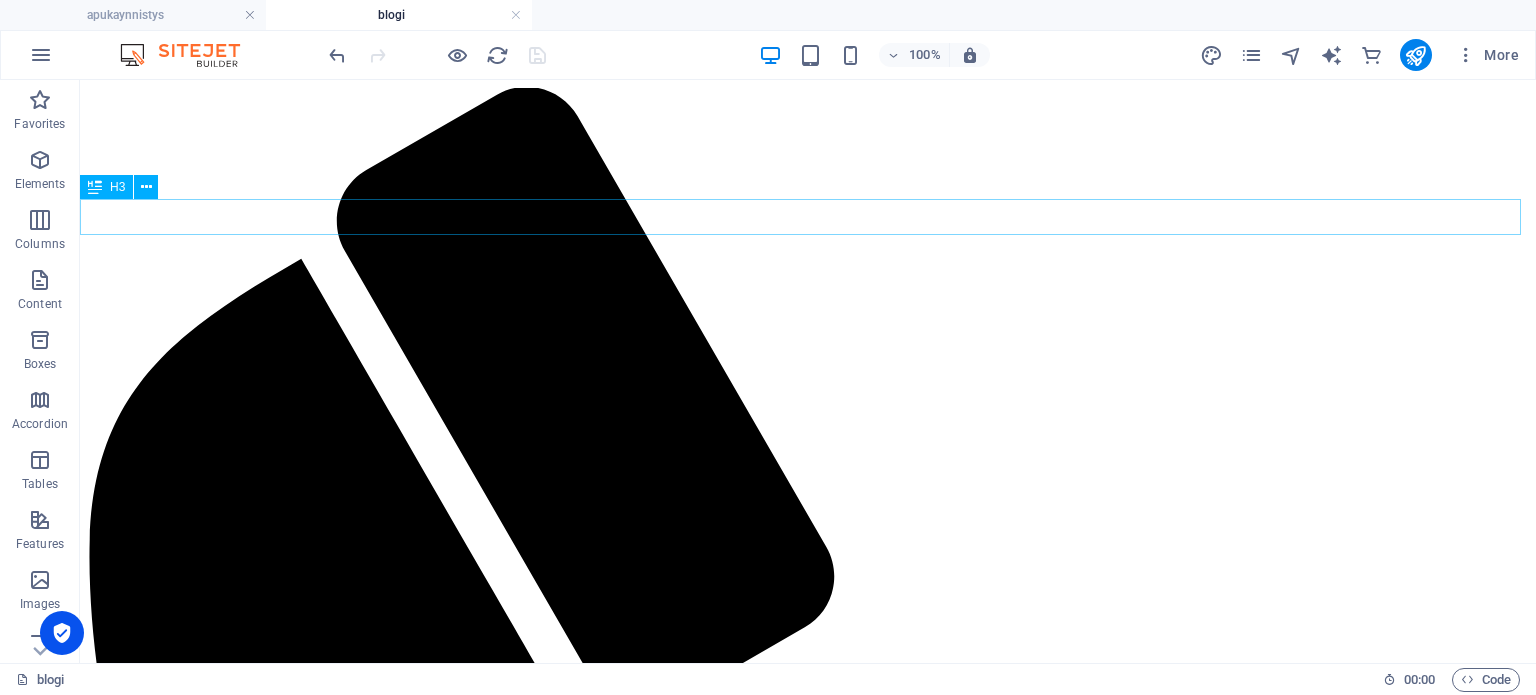 click on "[DOMAIN_NAME] tarjoaa autojen premium-huoltopalveluja!" at bounding box center [808, 2187] 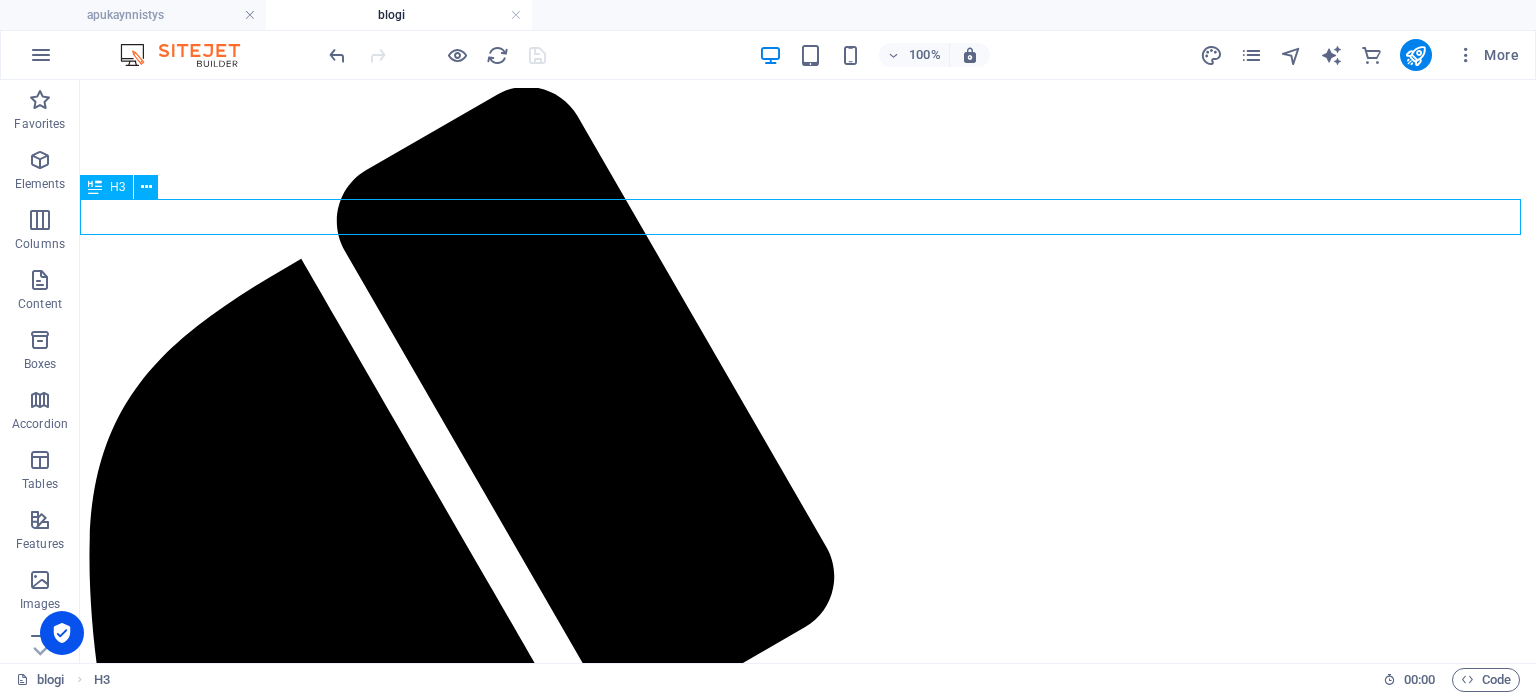 click on "[DOMAIN_NAME] tarjoaa autojen premium-huoltopalveluja!" at bounding box center [808, 2187] 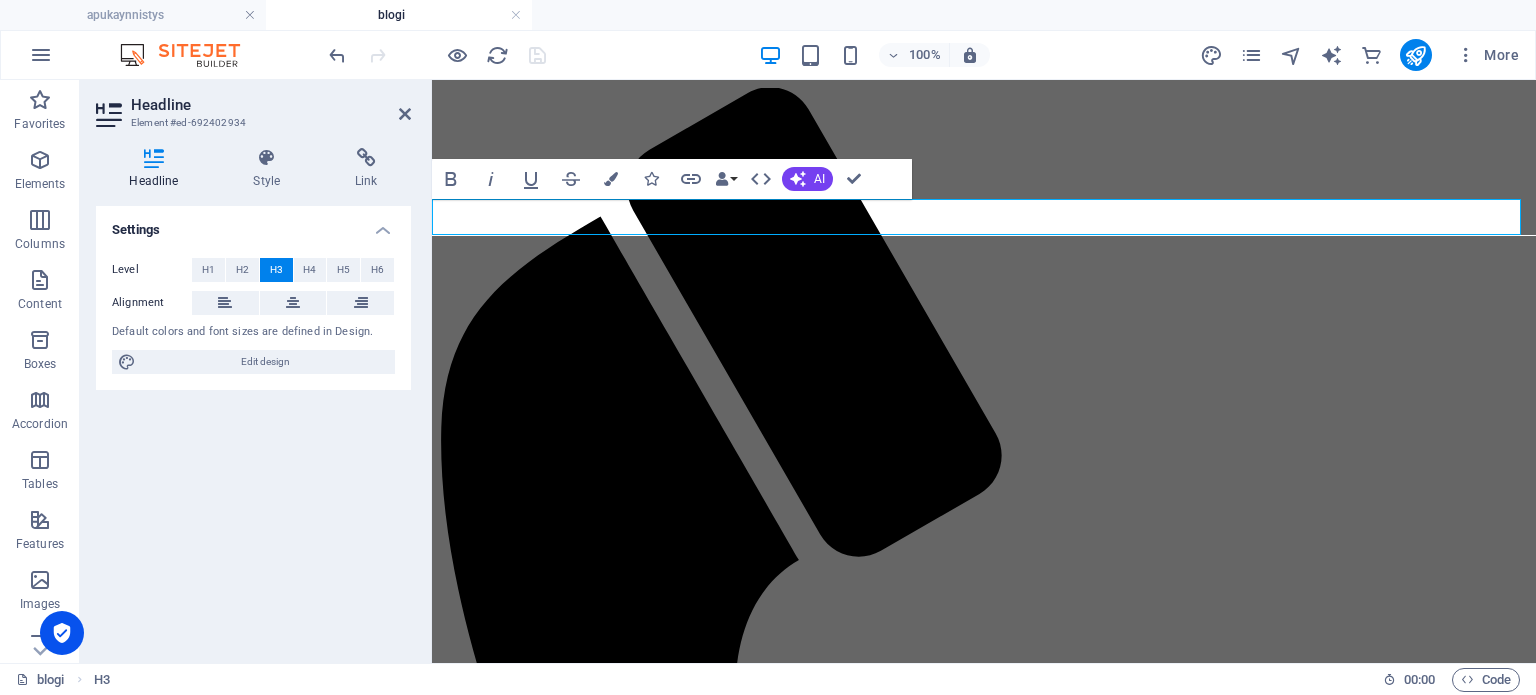 click on "[DOMAIN_NAME] tarjoaa autojen premium-huoltopalveluja!" at bounding box center [984, 1720] 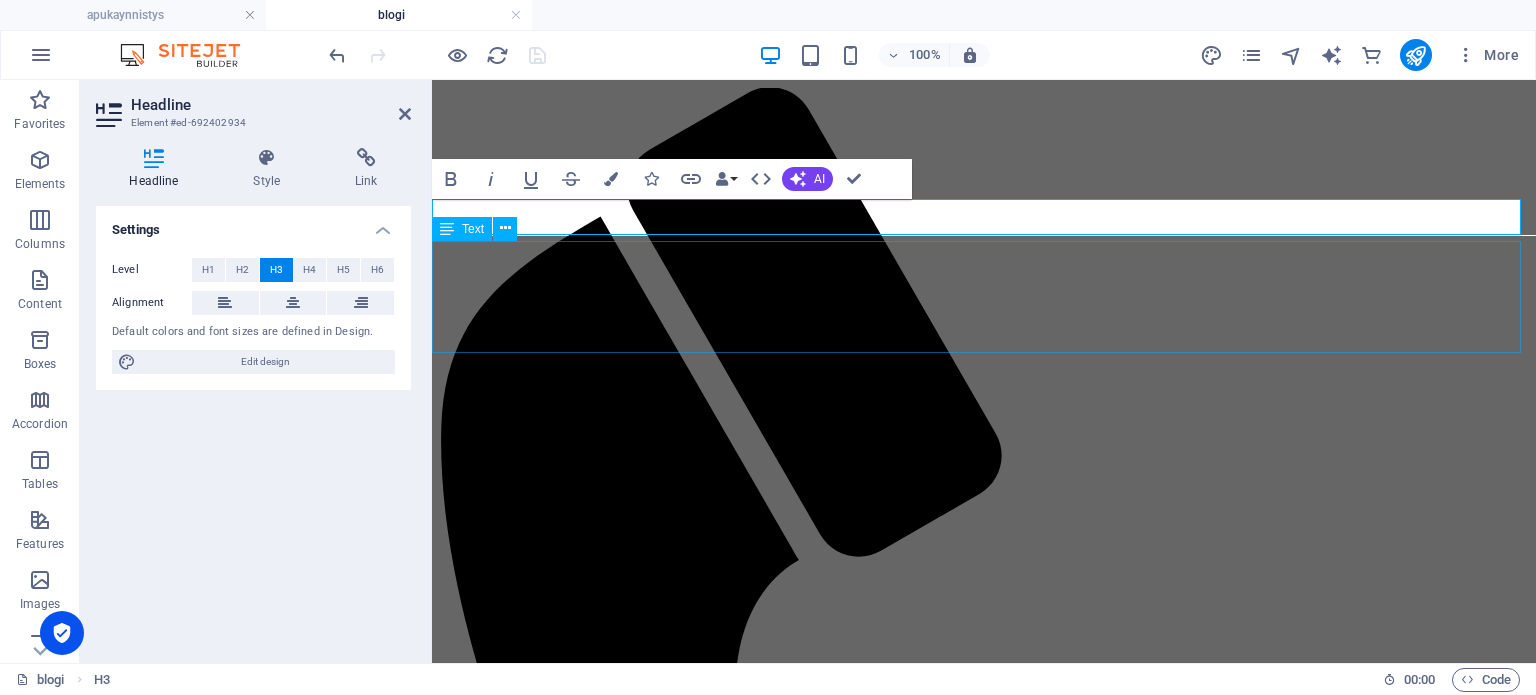 click on "Tutustu palveluihimme! Osa palveluistamme suoritetaan toimipisteellämme, mutta voit myös tilata palveluja kätevästi suoraan kotipihallesi. Premium-huollot tästä" at bounding box center (984, 1768) 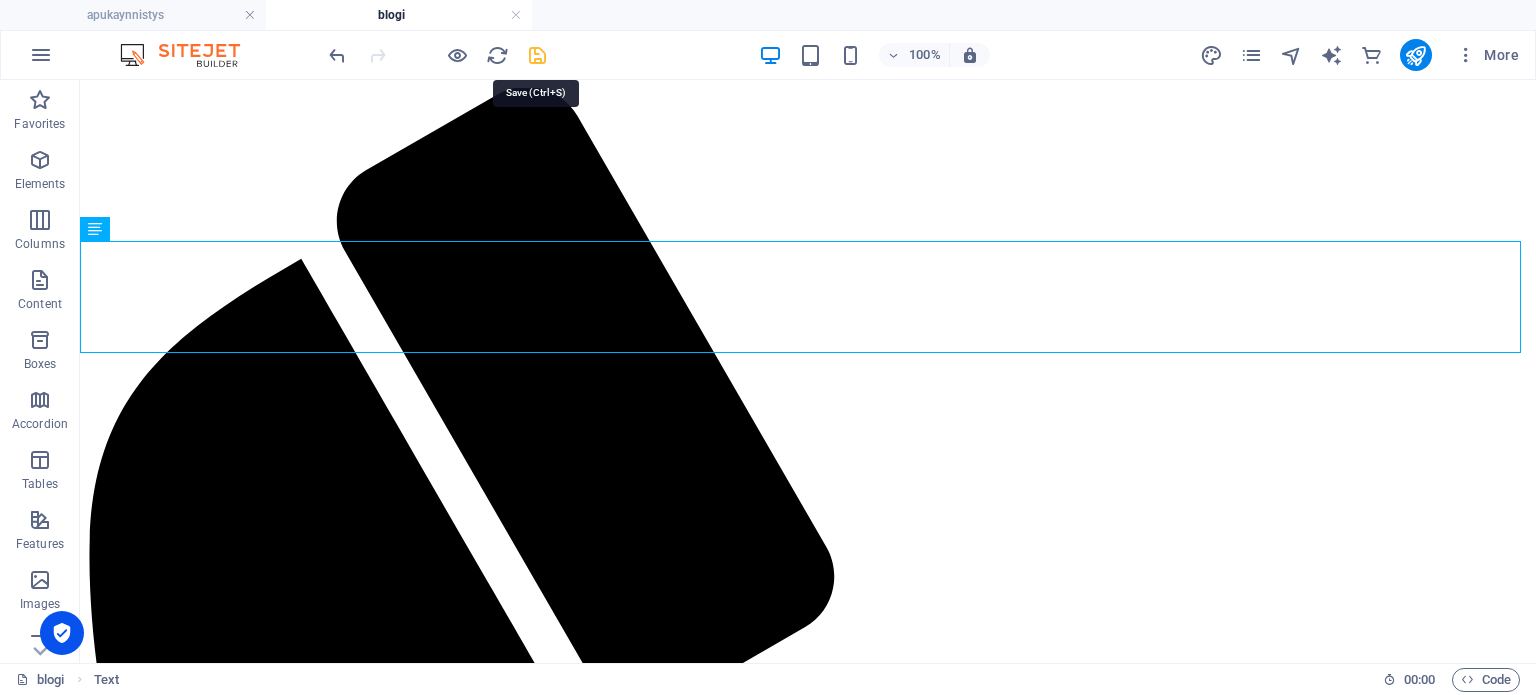 click at bounding box center (537, 55) 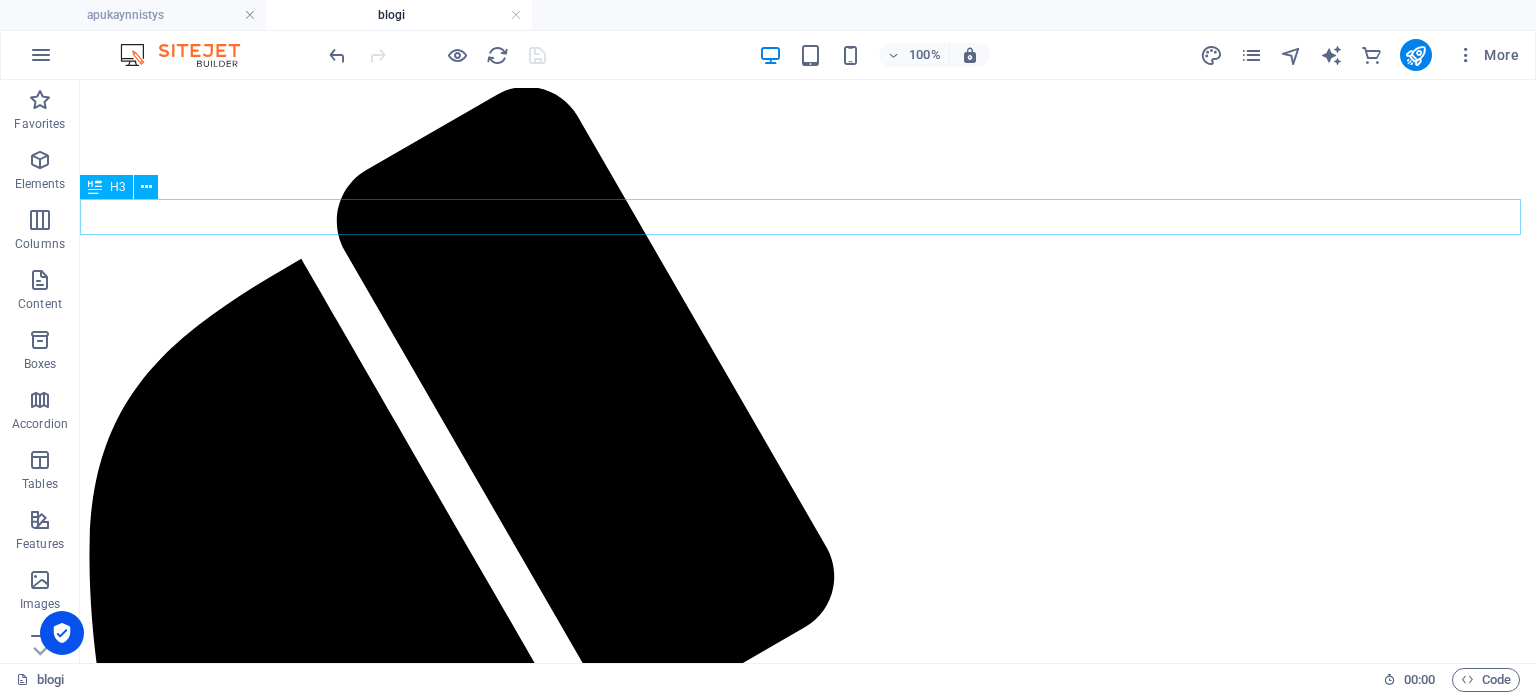 click on "[DOMAIN_NAME] tarjoaa autojen premium-palveluja!" at bounding box center (808, 2187) 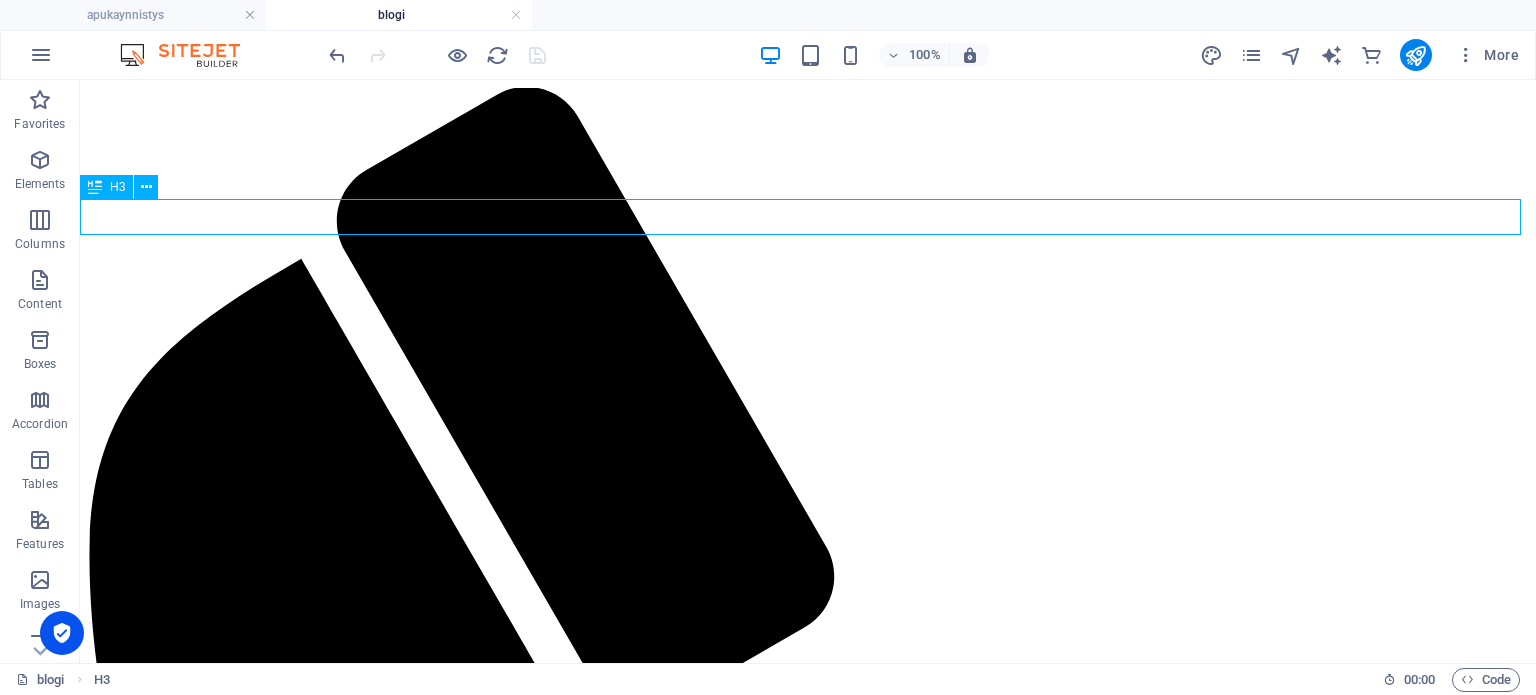 click on "[DOMAIN_NAME] tarjoaa autojen premium-palveluja!" at bounding box center [808, 2187] 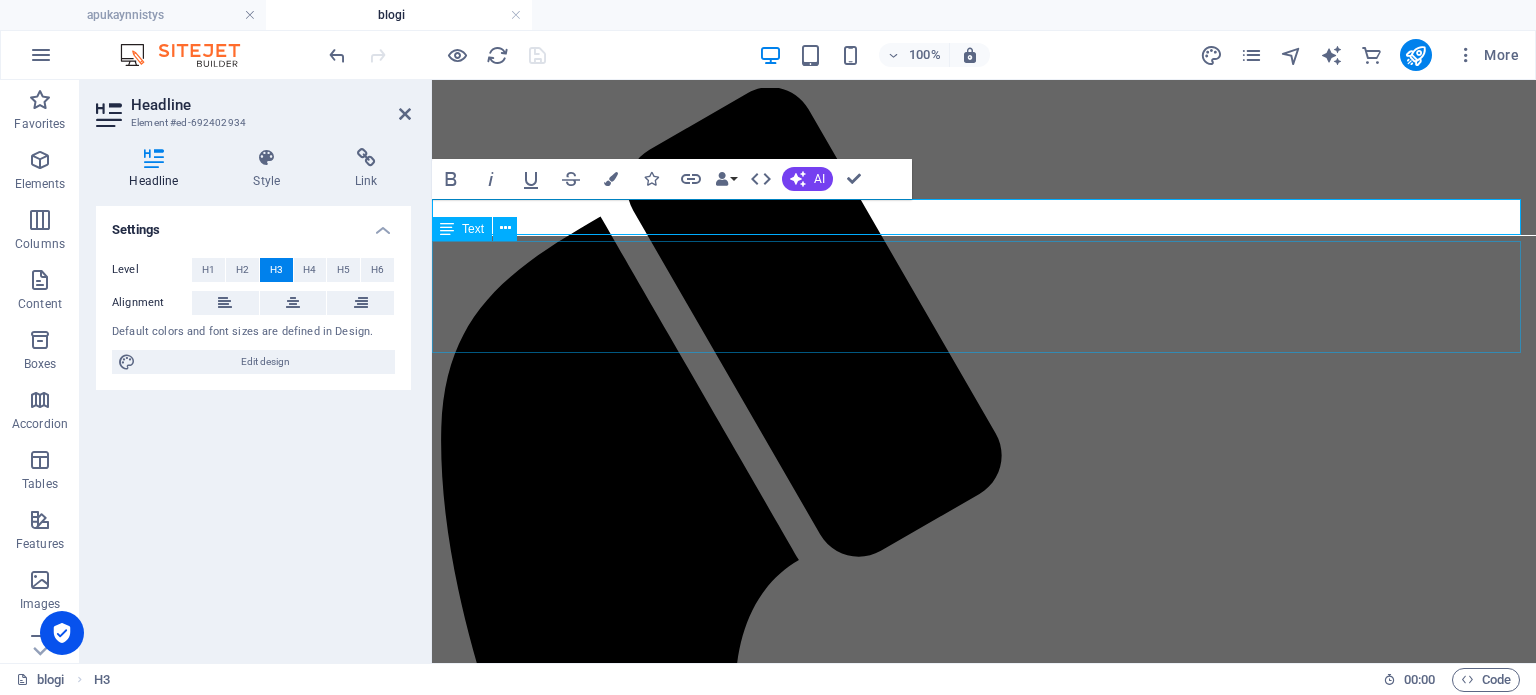 click on "Tutustu palveluihimme! Osa palveluistamme suoritetaan toimipisteellämme, mutta voit myös tilata palveluja kätevästi suoraan kotipihallesi. Premium-huollot tästä" at bounding box center (984, 1768) 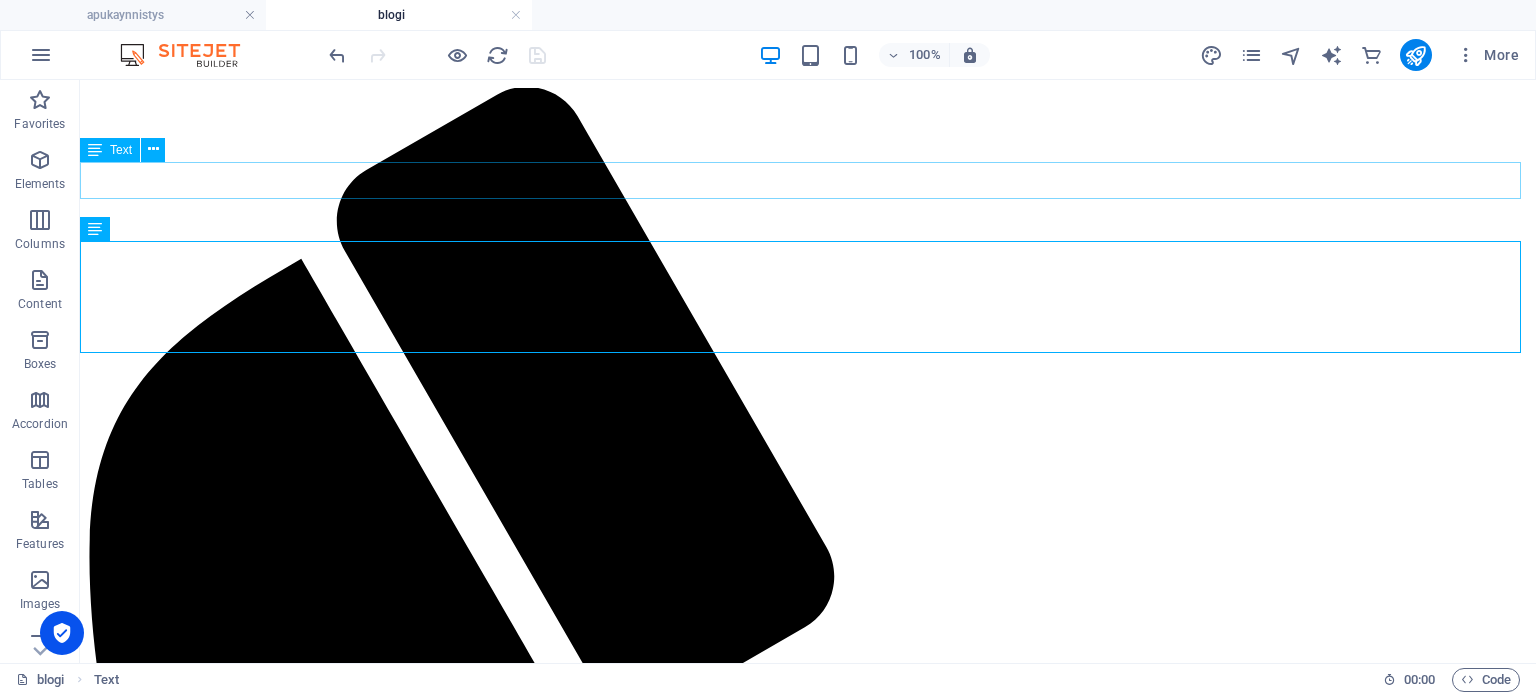 click on "Lue Tietoa ja vinkkejä akuista" at bounding box center (808, 2140) 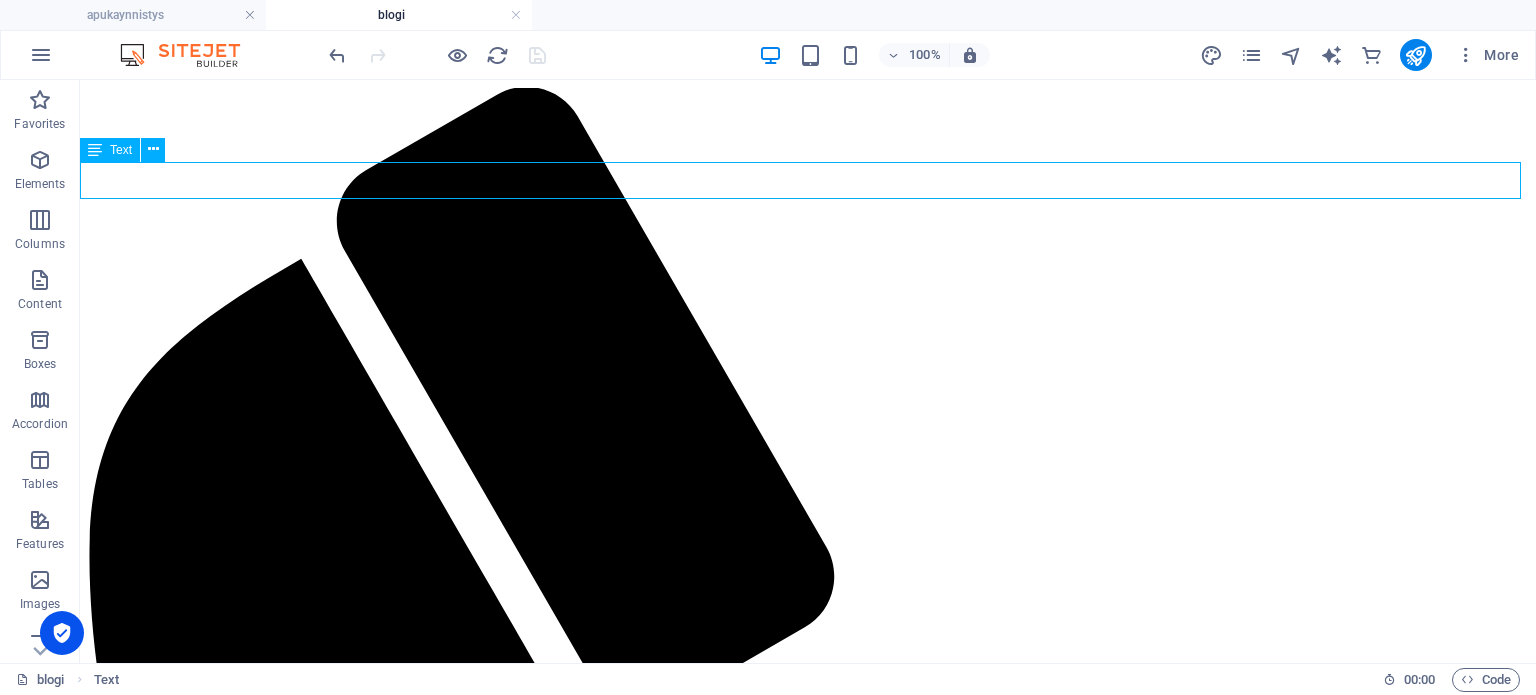 click on "Lue Tietoa ja vinkkejä akuista" at bounding box center [808, 2140] 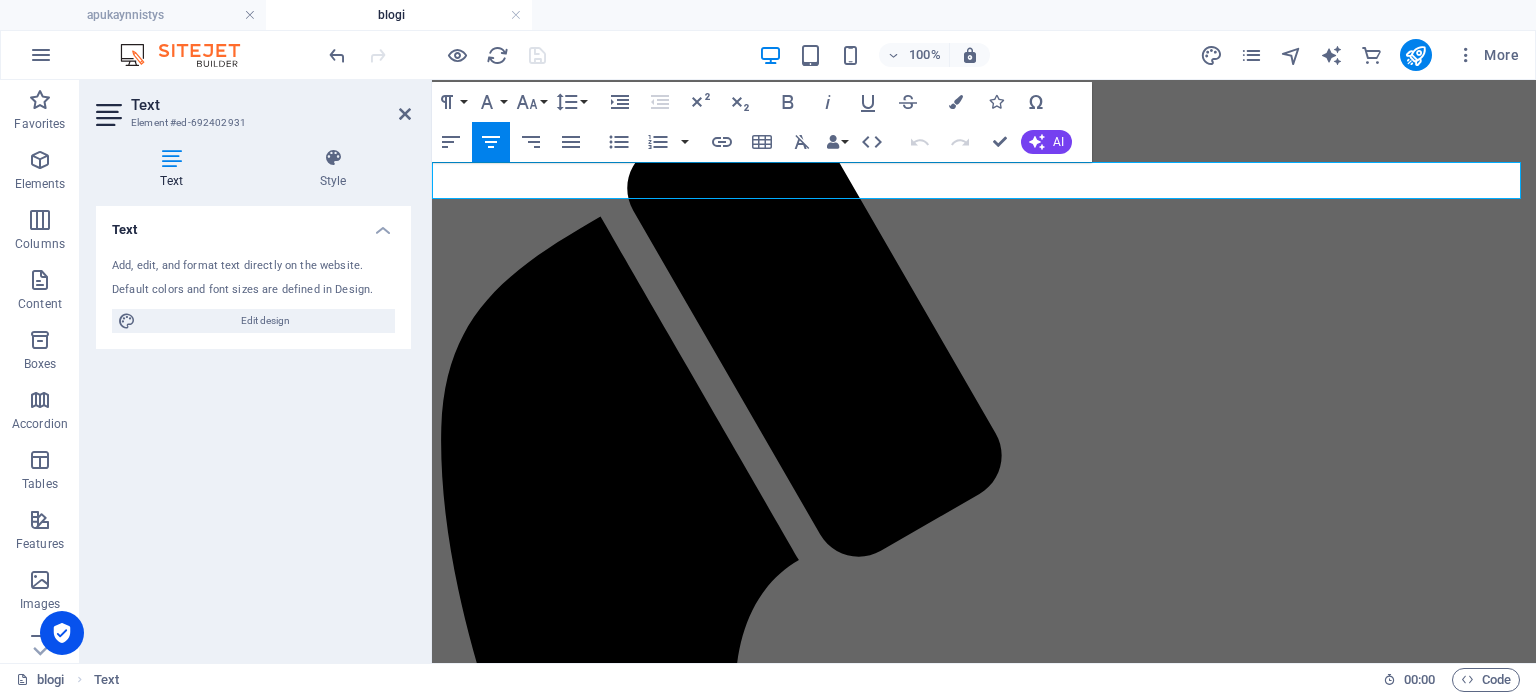 click on "Lue Tietoa ja vinkkejä akuista" at bounding box center (611, 1672) 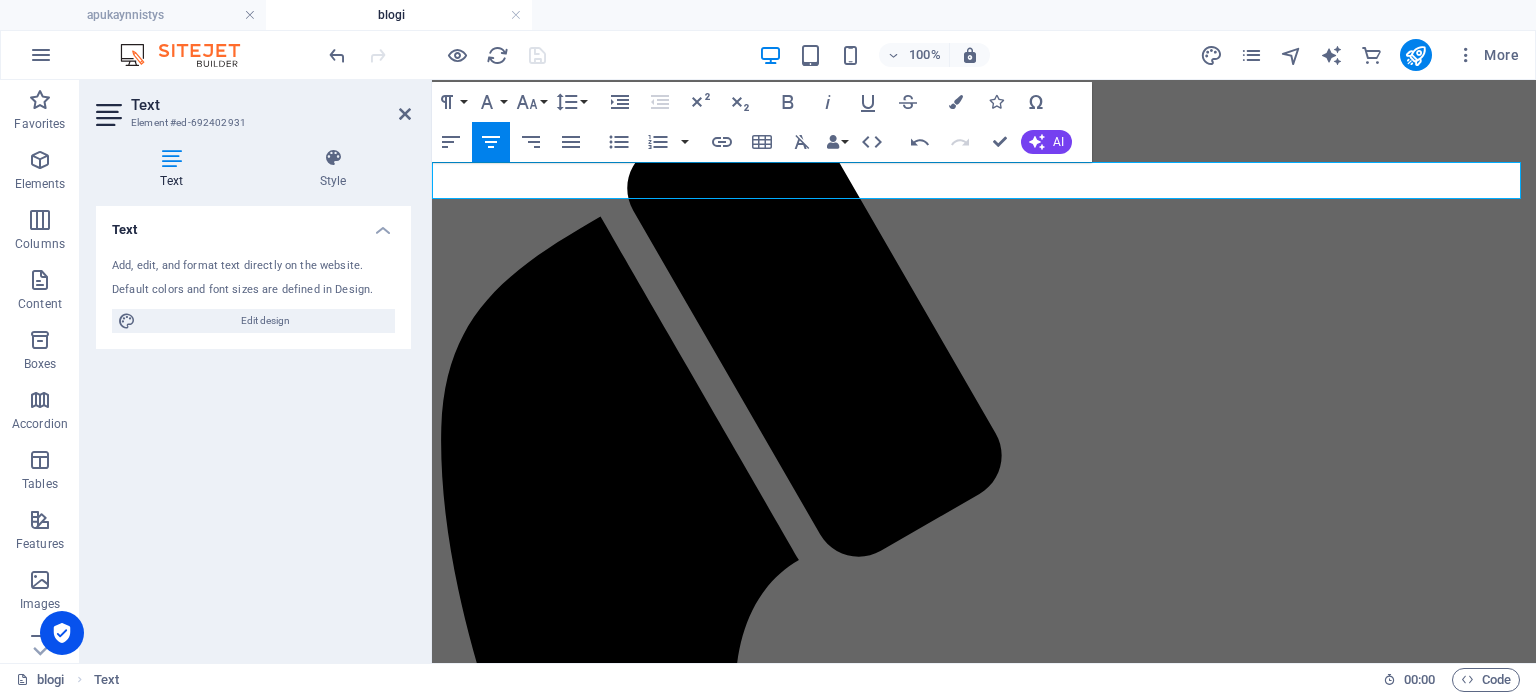 click on "Lue tietoa ja vinkkejä akuista" at bounding box center (984, 1672) 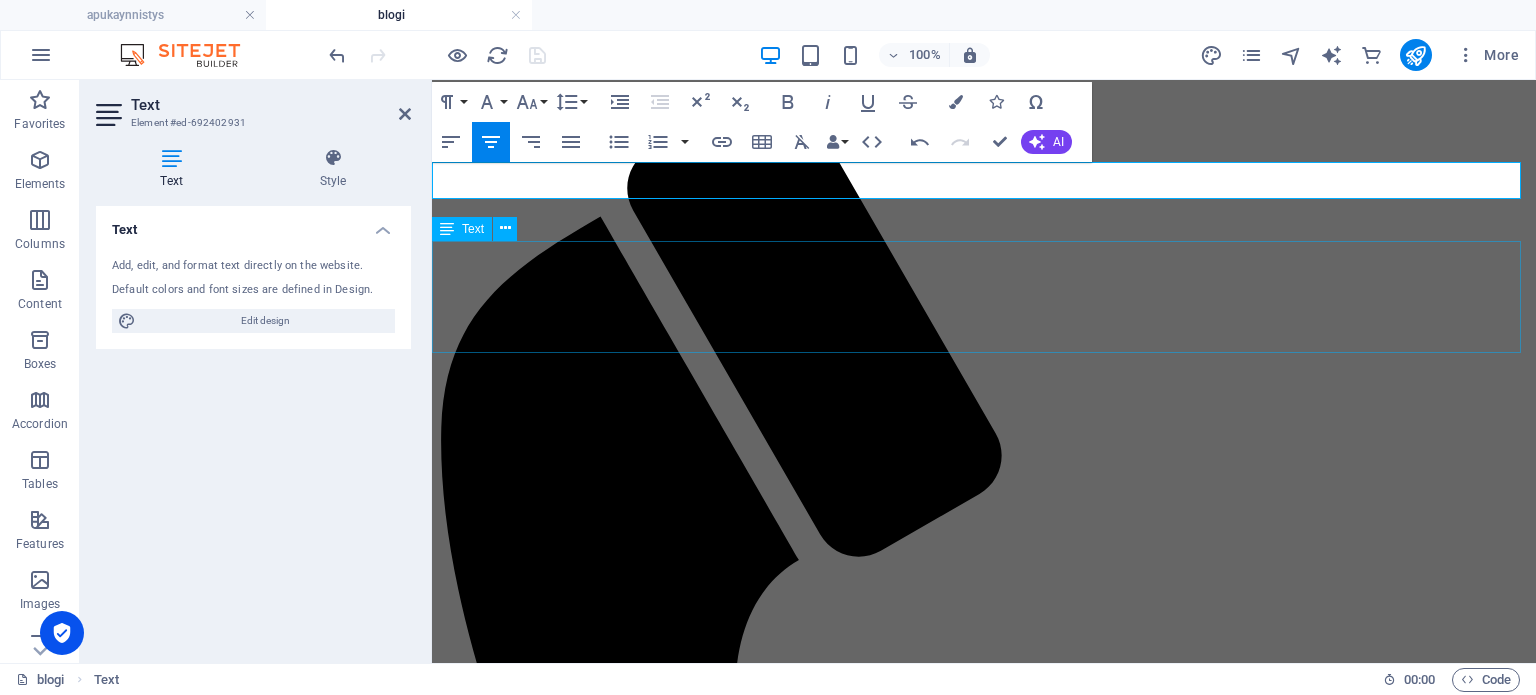 click on "Tutustu palveluihimme! Osa palveluistamme suoritetaan toimipisteellämme, mutta voit myös tilata palveluja kätevästi suoraan kotipihallesi. Premium-huollot tästä" at bounding box center [984, 1768] 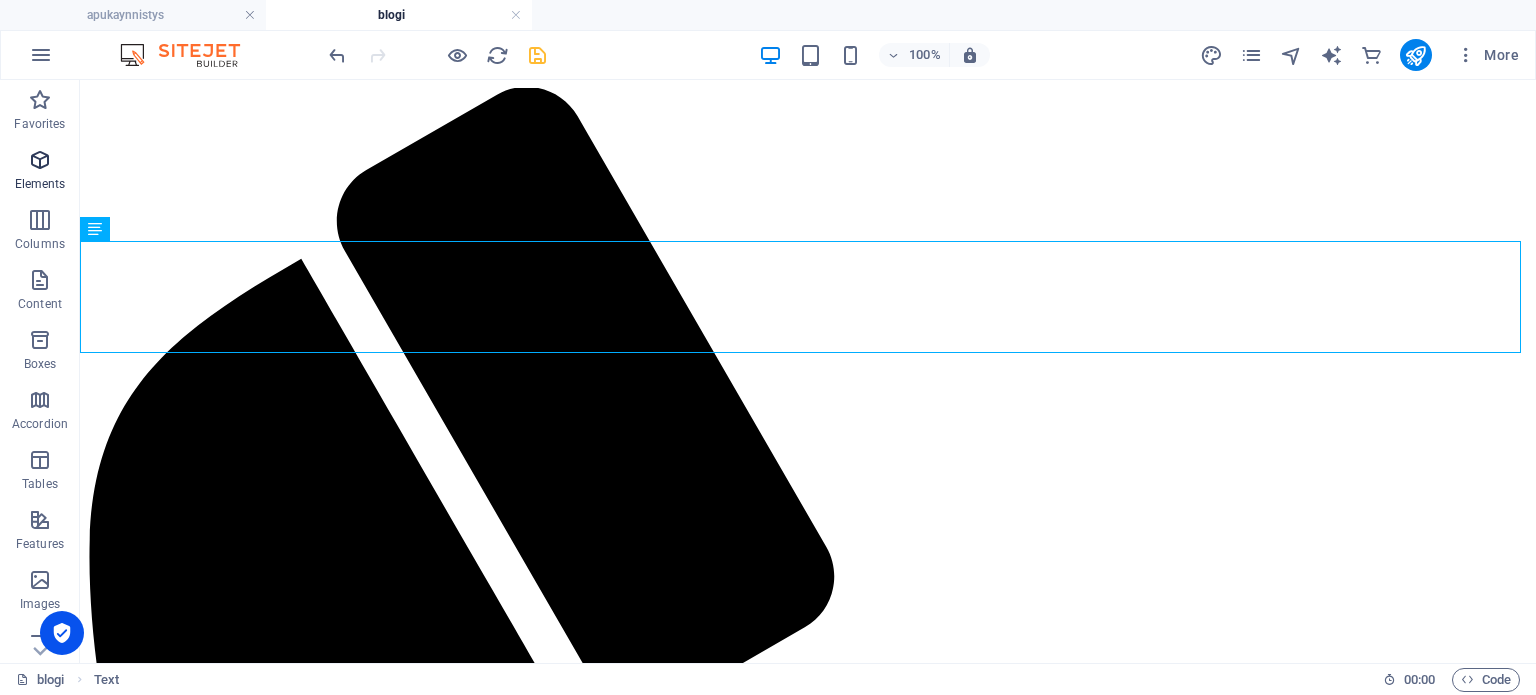 click at bounding box center [40, 160] 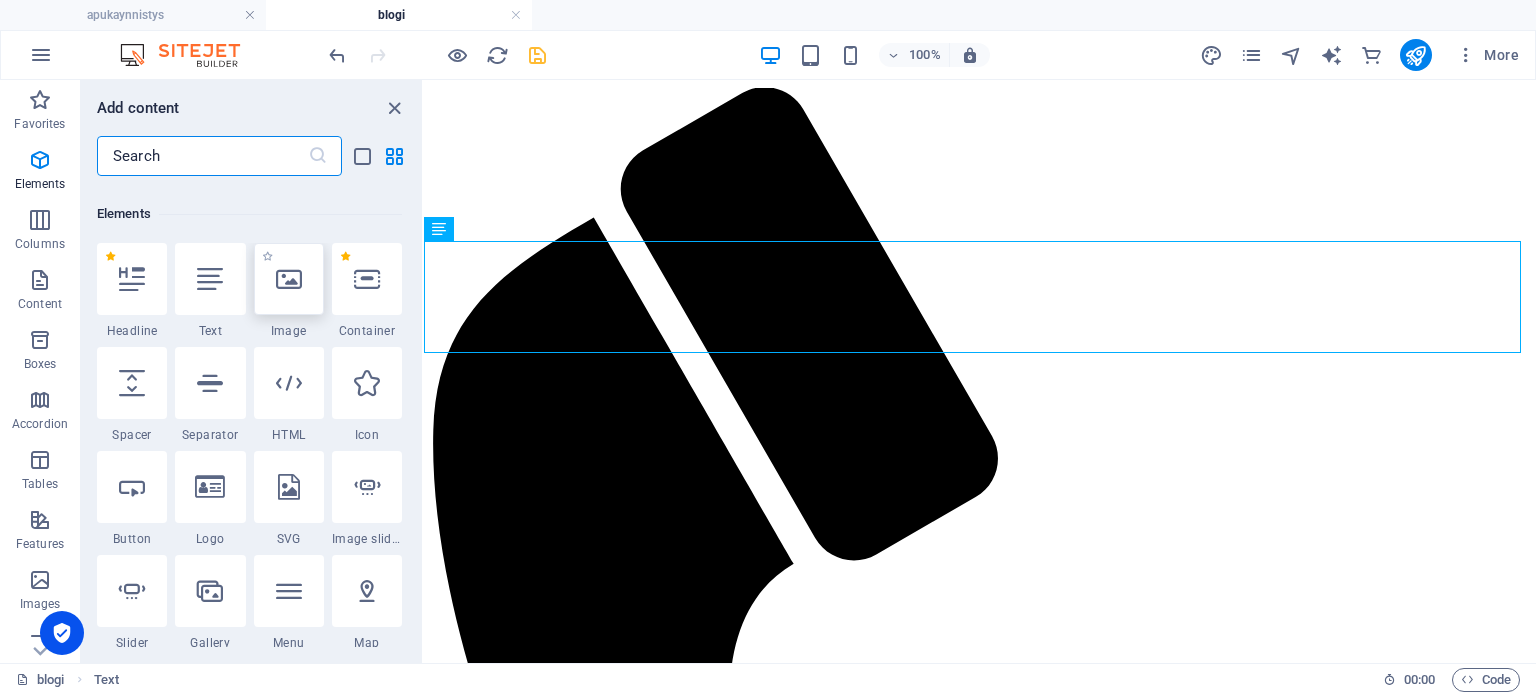 scroll, scrollTop: 212, scrollLeft: 0, axis: vertical 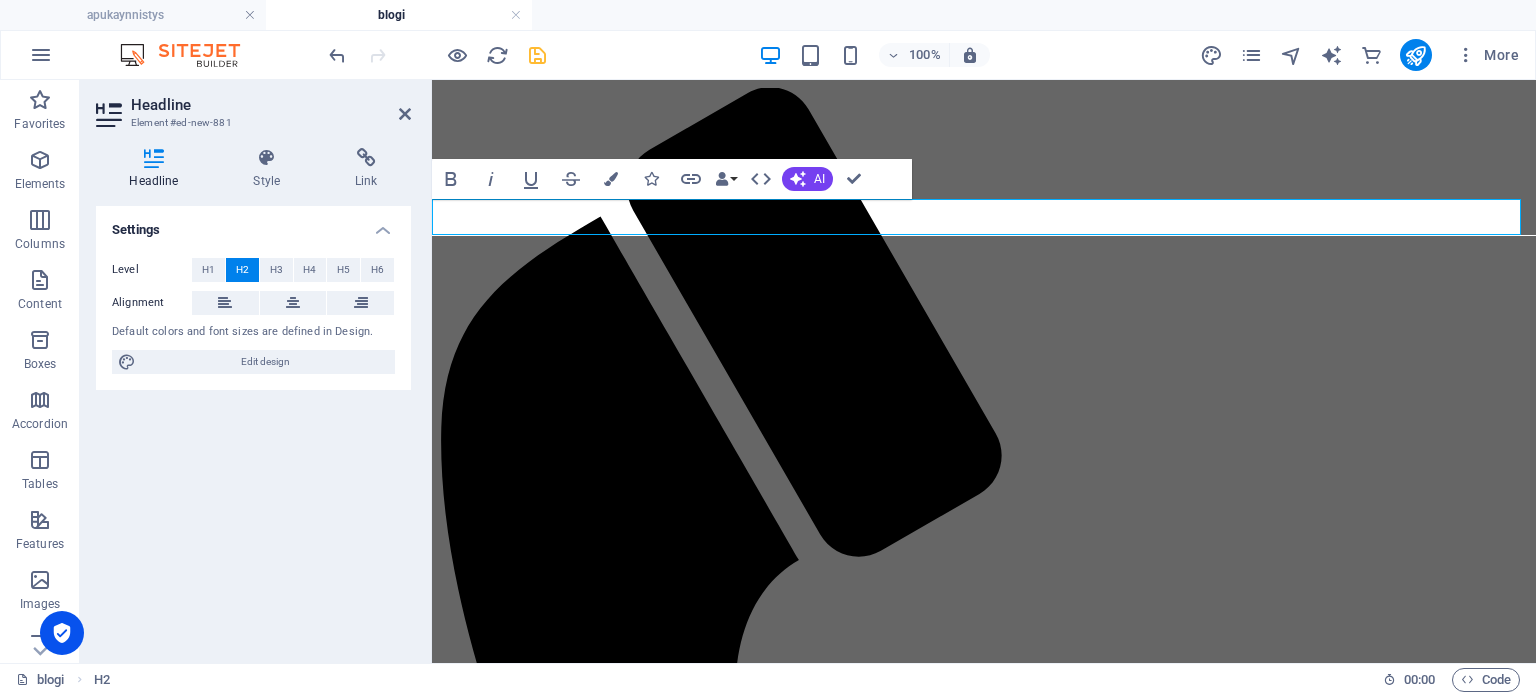click on "Apukäynnistys RengasSOS Huollot Akun elvytys Blogi Myynnissä BlogiLue tietoa ja vinkkejä New headline [DOMAIN_NAME] tarjoaa autojen premium-palveluja! Tutustu palveluihimme! Osa palveluistamme suoritetaan toimipisteellämme, mutta voit myös tilata palveluja kätevästi suoraan kotipihallesi. Premium-huollot tästä Renkaiden kulumiseen vaikuttavat tekijät Renkaat [DATE] Renkaat ovat auton ainoat kosketuspisteet tieteen – niiden kunto vaikuttaa turvallisuuteen, polttoainetalouteen ja ajomukavuuteen. Jos renkaat kuluvat epätasaisesti tai liian nopeasti, syynä voi olla väärä ilmanpaine, huono nelipyöräsuuntaus tai laaduton rengas. Tässä oppaassa kerromme, miten pidät renkaasi kunnossa ja säästät rahaa pitkällä aikavälillä. Renkaiden ilmanpaine ja lämpö Renkaat [DATE] Autosi tehot takaisin – Miten moottorin virkistyshuolto palauttaa hevosvoimia? Moottori [DATE] Yrittäjät ja palvelut Satakunnassa Muut [DATE] Opas häiden suunnitteluun Opas [DATE] Remontointi Akut" at bounding box center [984, 6832] 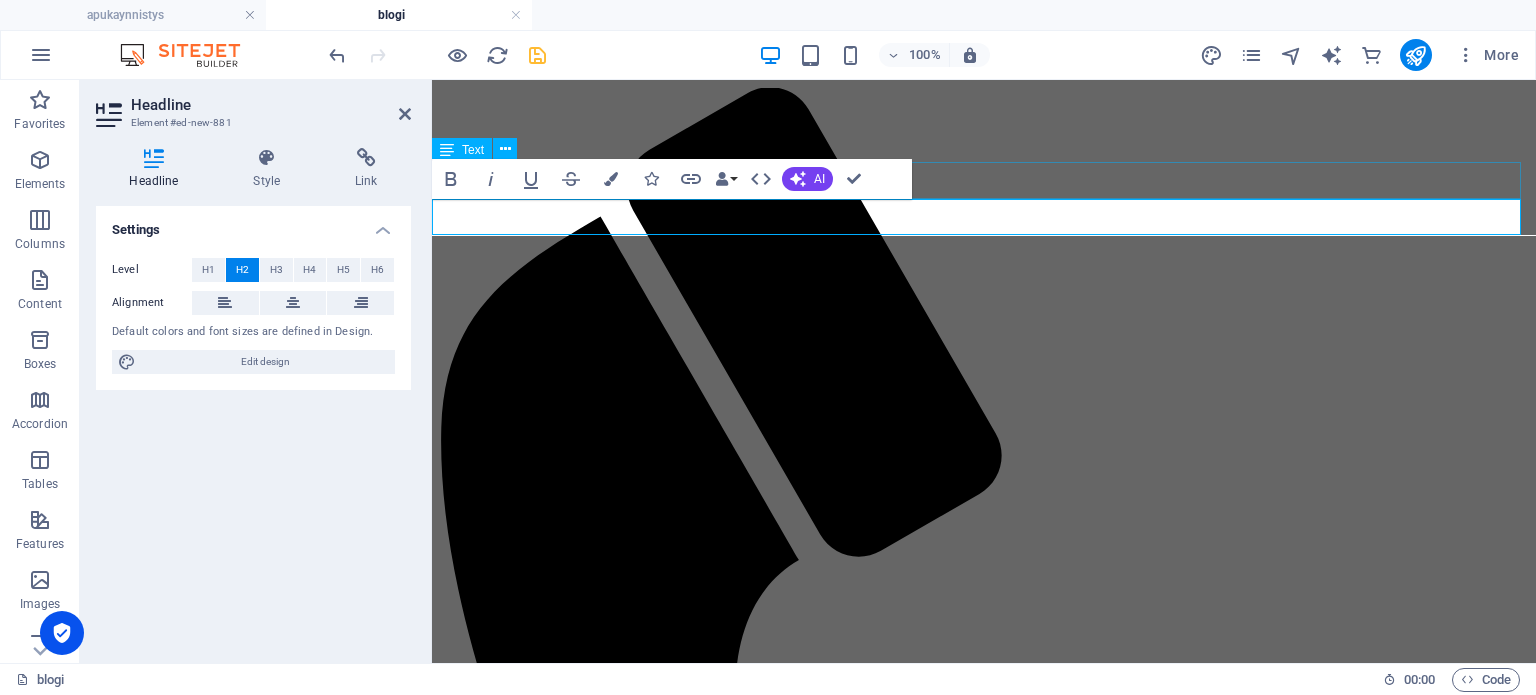 click on "BlogiLue tietoa ja vinkkejä" at bounding box center (984, 1672) 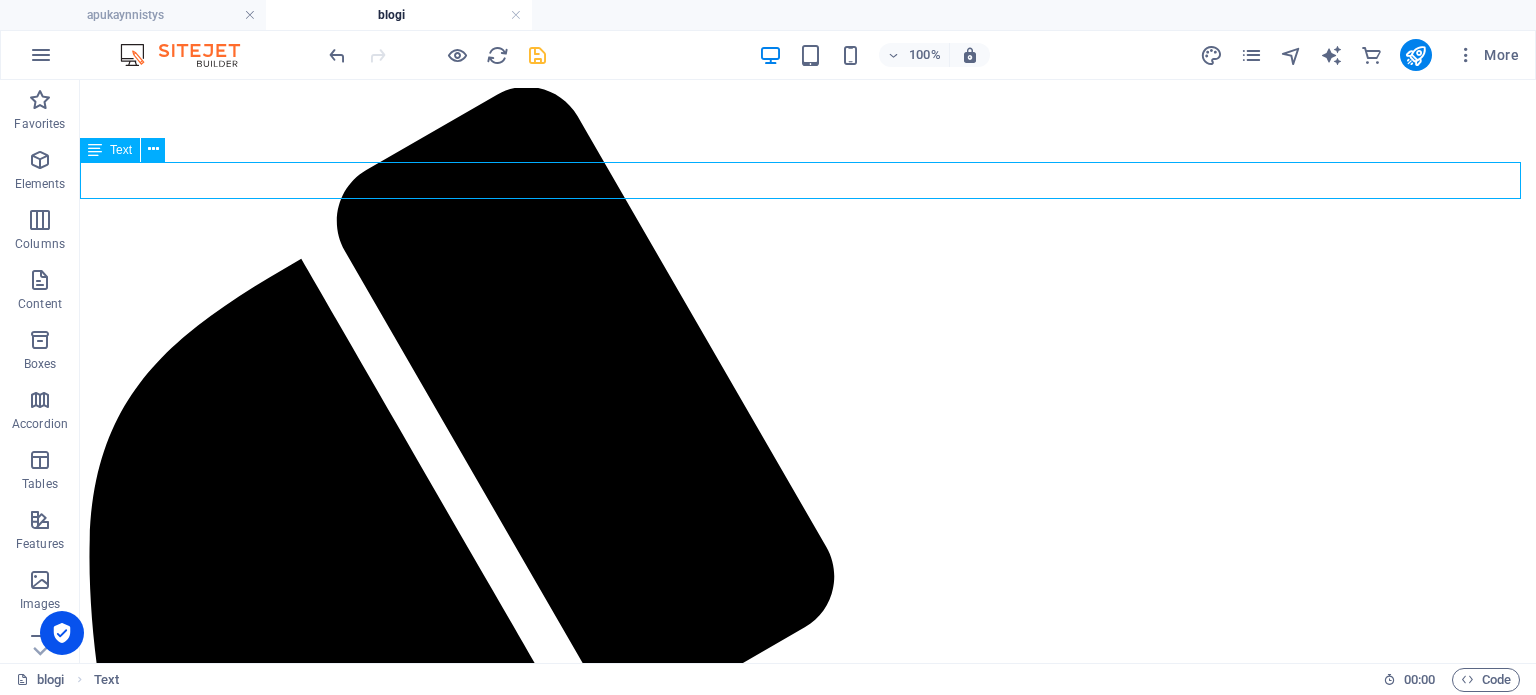 click on "BlogiLue tietoa ja vinkkejä" at bounding box center (808, 2140) 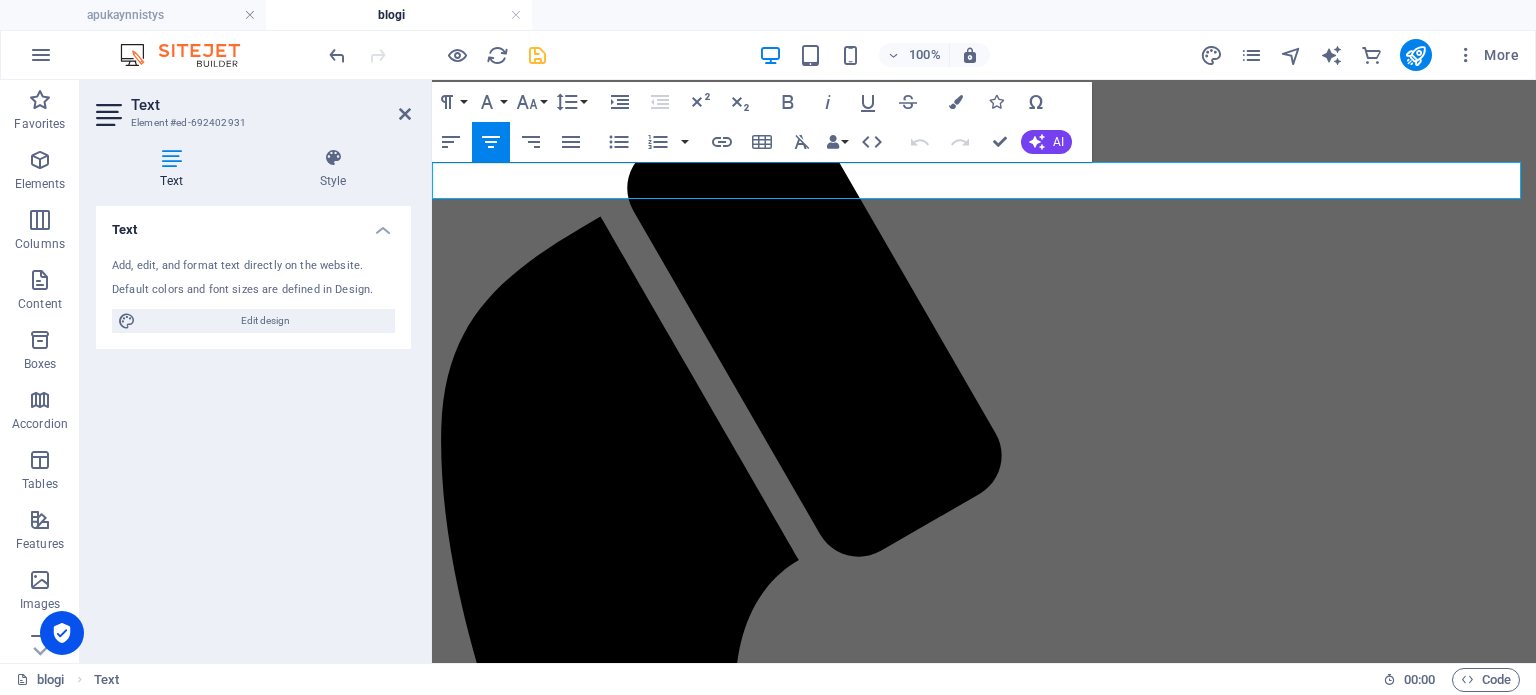 drag, startPoint x: 1150, startPoint y: 184, endPoint x: 779, endPoint y: 189, distance: 371.0337 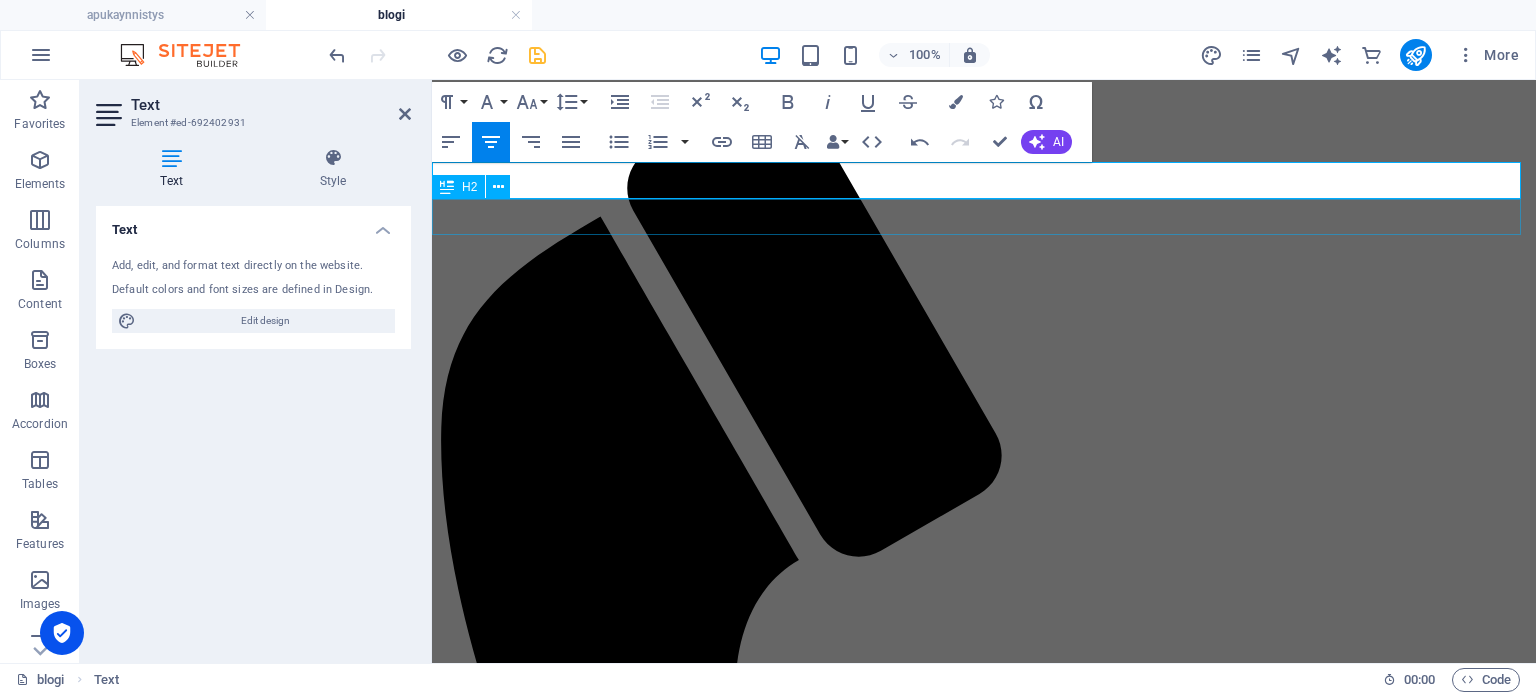 click on "New headline" at bounding box center (984, 1706) 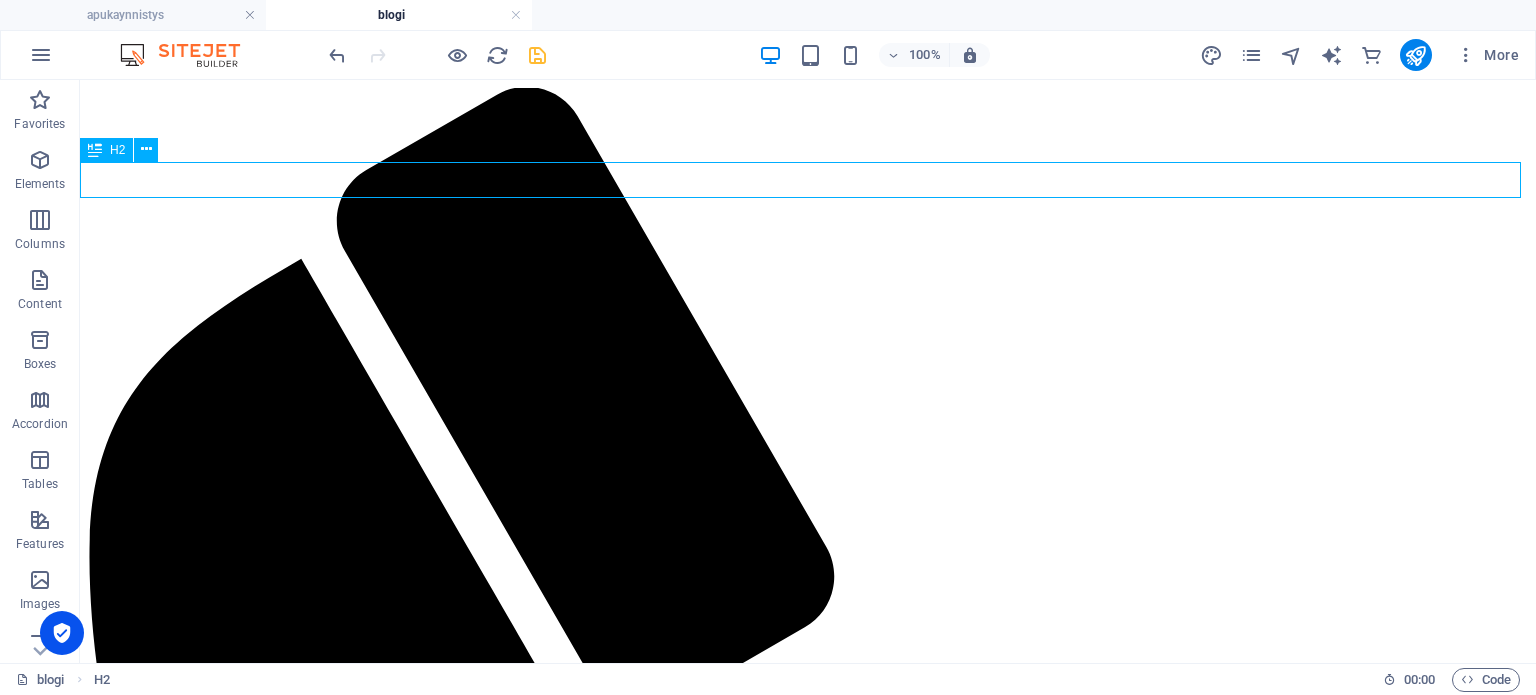 click on "New headline" at bounding box center (808, 2140) 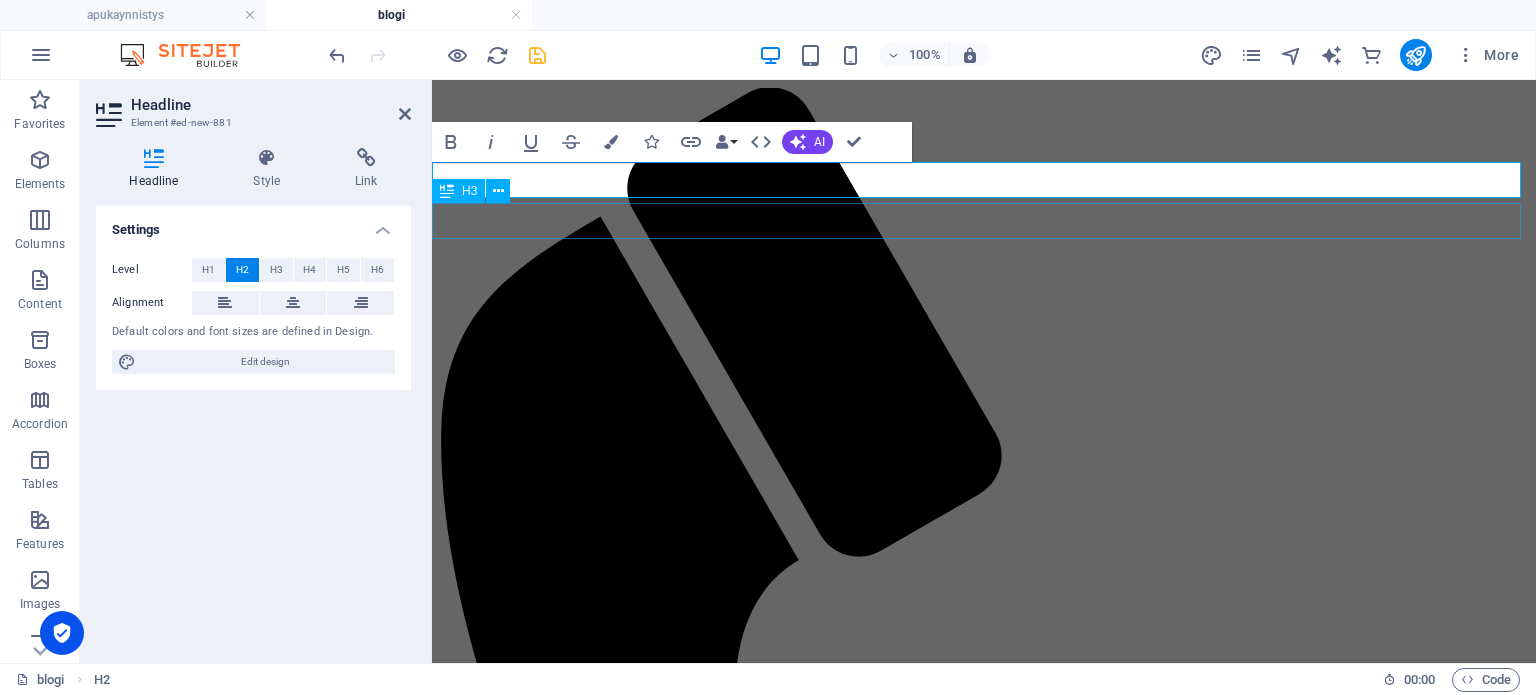 click on "[DOMAIN_NAME] tarjoaa autojen premium-palveluja!" at bounding box center (984, 1717) 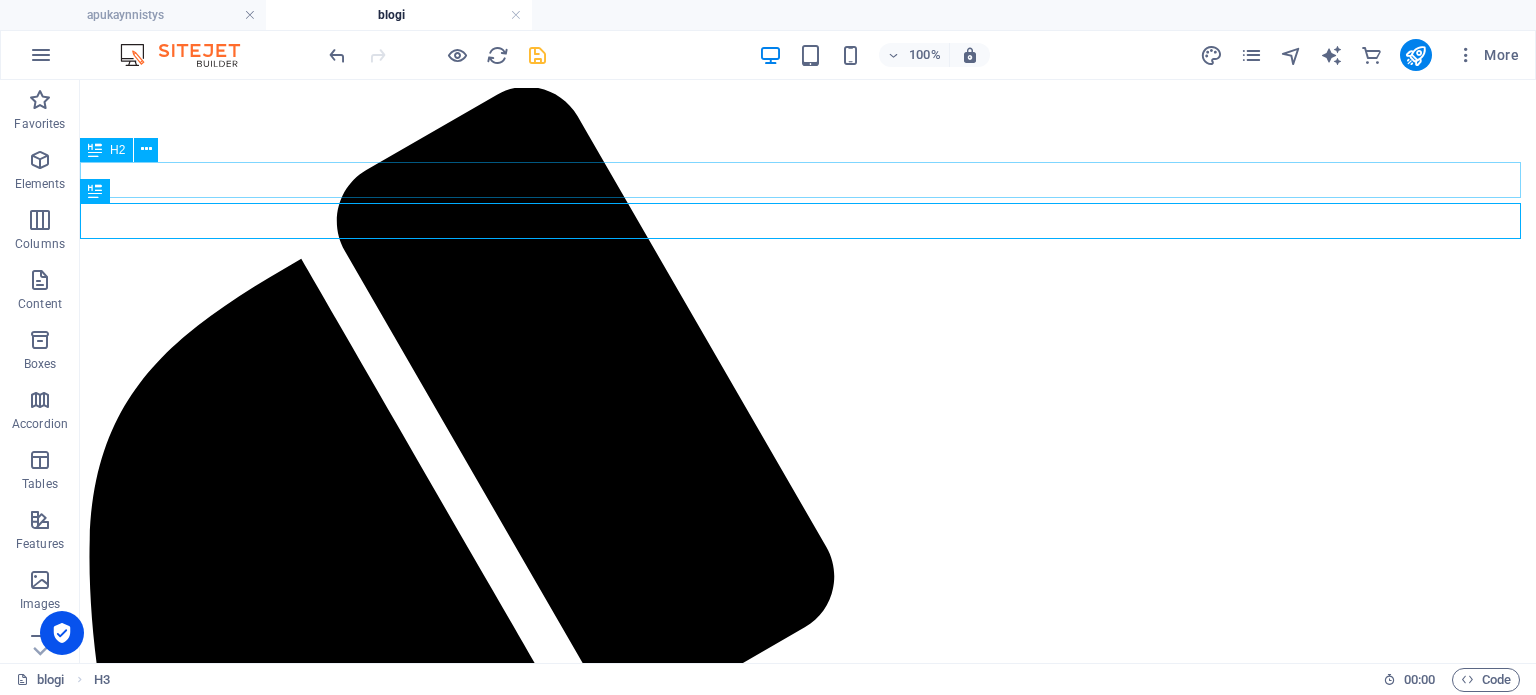 click on "Blogi" at bounding box center [808, 2140] 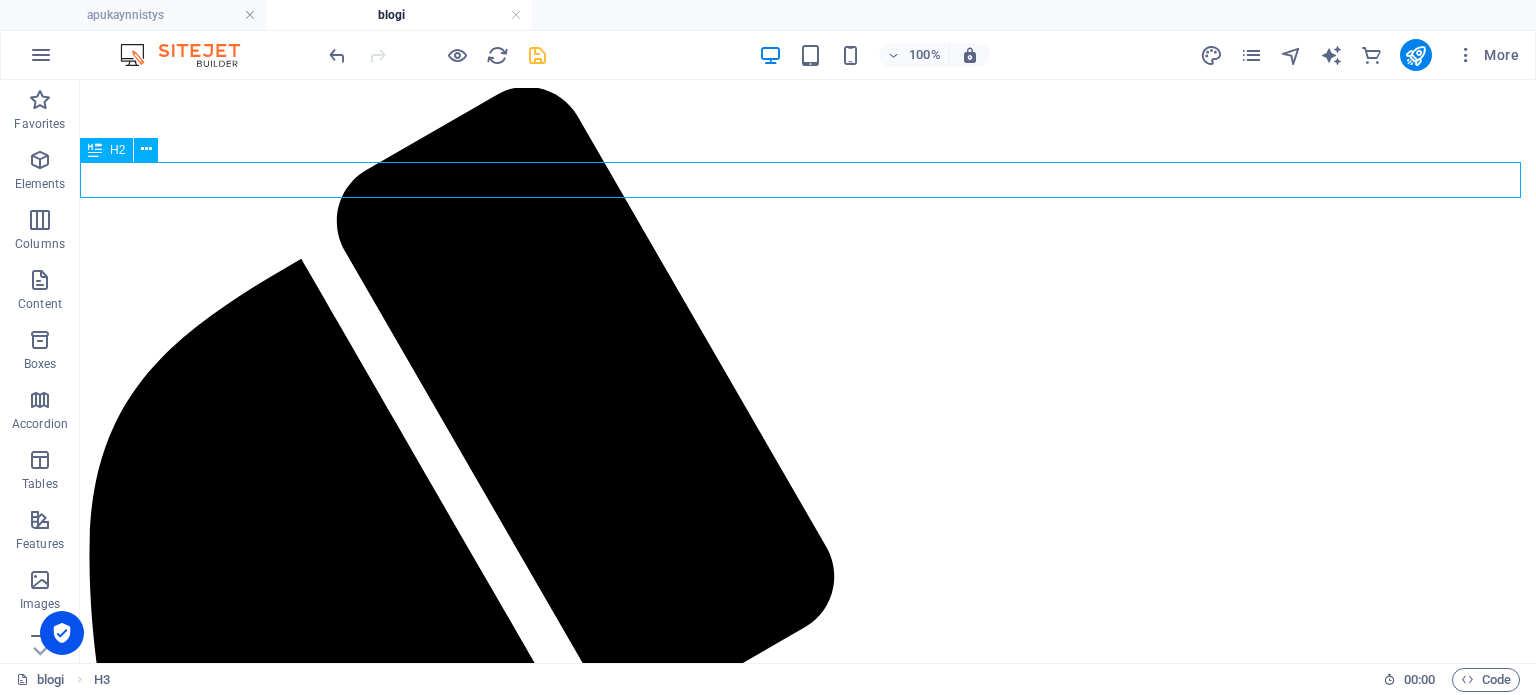 click on "Blogi" at bounding box center [808, 2140] 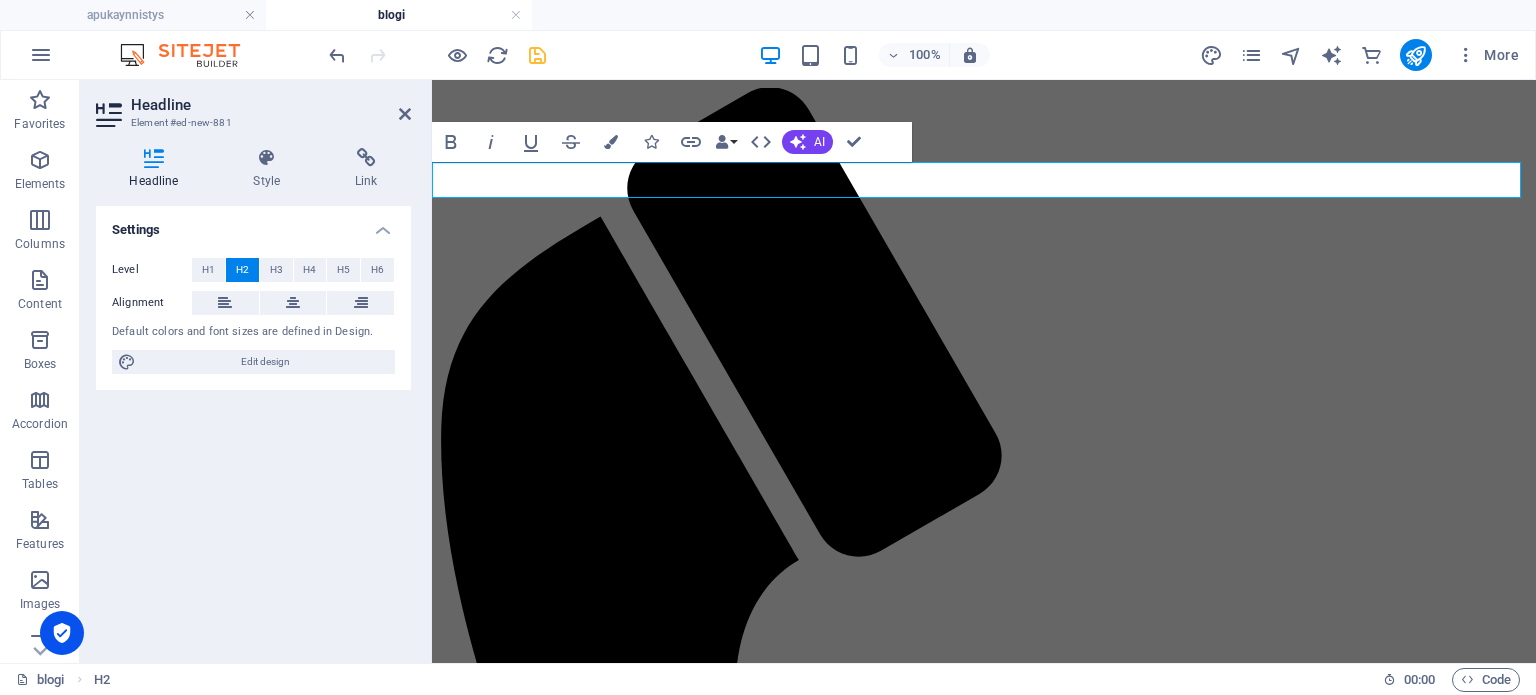 click on "Blogi" at bounding box center [984, 1672] 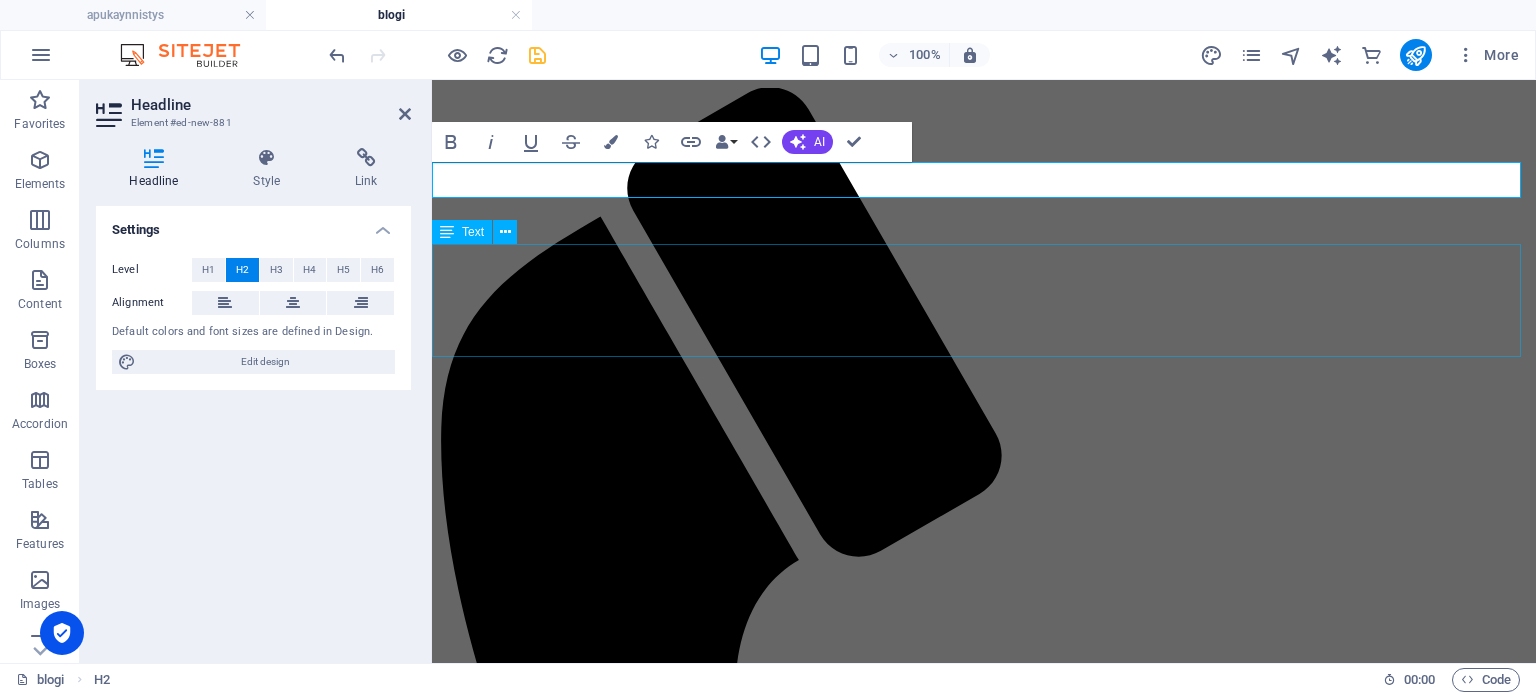 click on "Tutustu palveluihimme! Osa palveluistamme suoritetaan toimipisteellämme, mutta voit myös tilata palveluja kätevästi suoraan kotipihallesi. Premium-huollot tästä" at bounding box center [984, 1765] 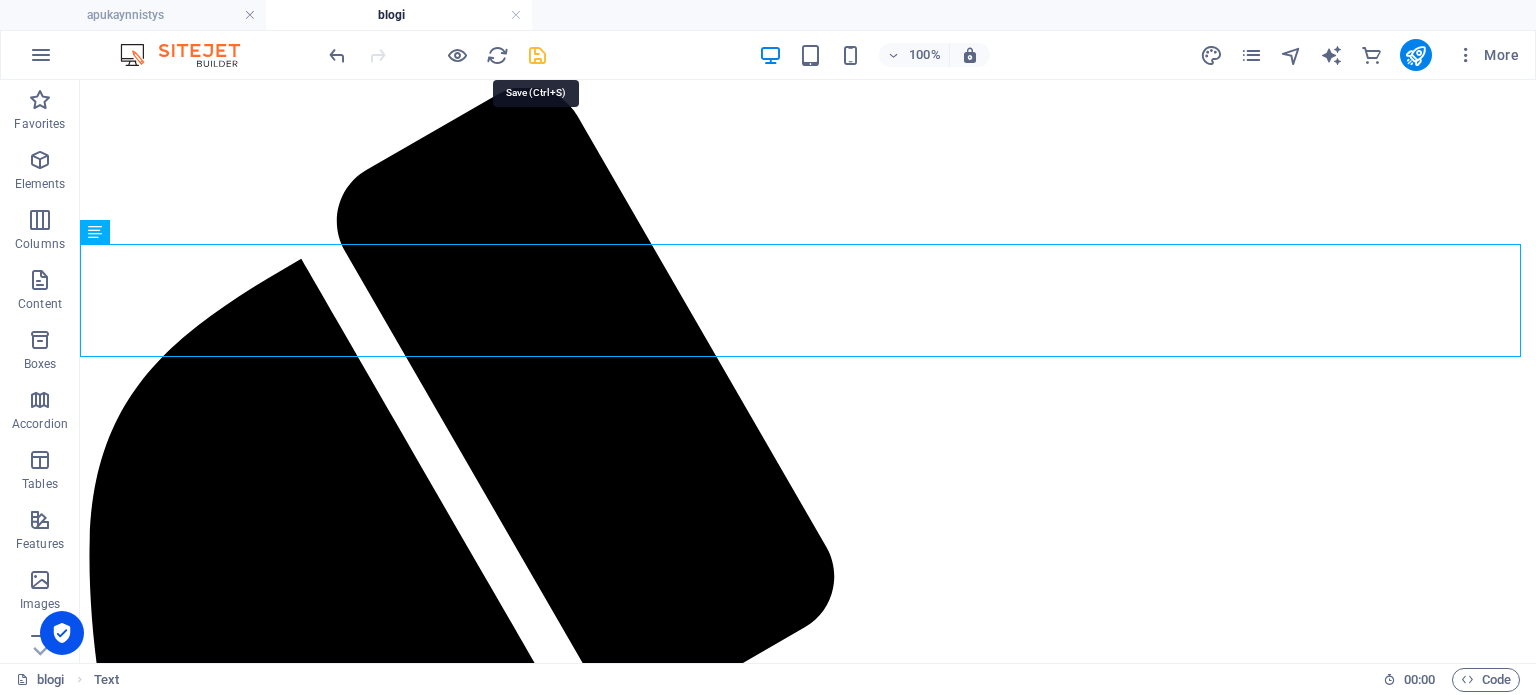 click at bounding box center (537, 55) 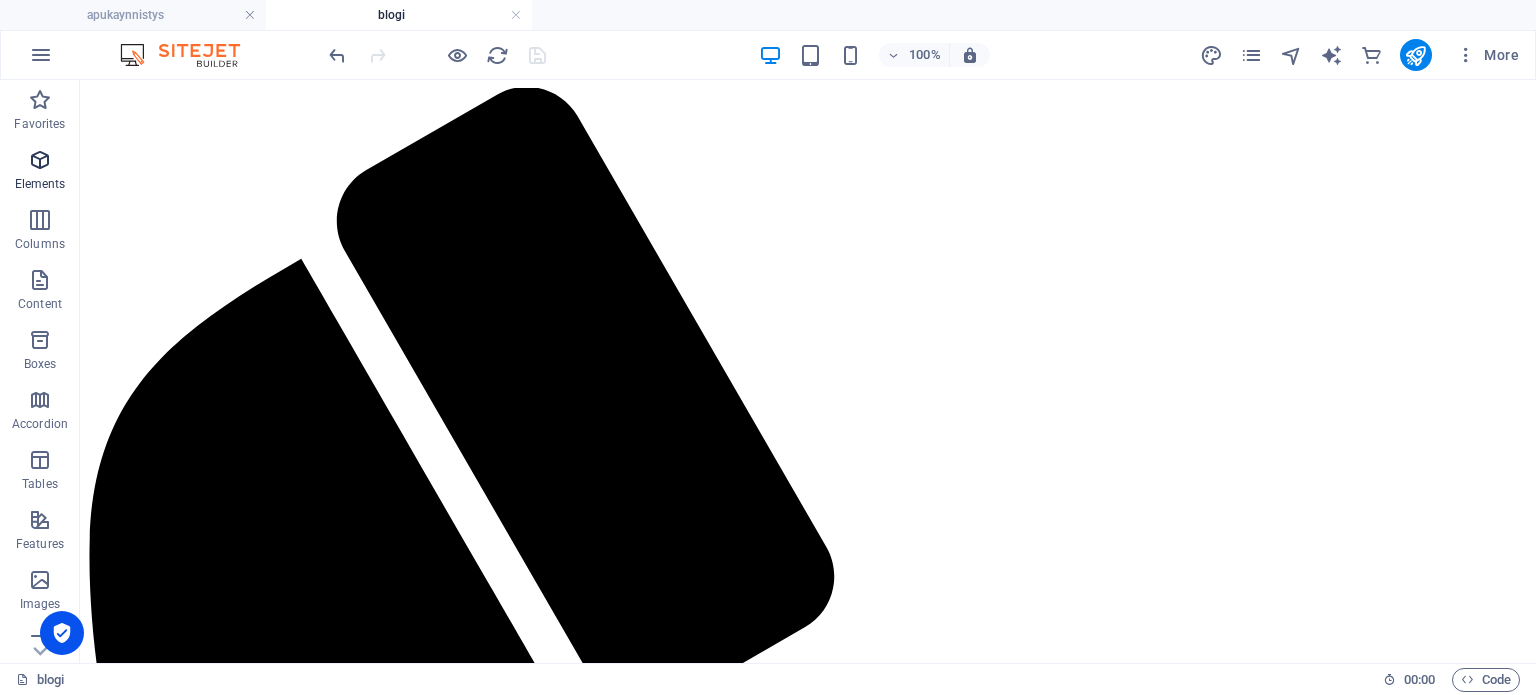 click at bounding box center (40, 160) 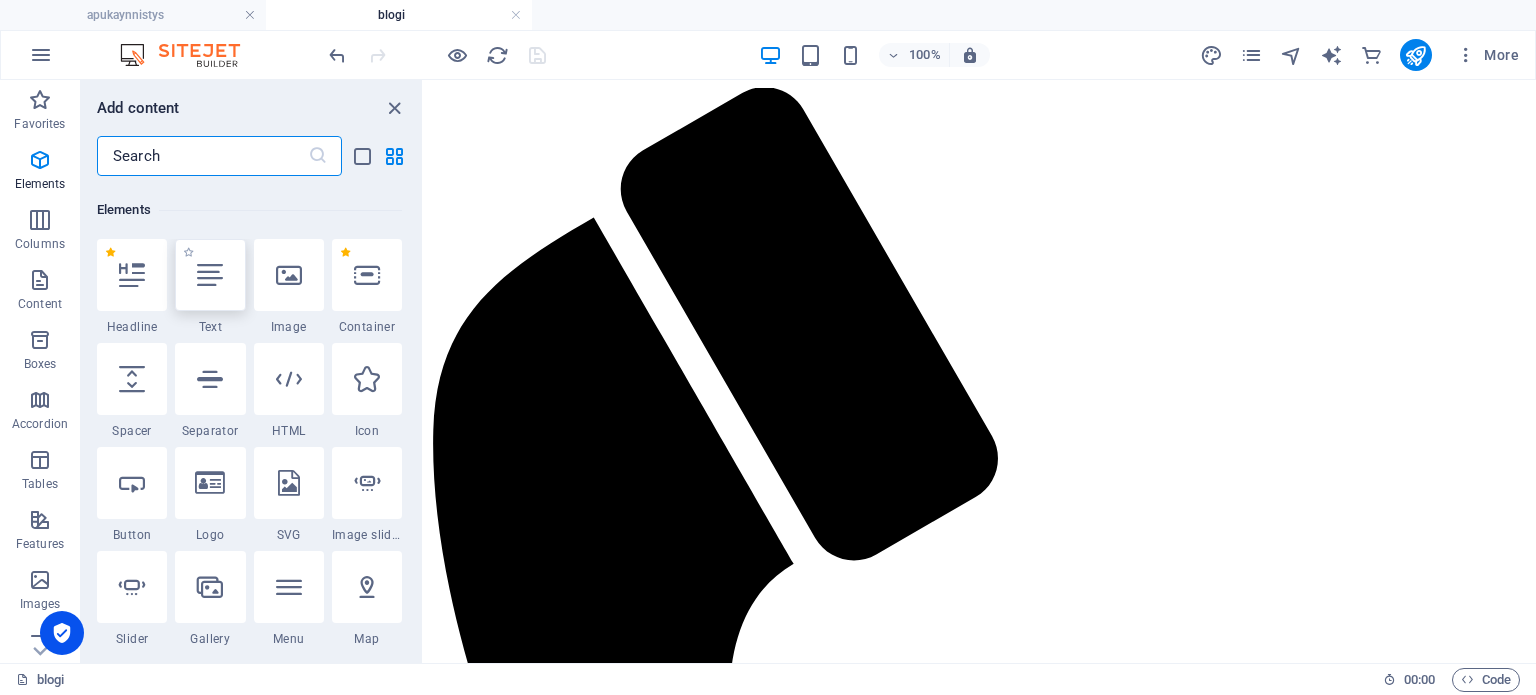 scroll, scrollTop: 212, scrollLeft: 0, axis: vertical 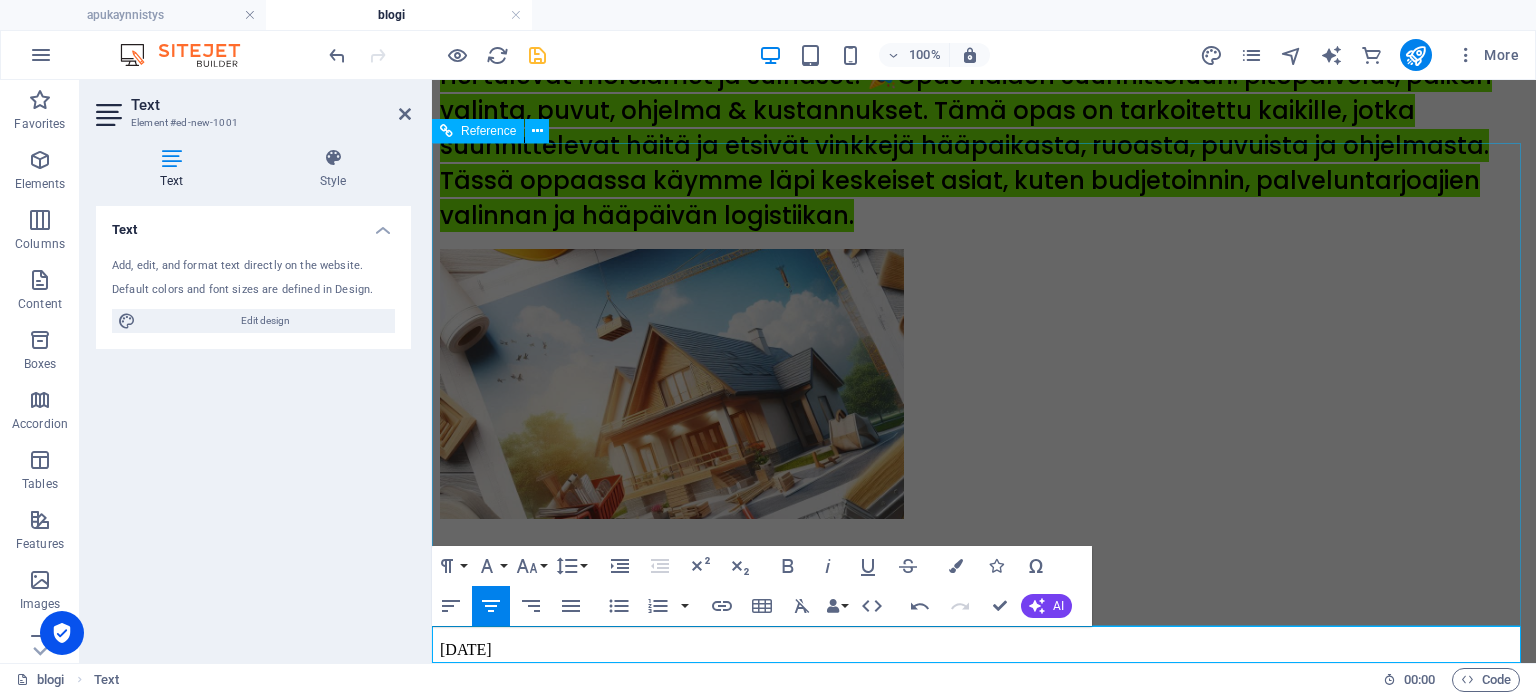 click on "[DOMAIN_NAME] © [DATE]-[DATE]. Akkuloppu Kaikki oikeudet pidätetään. Privacy Policy          Legal Notice" at bounding box center [984, 6048] 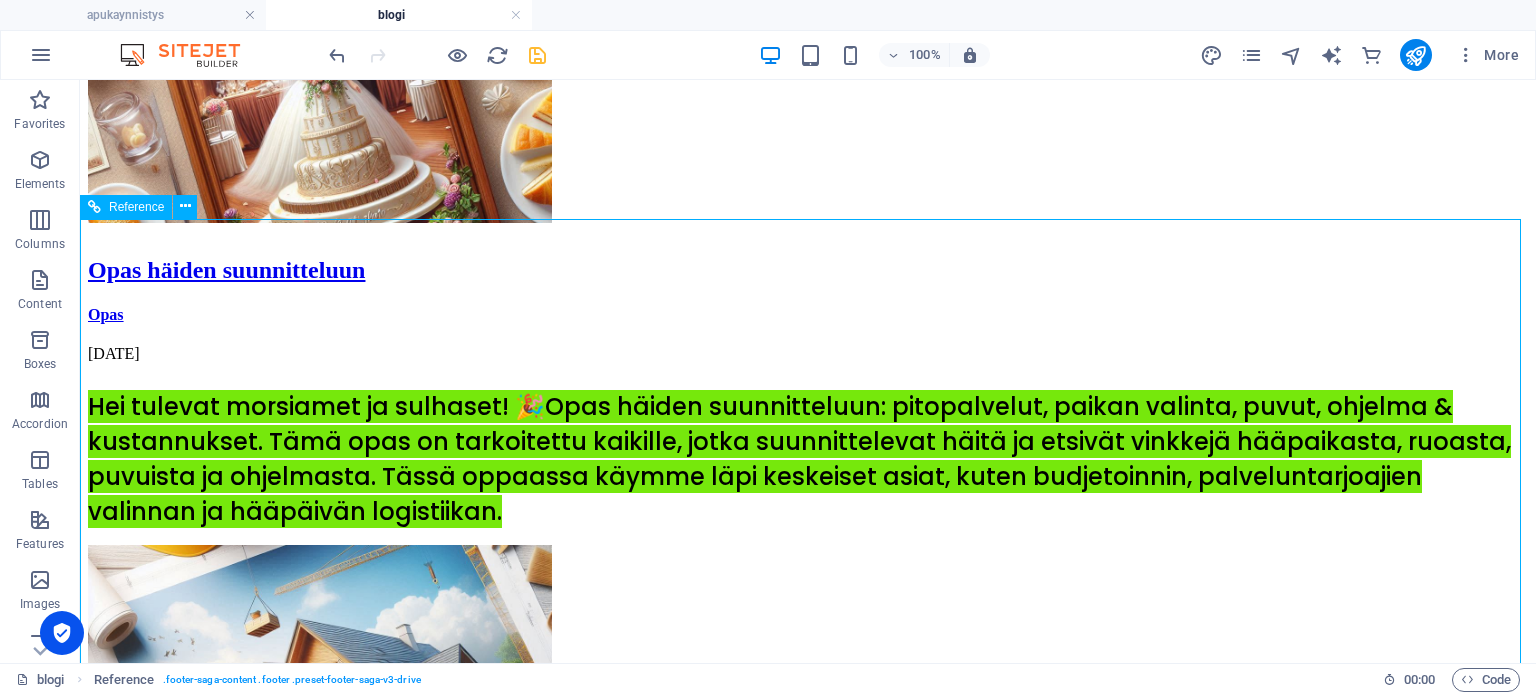 scroll, scrollTop: 4348, scrollLeft: 0, axis: vertical 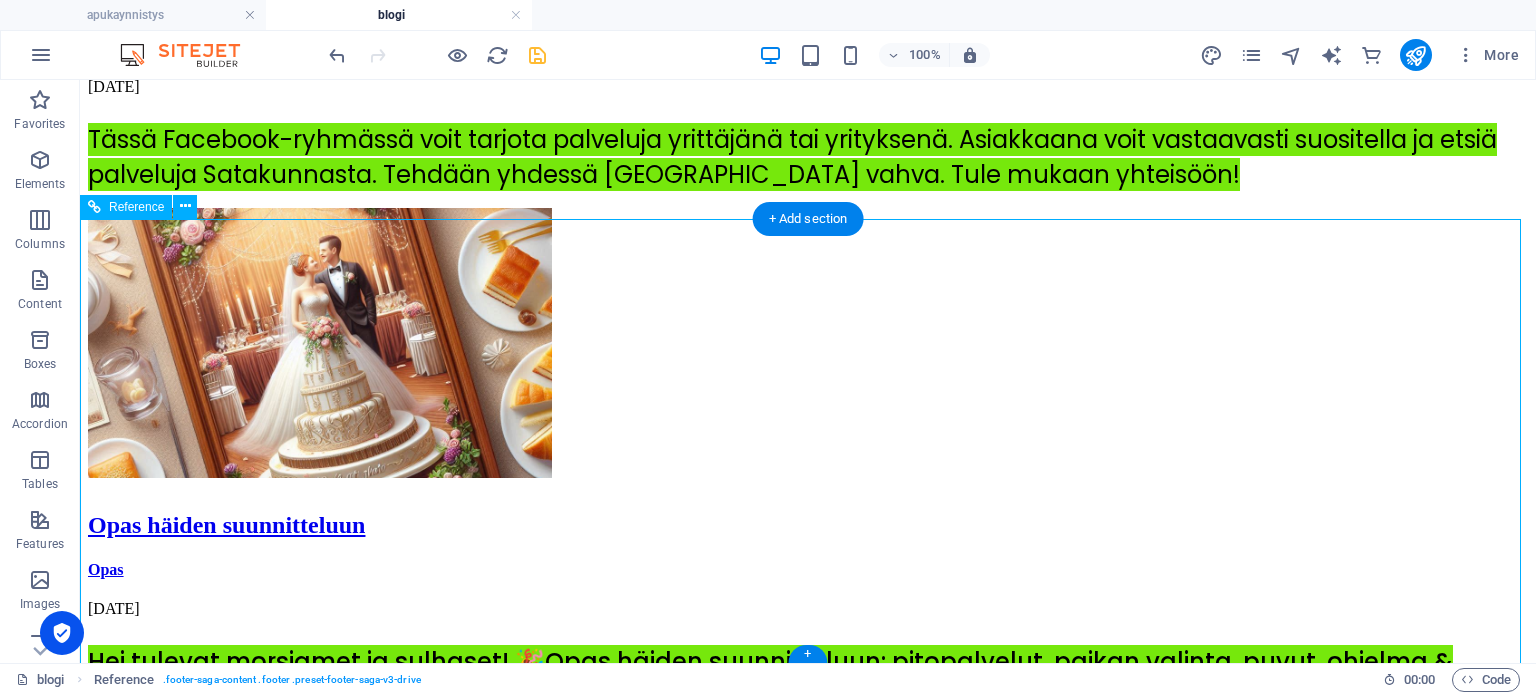 click on "[DOMAIN_NAME] © [DATE]-[DATE]. Akkuloppu Kaikki oikeudet pidätetään. Privacy Policy          Legal Notice" at bounding box center [808, 7384] 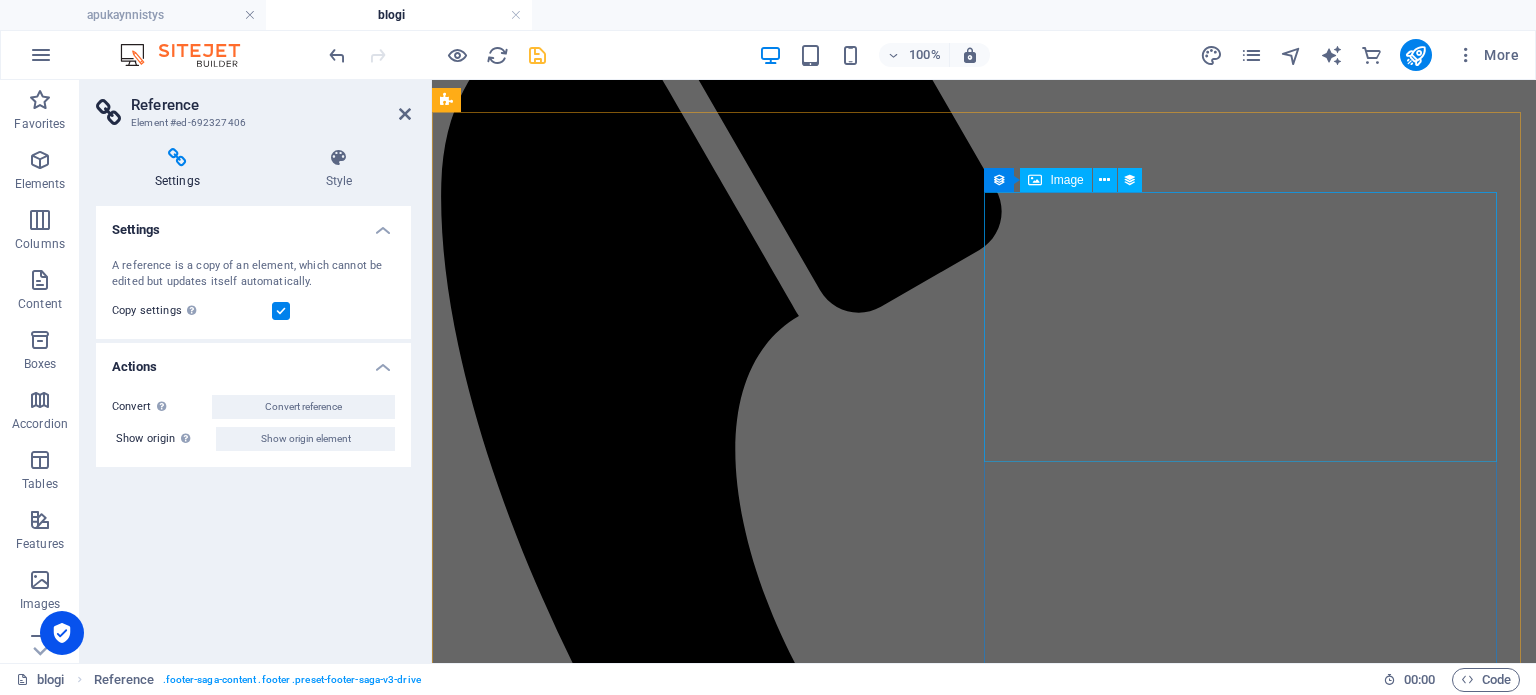 scroll, scrollTop: 0, scrollLeft: 0, axis: both 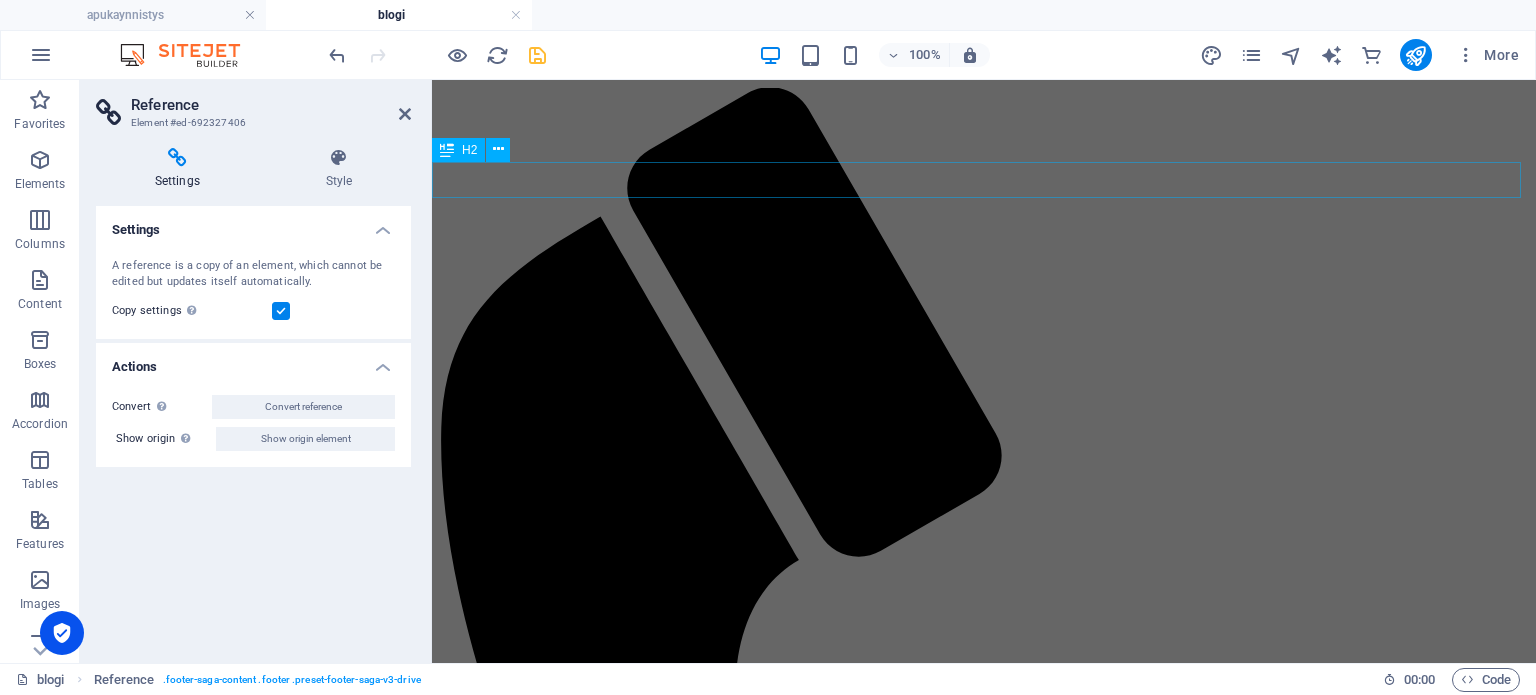 click on "Blogi [DOMAIN_NAME]" at bounding box center (984, 1672) 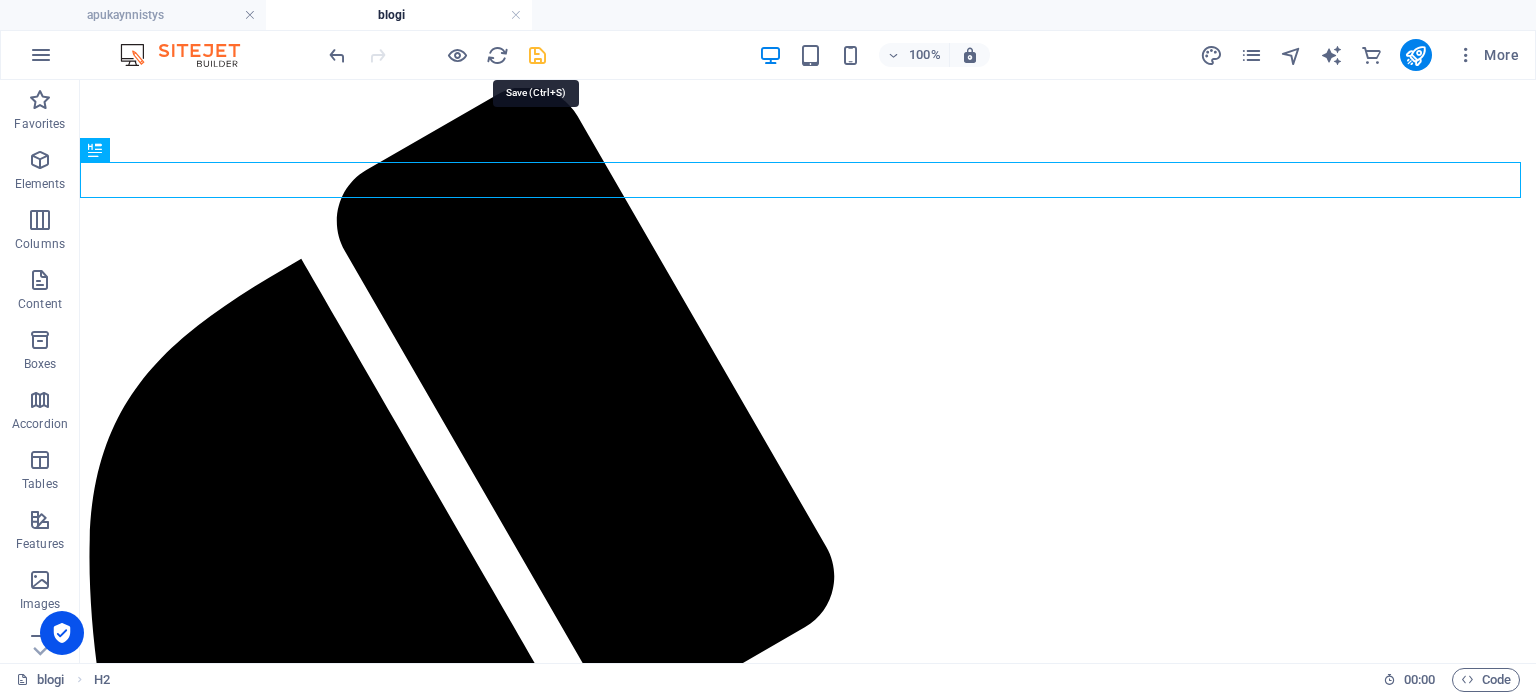 click at bounding box center (537, 55) 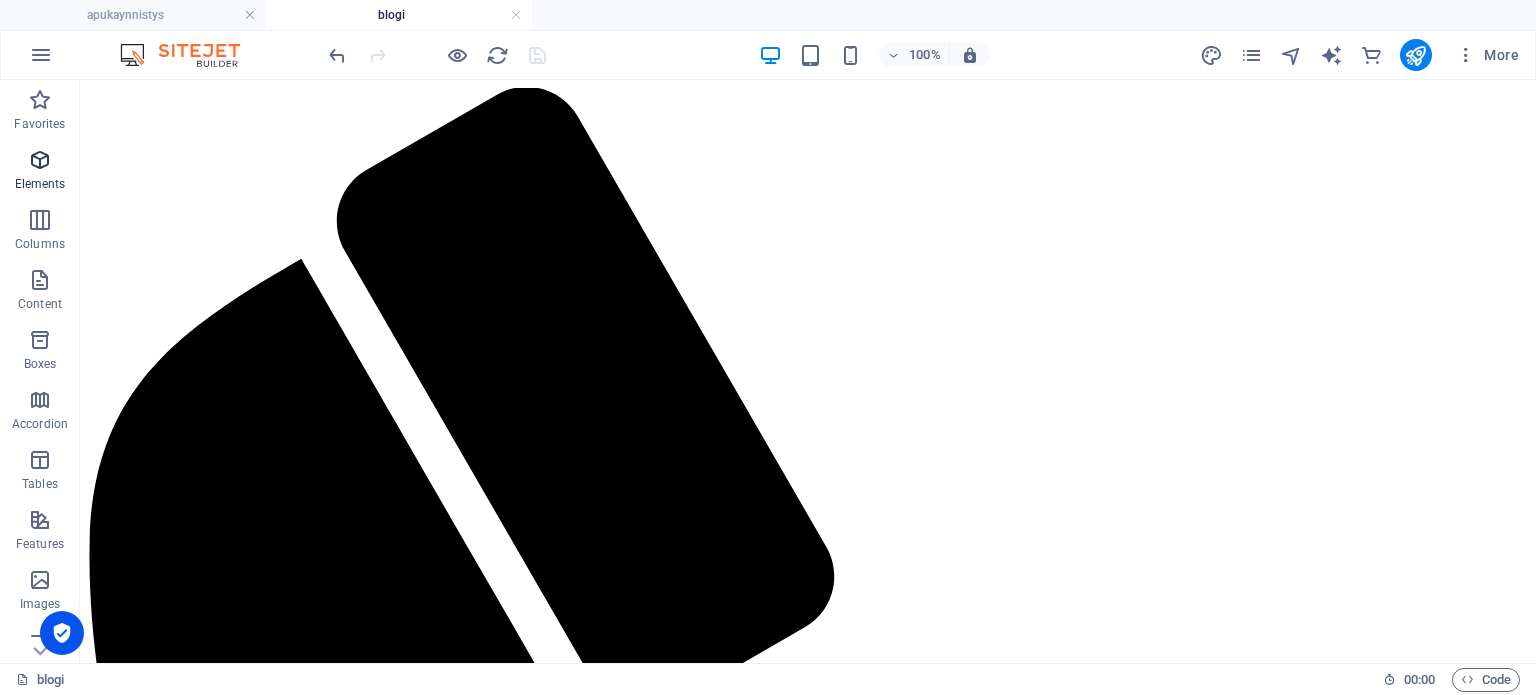 click at bounding box center (40, 160) 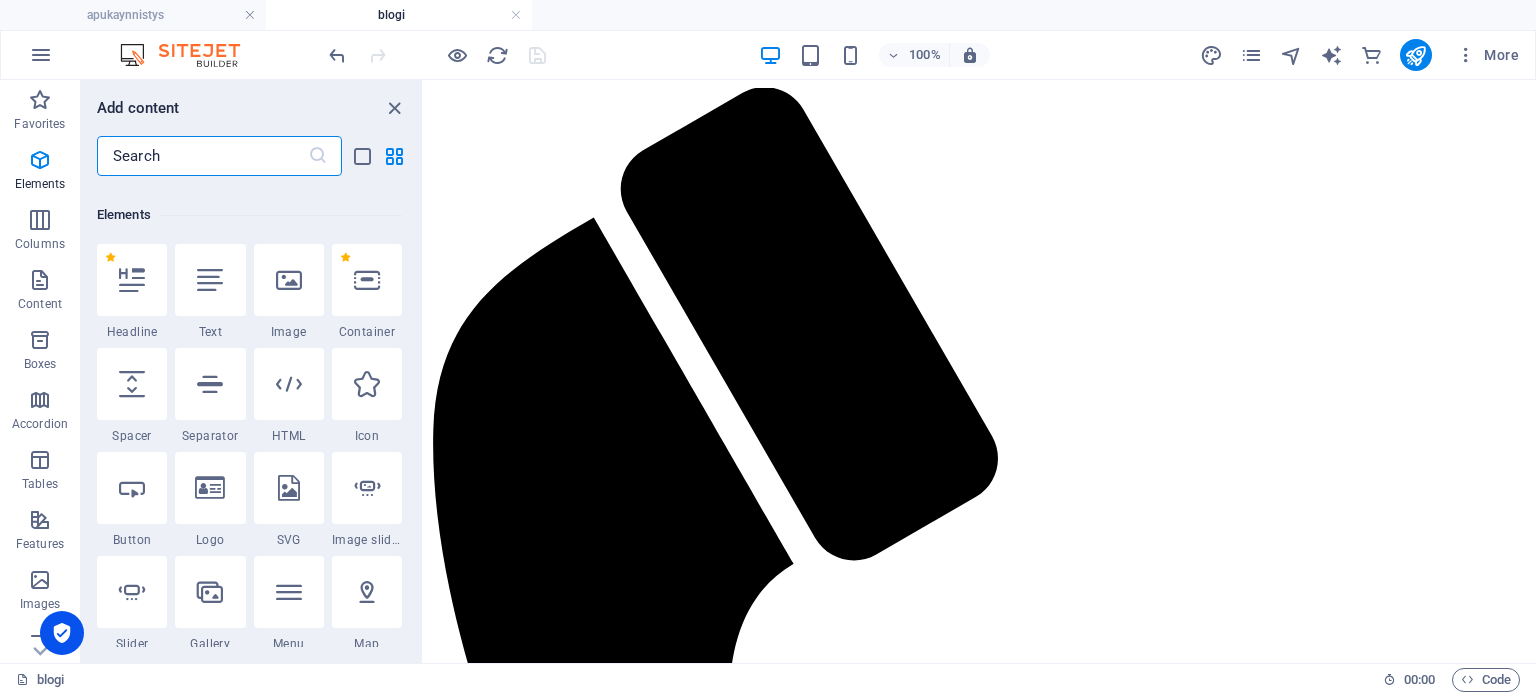 scroll, scrollTop: 212, scrollLeft: 0, axis: vertical 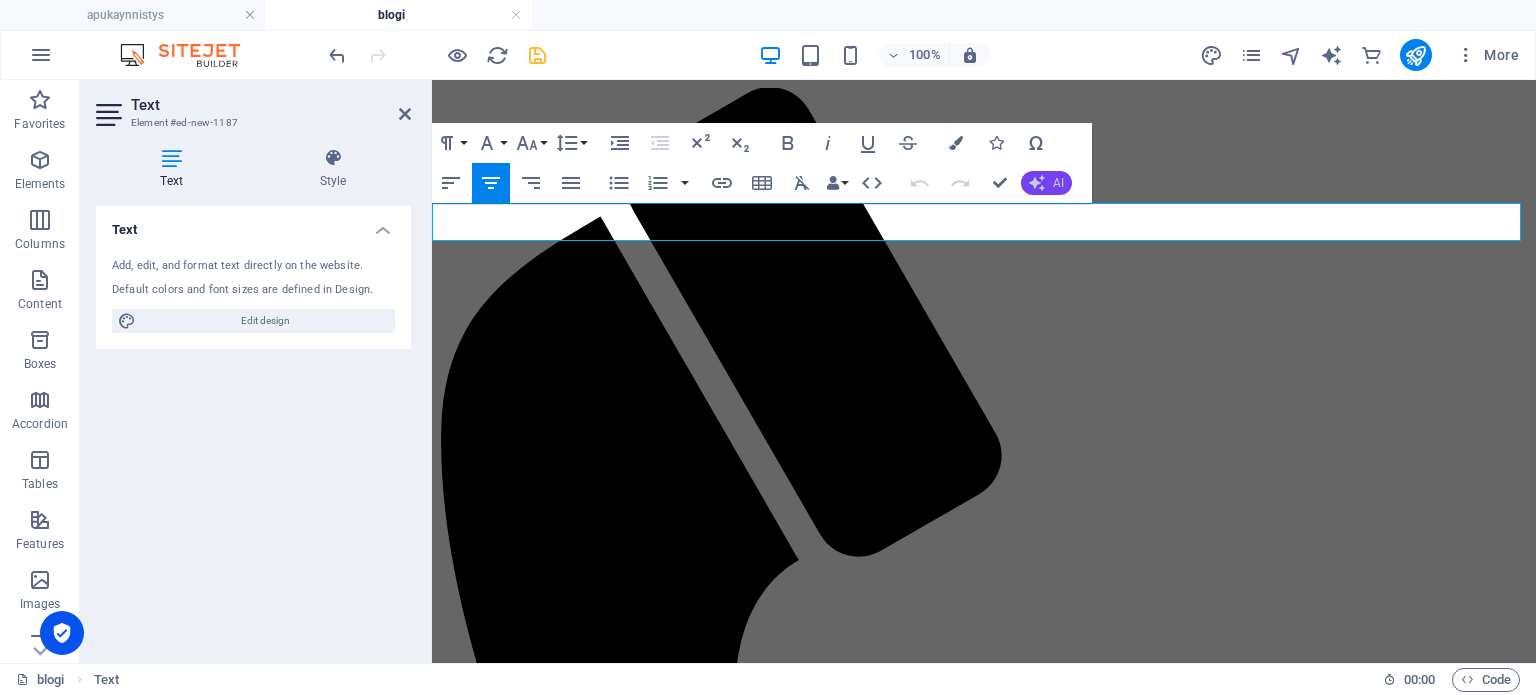 click on "AI" at bounding box center (1046, 183) 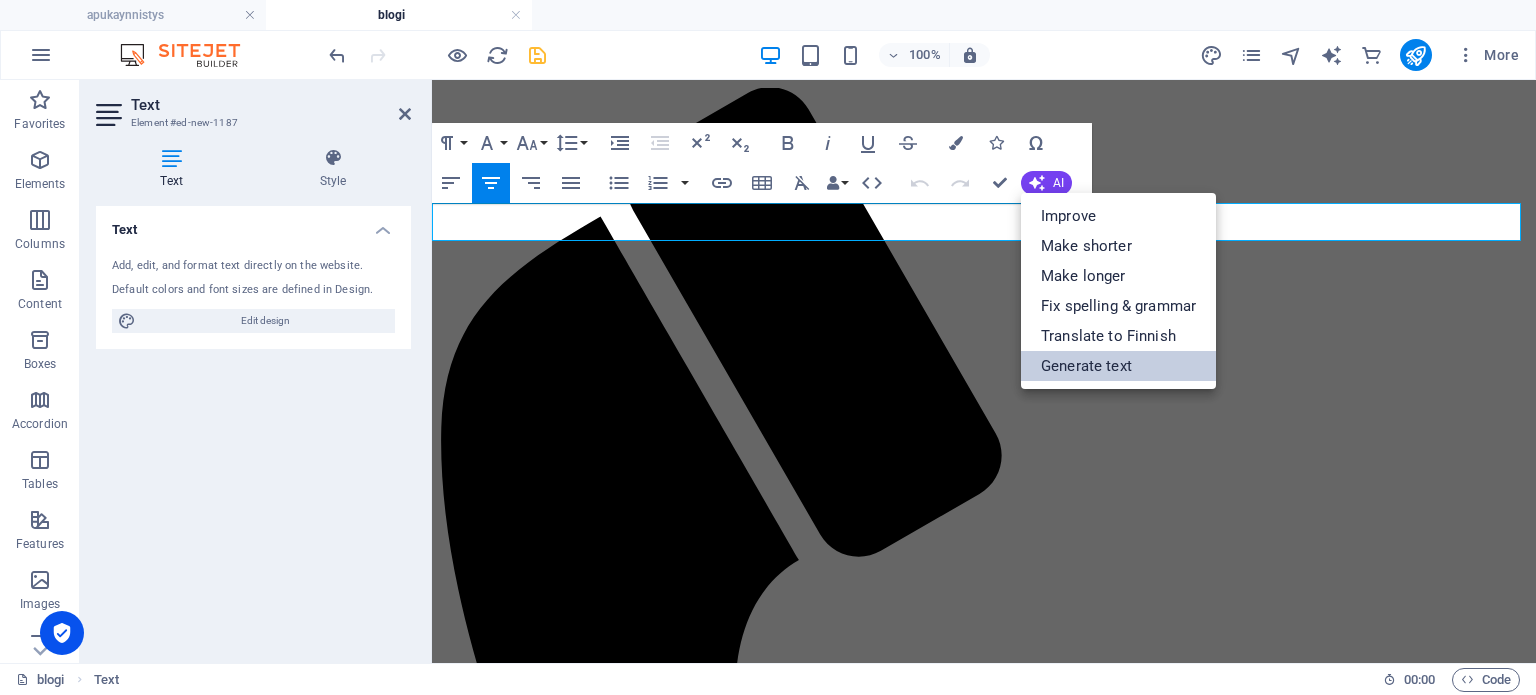 click on "Generate text" at bounding box center (1118, 366) 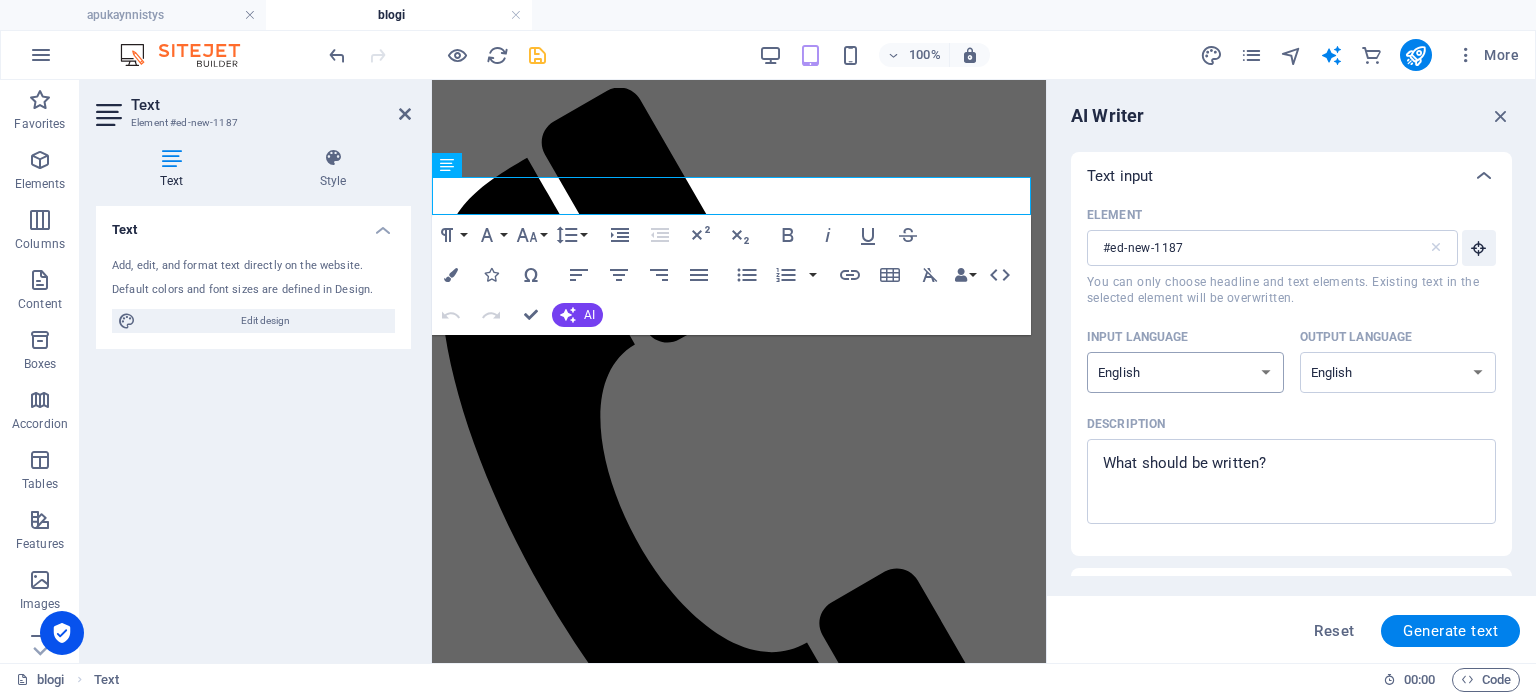 click on "Albanian Arabic Armenian Awadhi Azerbaijani Bashkir Basque Belarusian Bengali Bhojpuri Bosnian Brazilian Portuguese Bulgarian Cantonese (Yue) Catalan Chhattisgarhi Chinese Croatian Czech Danish Dogri Dutch English Estonian Faroese Finnish French Galician Georgian German Greek Gujarati Haryanvi Hindi Hungarian Indonesian Irish Italian Japanese Javanese Kannada Kashmiri Kazakh Konkani Korean Kyrgyz Latvian Lithuanian Macedonian Maithili Malay Maltese Mandarin Mandarin Chinese Marathi Marwari Min Nan Moldovan Mongolian Montenegrin Nepali Norwegian Oriya Pashto Persian (Farsi) Polish Portuguese Punjabi Rajasthani Romanian Russian Sanskrit Santali Serbian Sindhi Sinhala Slovak Slovene Slovenian Spanish Ukrainian Urdu Uzbek Vietnamese Welsh Wu" at bounding box center (1185, 372) 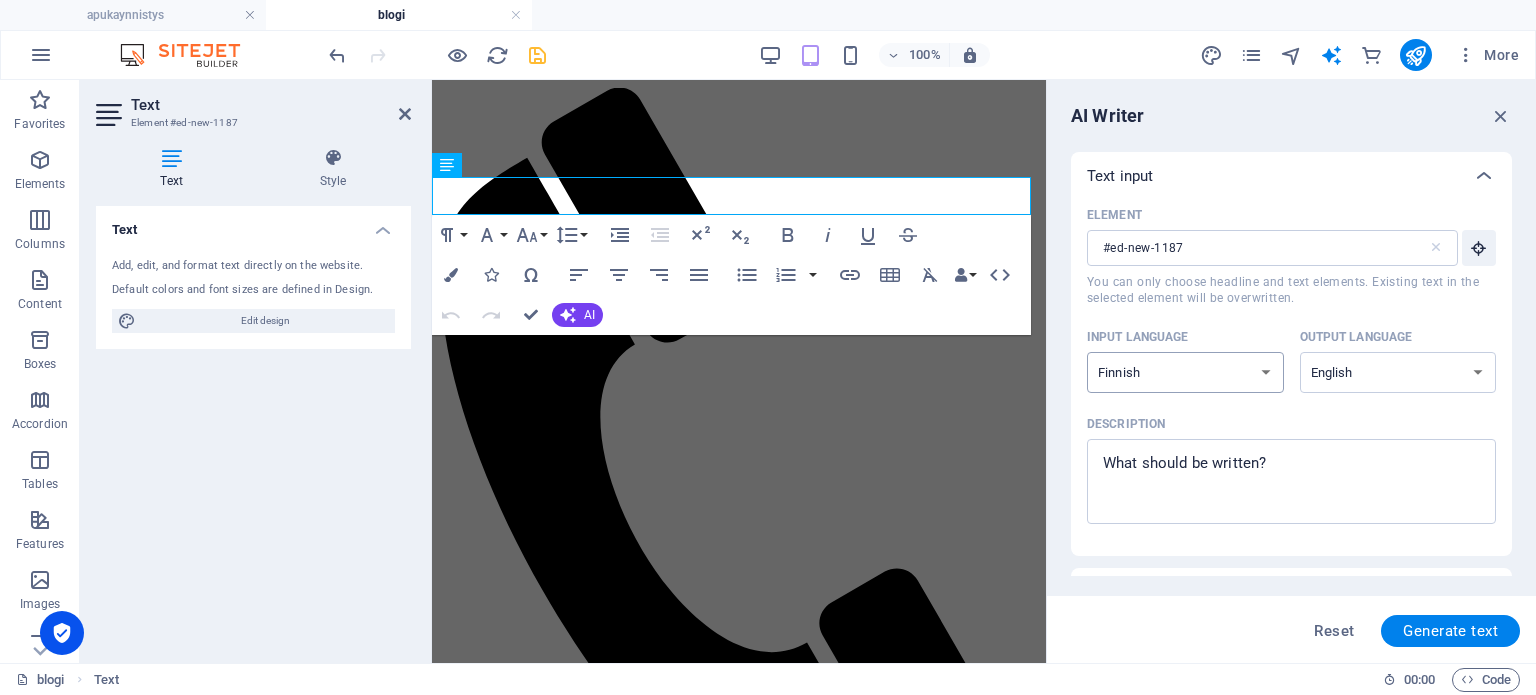 click on "Albanian Arabic Armenian Awadhi Azerbaijani Bashkir Basque Belarusian Bengali Bhojpuri Bosnian Brazilian Portuguese Bulgarian Cantonese (Yue) Catalan Chhattisgarhi Chinese Croatian Czech Danish Dogri Dutch English Estonian Faroese Finnish French Galician Georgian German Greek Gujarati Haryanvi Hindi Hungarian Indonesian Irish Italian Japanese Javanese Kannada Kashmiri Kazakh Konkani Korean Kyrgyz Latvian Lithuanian Macedonian Maithili Malay Maltese Mandarin Mandarin Chinese Marathi Marwari Min Nan Moldovan Mongolian Montenegrin Nepali Norwegian Oriya Pashto Persian (Farsi) Polish Portuguese Punjabi Rajasthani Romanian Russian Sanskrit Santali Serbian Sindhi Sinhala Slovak Slovene Slovenian Spanish Ukrainian Urdu Uzbek Vietnamese Welsh Wu" at bounding box center (1185, 372) 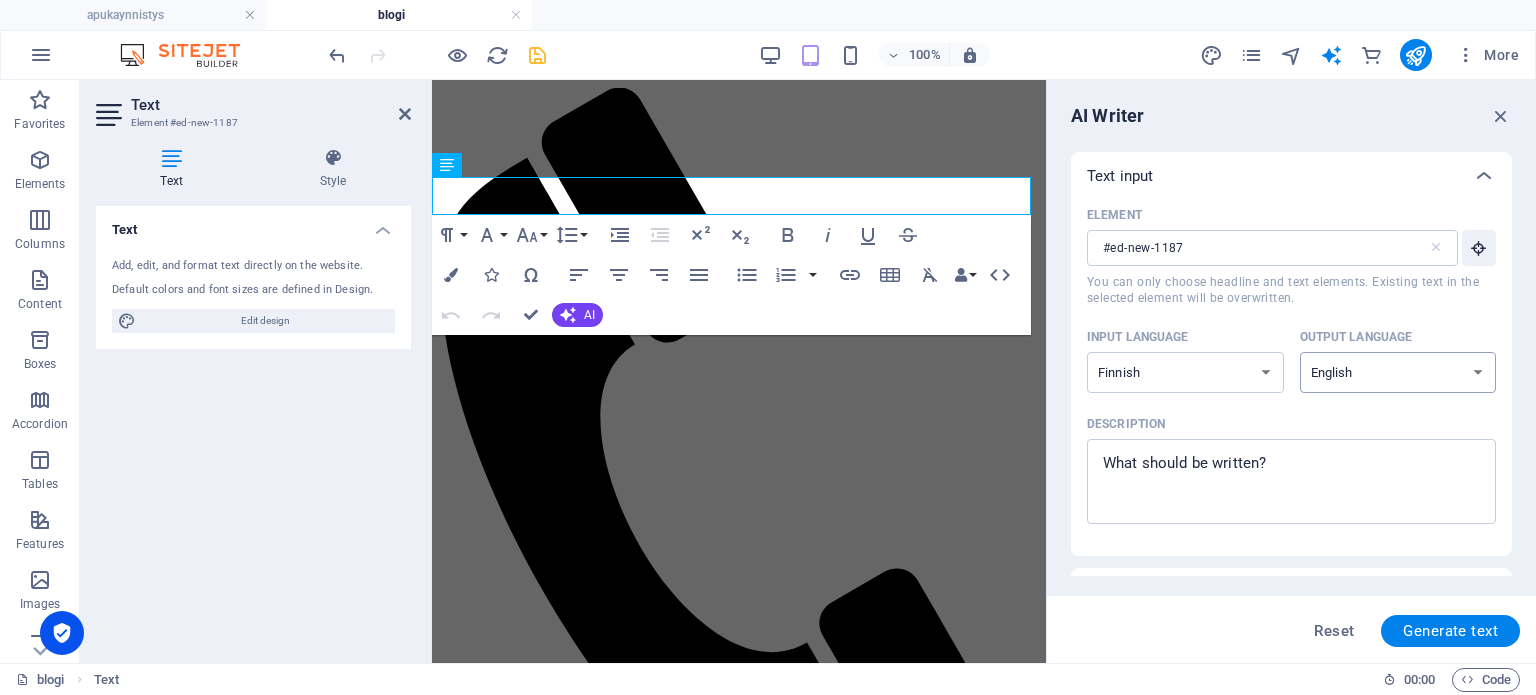 click on "Albanian Arabic Armenian Awadhi Azerbaijani Bashkir Basque Belarusian Bengali Bhojpuri Bosnian Brazilian Portuguese Bulgarian Cantonese (Yue) Catalan Chhattisgarhi Chinese Croatian Czech Danish Dogri Dutch English Estonian Faroese Finnish French Galician Georgian German Greek Gujarati Haryanvi Hindi Hungarian Indonesian Irish Italian Japanese Javanese Kannada Kashmiri Kazakh Konkani Korean Kyrgyz Latvian Lithuanian Macedonian Maithili Malay Maltese Mandarin Mandarin Chinese Marathi Marwari Min Nan Moldovan Mongolian Montenegrin Nepali Norwegian Oriya Pashto Persian (Farsi) Polish Portuguese Punjabi Rajasthani Romanian Russian Sanskrit Santali Serbian Sindhi Sinhala Slovak Slovene Slovenian Spanish Ukrainian Urdu Uzbek Vietnamese Welsh Wu" at bounding box center [1398, 372] 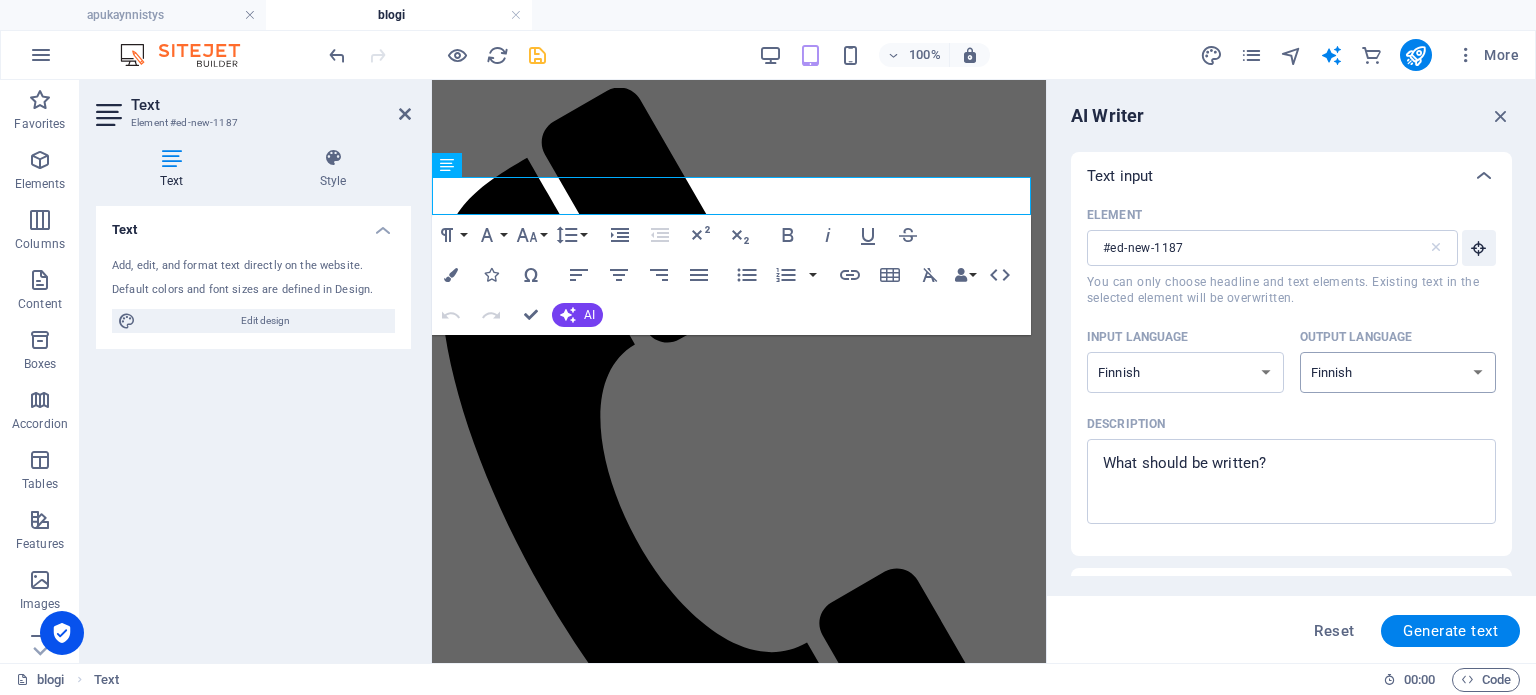click on "Albanian Arabic Armenian Awadhi Azerbaijani Bashkir Basque Belarusian Bengali Bhojpuri Bosnian Brazilian Portuguese Bulgarian Cantonese (Yue) Catalan Chhattisgarhi Chinese Croatian Czech Danish Dogri Dutch English Estonian Faroese Finnish French Galician Georgian German Greek Gujarati Haryanvi Hindi Hungarian Indonesian Irish Italian Japanese Javanese Kannada Kashmiri Kazakh Konkani Korean Kyrgyz Latvian Lithuanian Macedonian Maithili Malay Maltese Mandarin Mandarin Chinese Marathi Marwari Min Nan Moldovan Mongolian Montenegrin Nepali Norwegian Oriya Pashto Persian (Farsi) Polish Portuguese Punjabi Rajasthani Romanian Russian Sanskrit Santali Serbian Sindhi Sinhala Slovak Slovene Slovenian Spanish Ukrainian Urdu Uzbek Vietnamese Welsh Wu" at bounding box center (1398, 372) 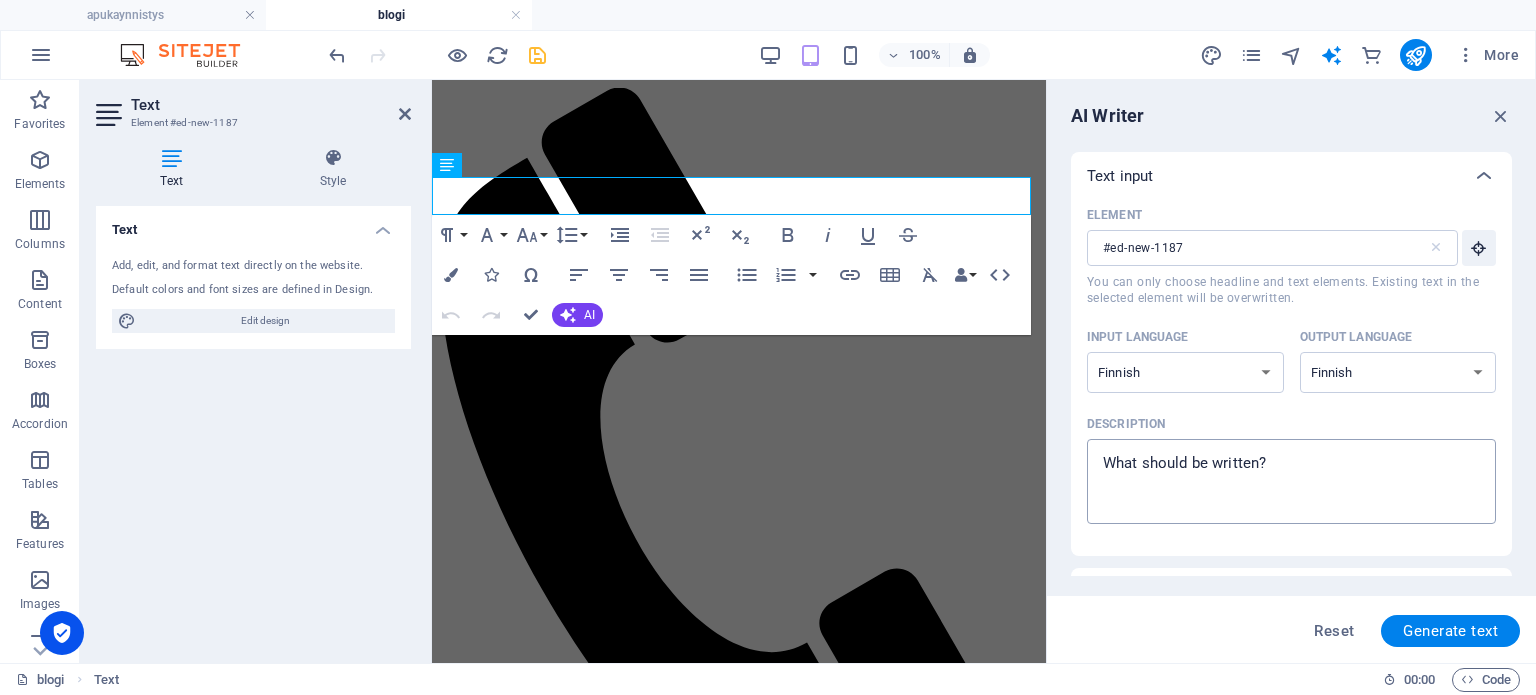 drag, startPoint x: 1274, startPoint y: 422, endPoint x: 1275, endPoint y: 452, distance: 30.016663 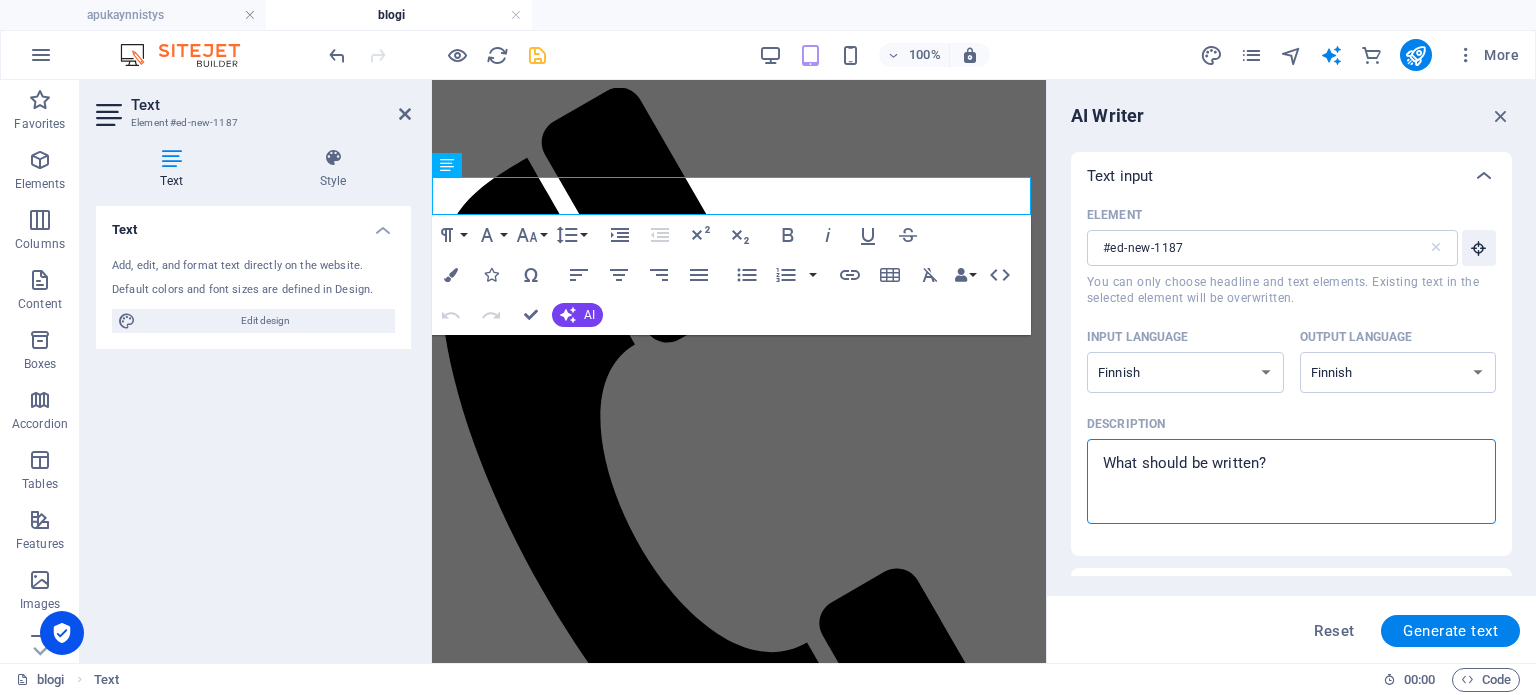 click on "Description x ​" at bounding box center [1291, 481] 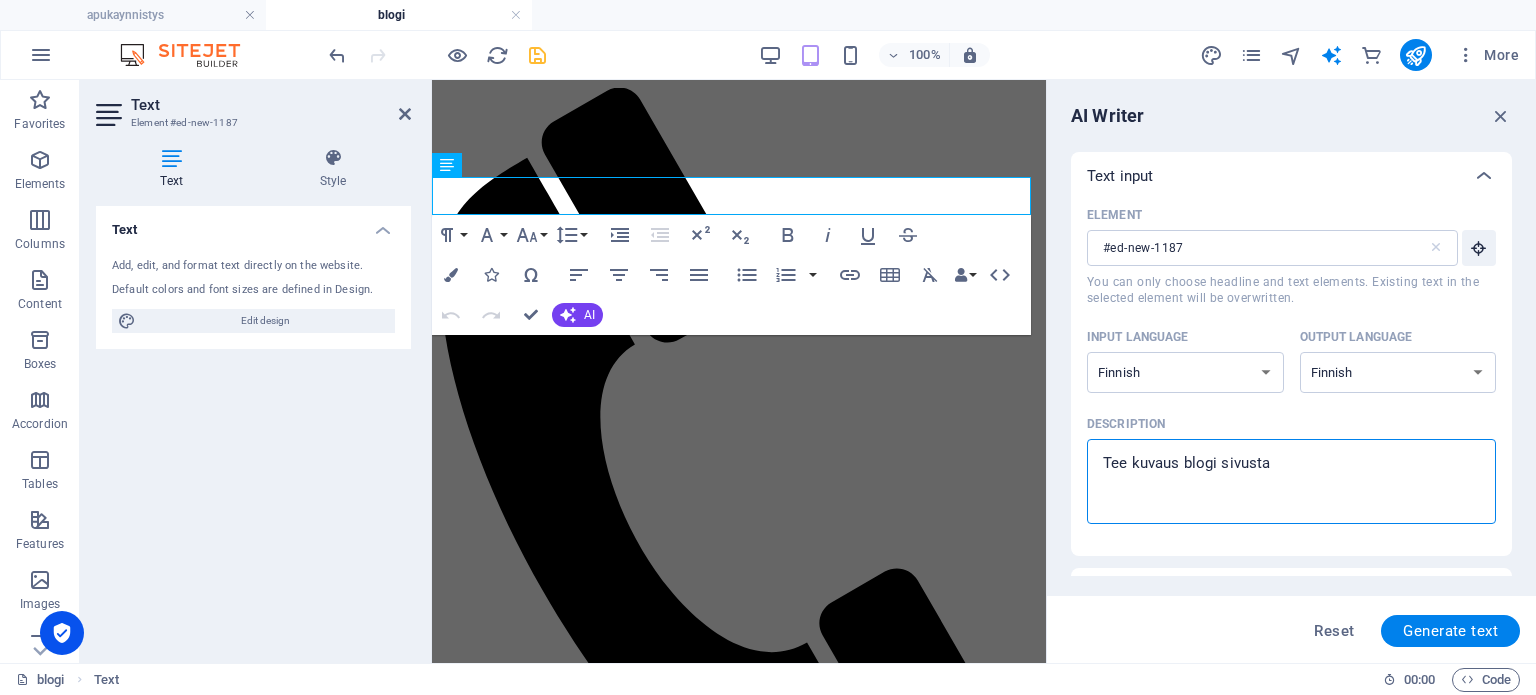 click on "Description" at bounding box center [1287, 424] 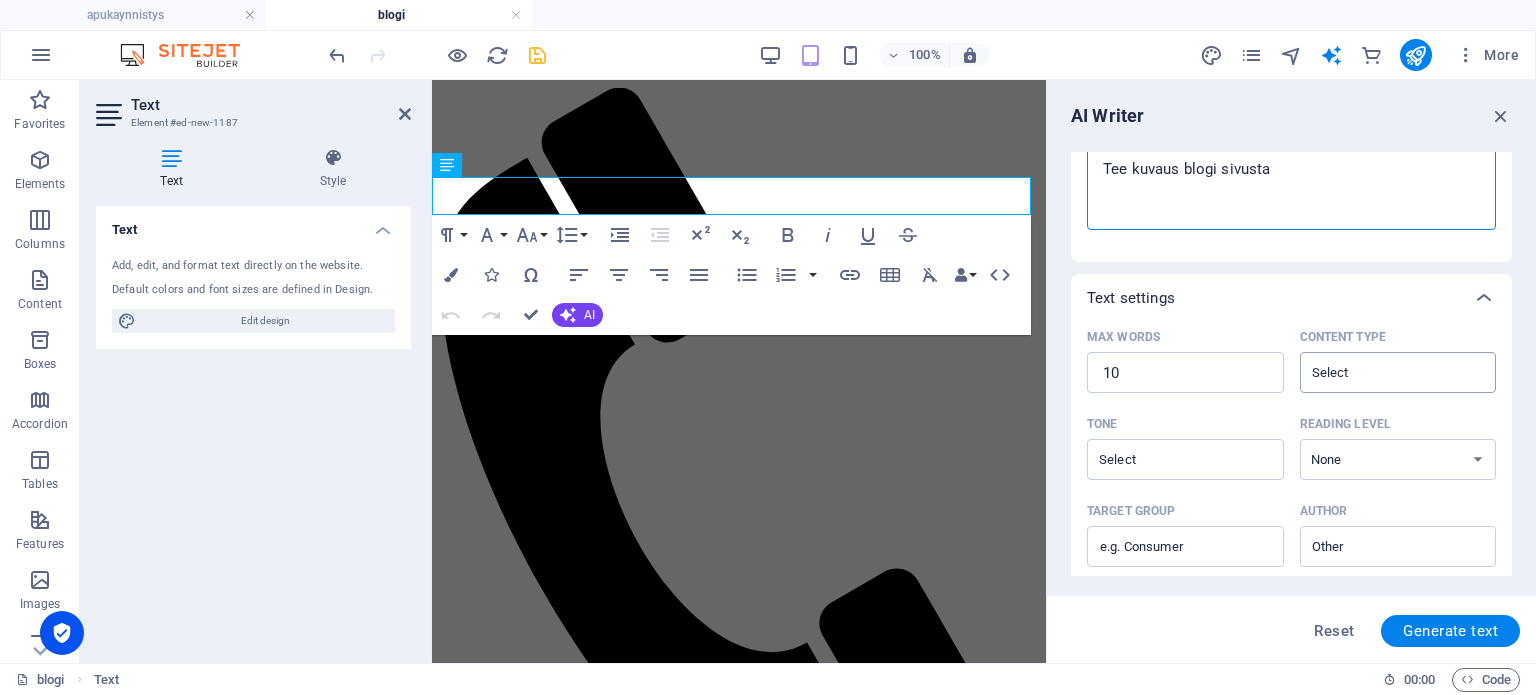 scroll, scrollTop: 300, scrollLeft: 0, axis: vertical 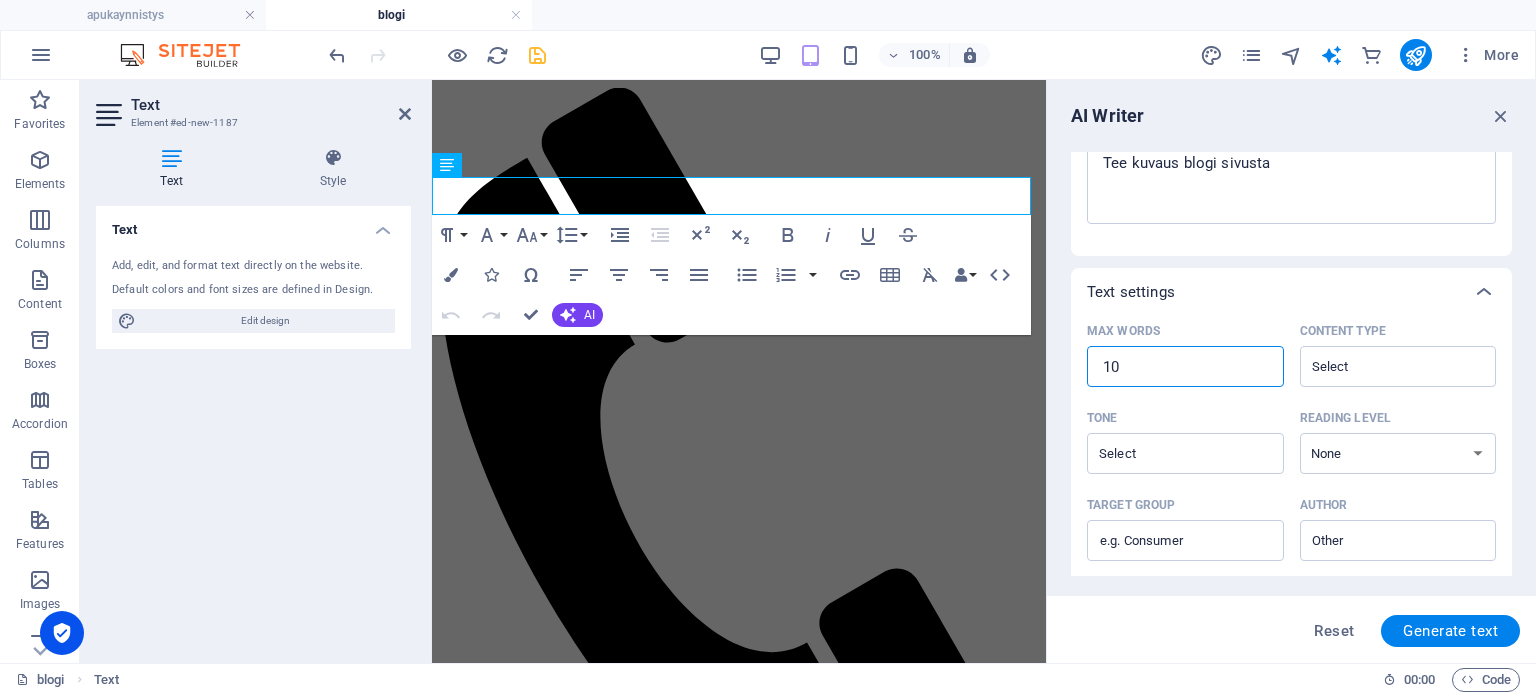 click on "10" at bounding box center [1185, 367] 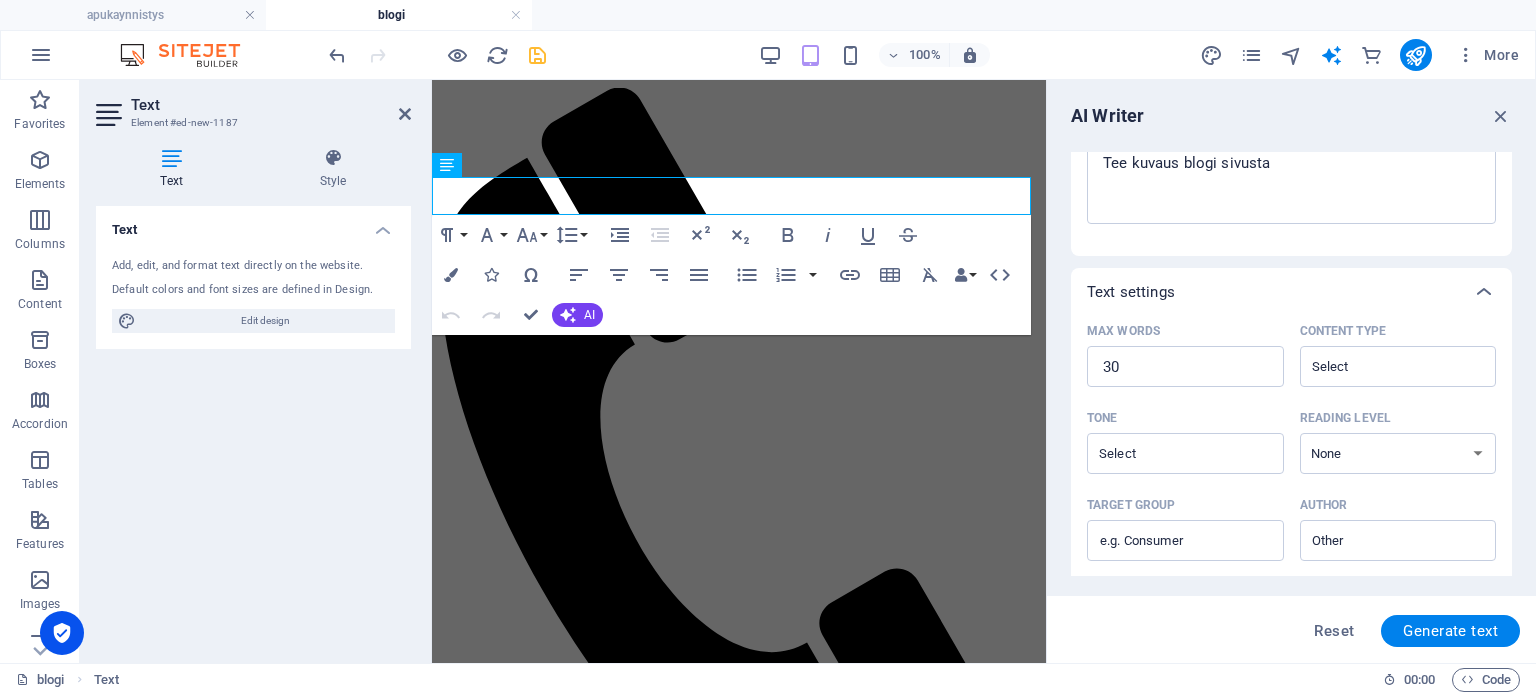 click on "Max words 30 ​ Content type ​" at bounding box center [1291, 359] 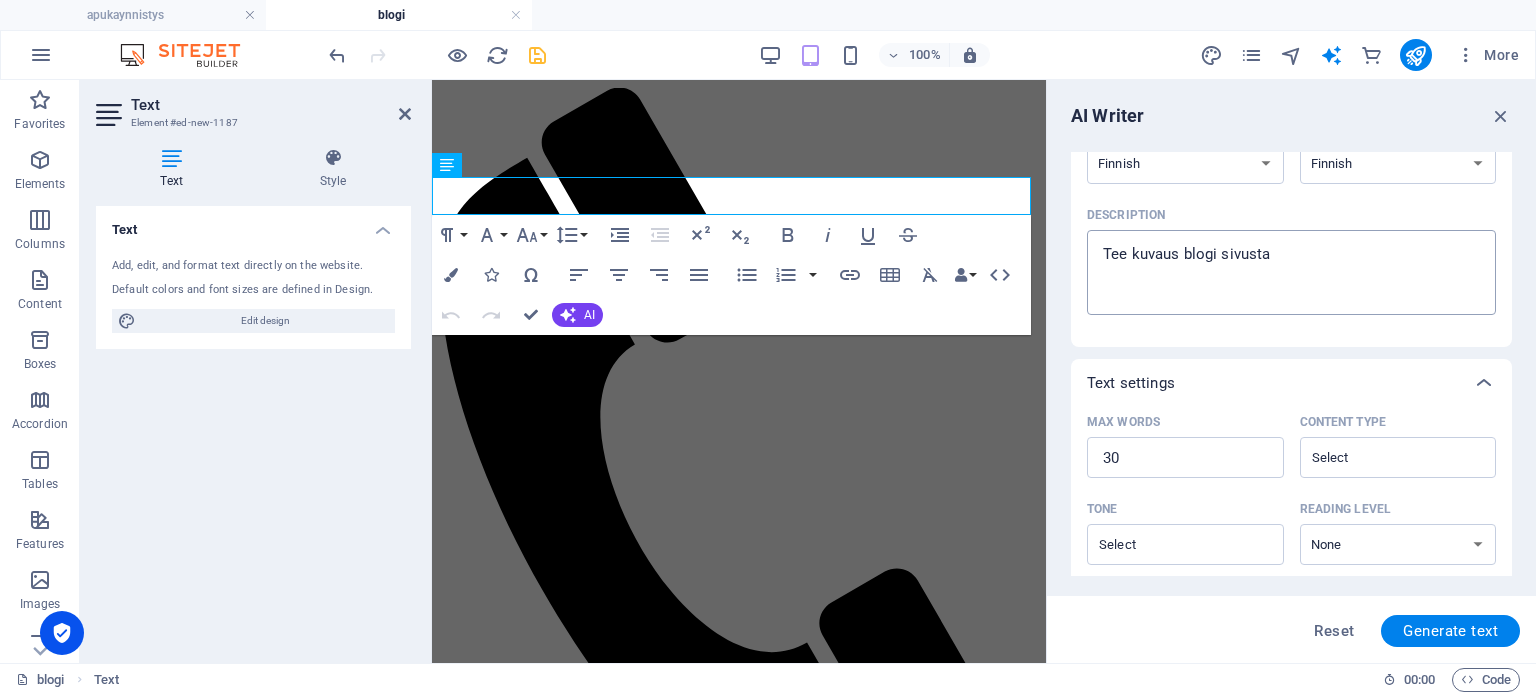 scroll, scrollTop: 200, scrollLeft: 0, axis: vertical 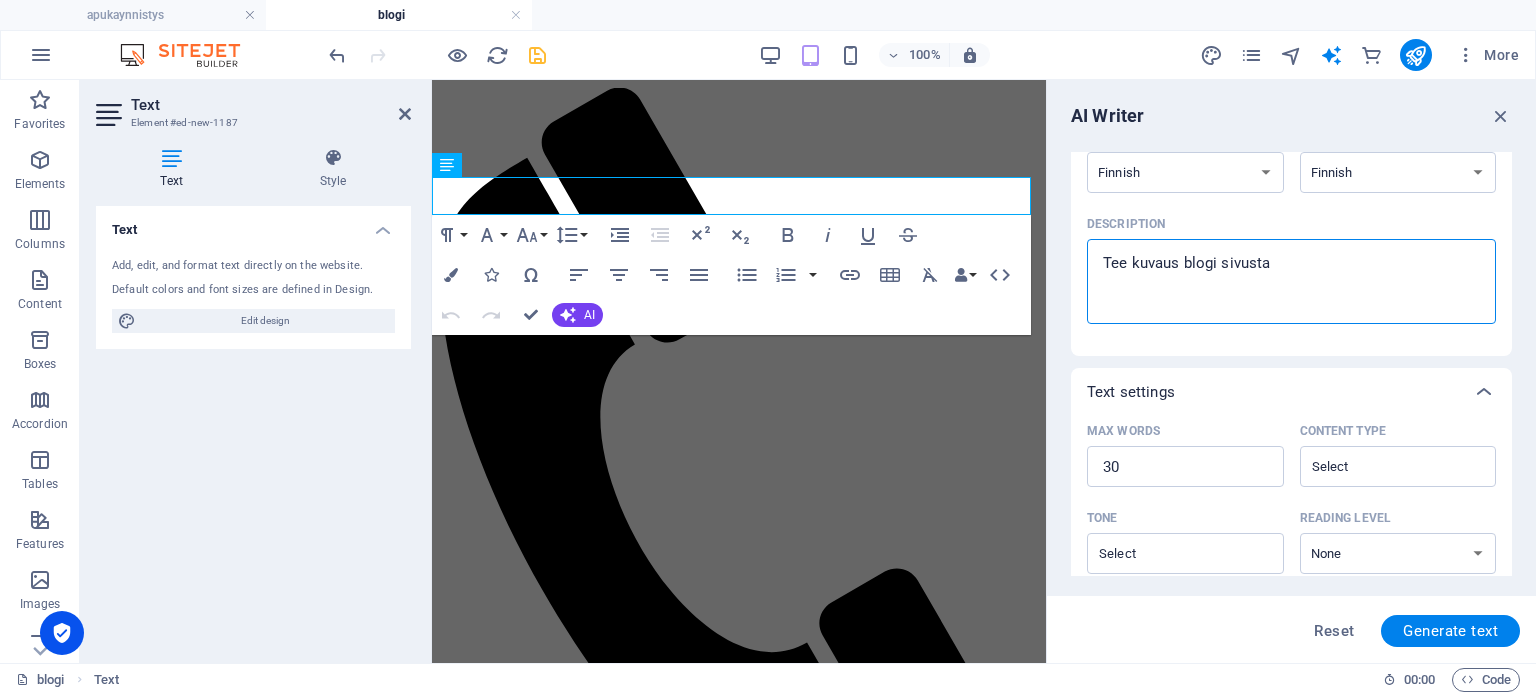 click on "Tee kuvaus blogi sivusta" at bounding box center (1291, 281) 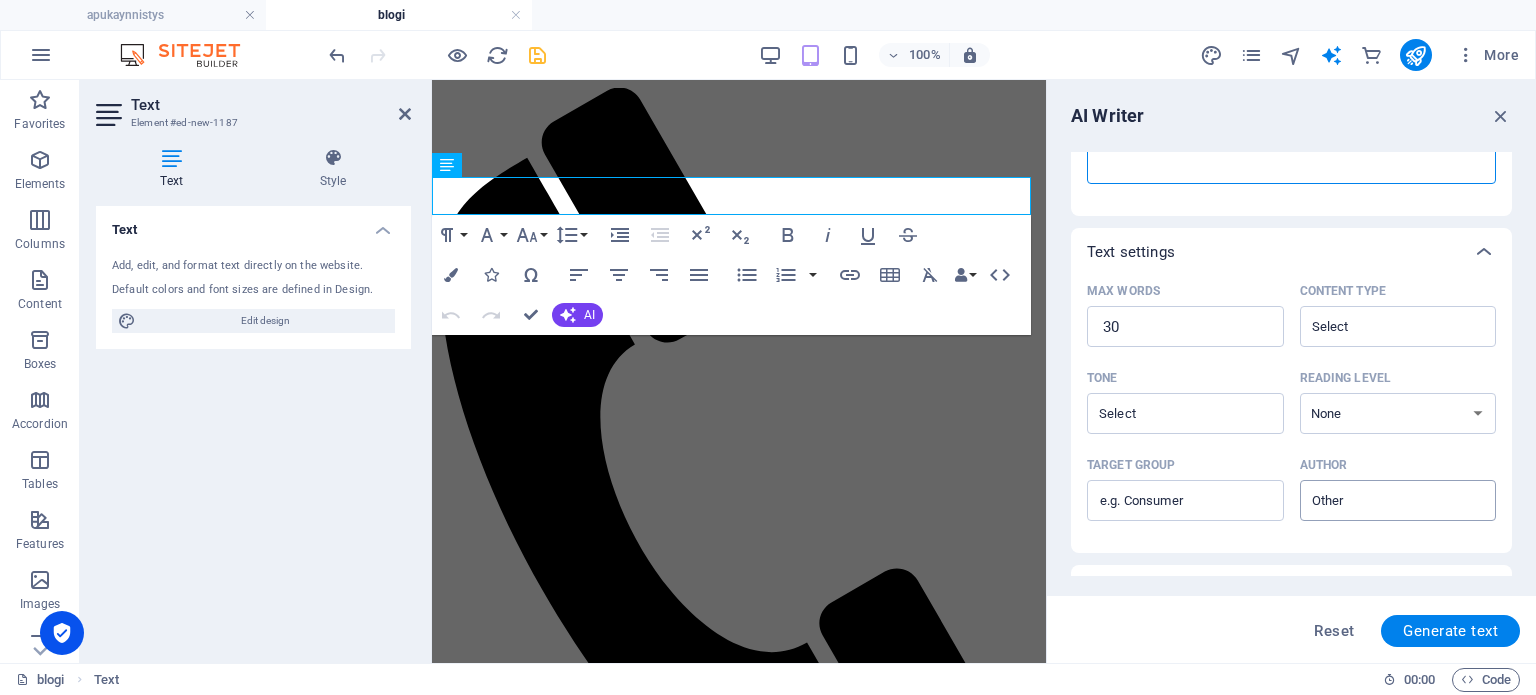 scroll, scrollTop: 400, scrollLeft: 0, axis: vertical 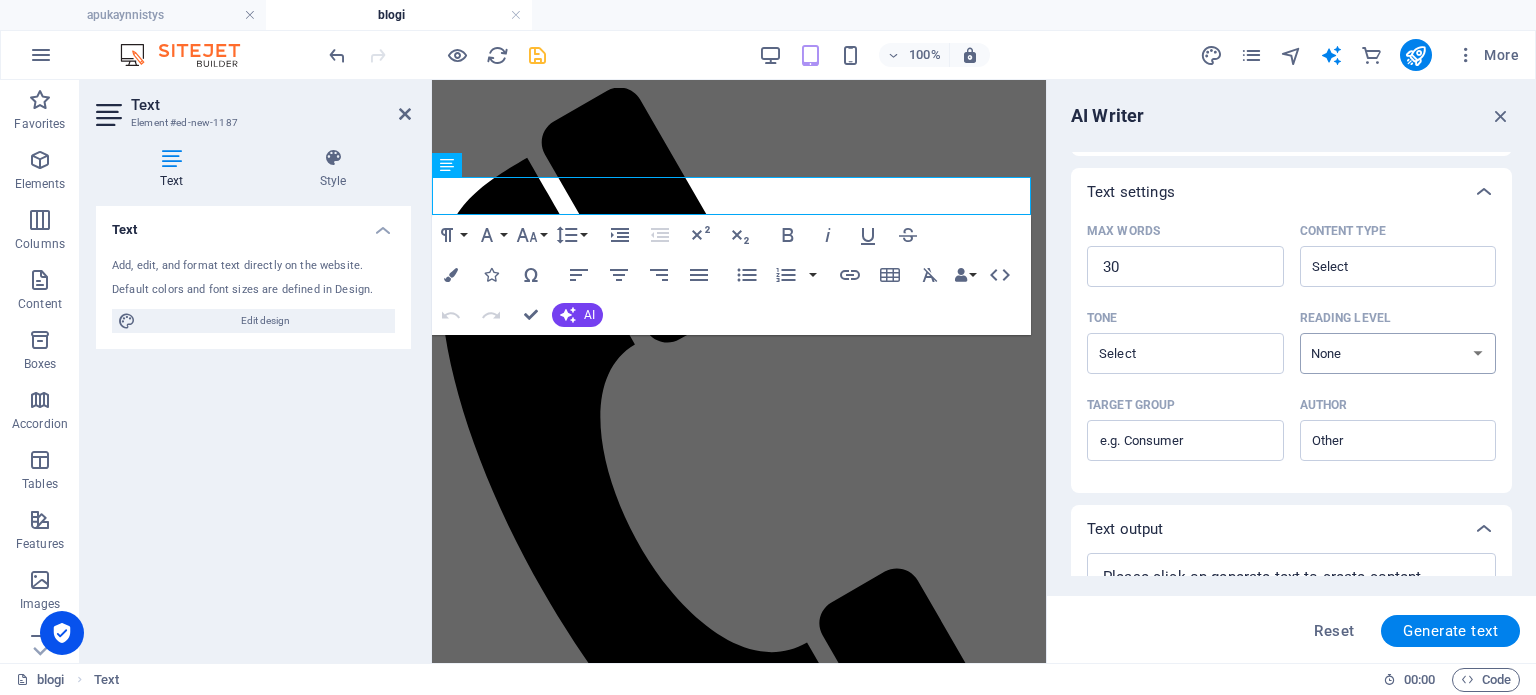 click on "None Academic Adult Teen Child" at bounding box center [1398, 353] 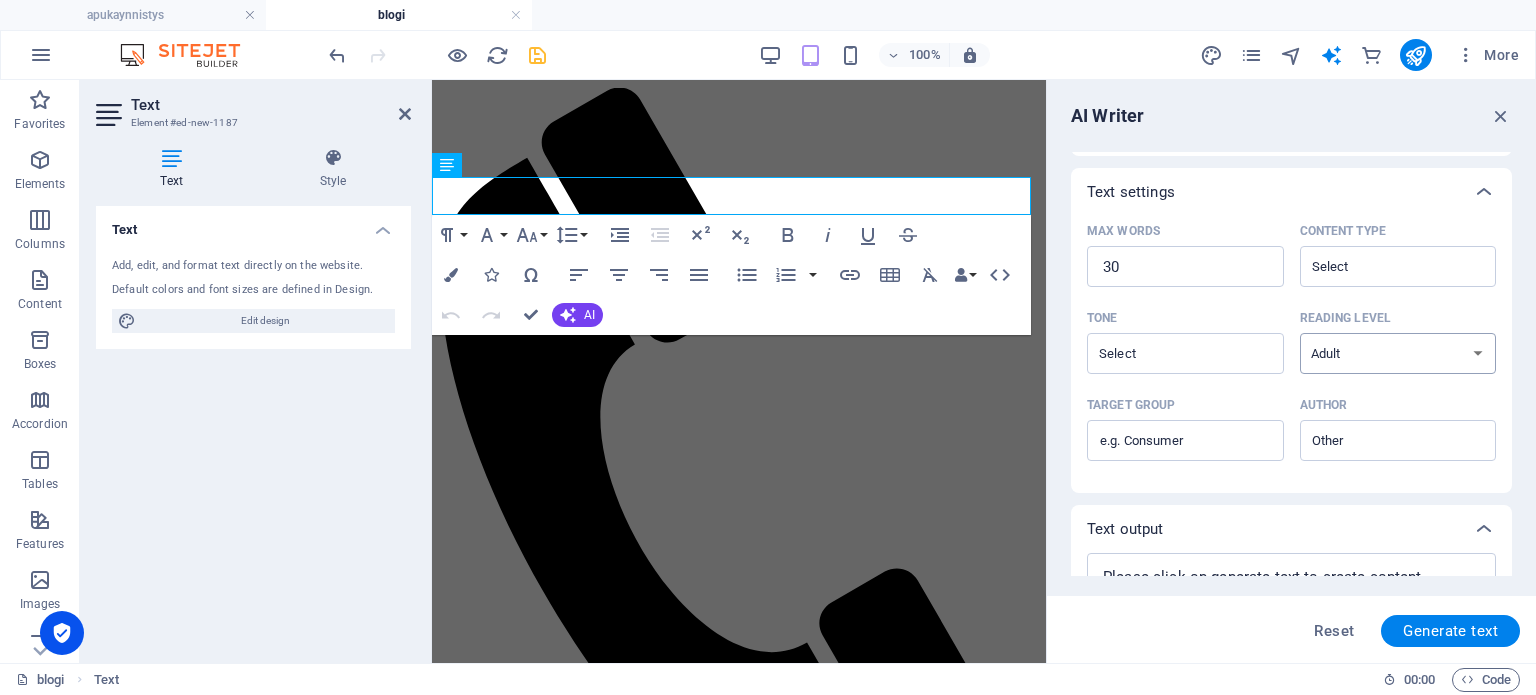 click on "None Academic Adult Teen Child" at bounding box center (1398, 353) 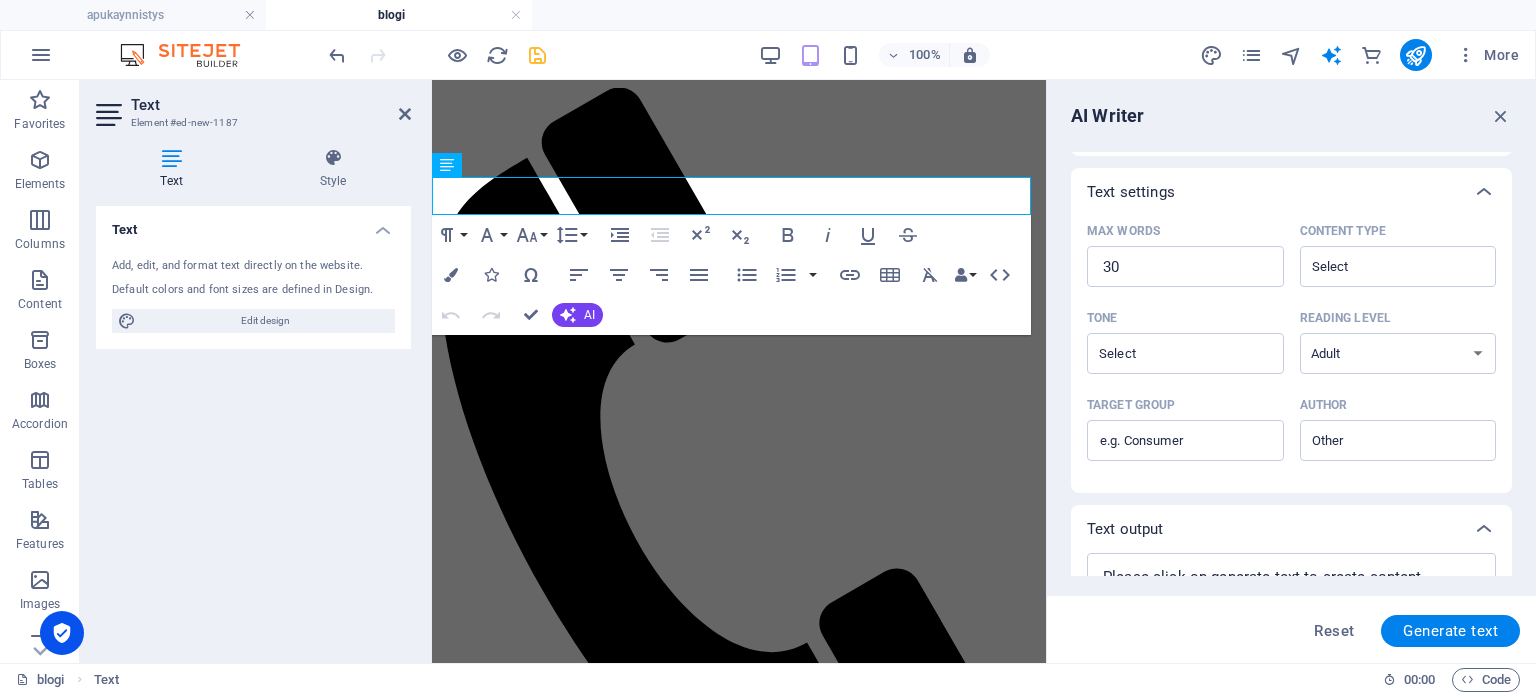 click on "Tone" at bounding box center (1181, 318) 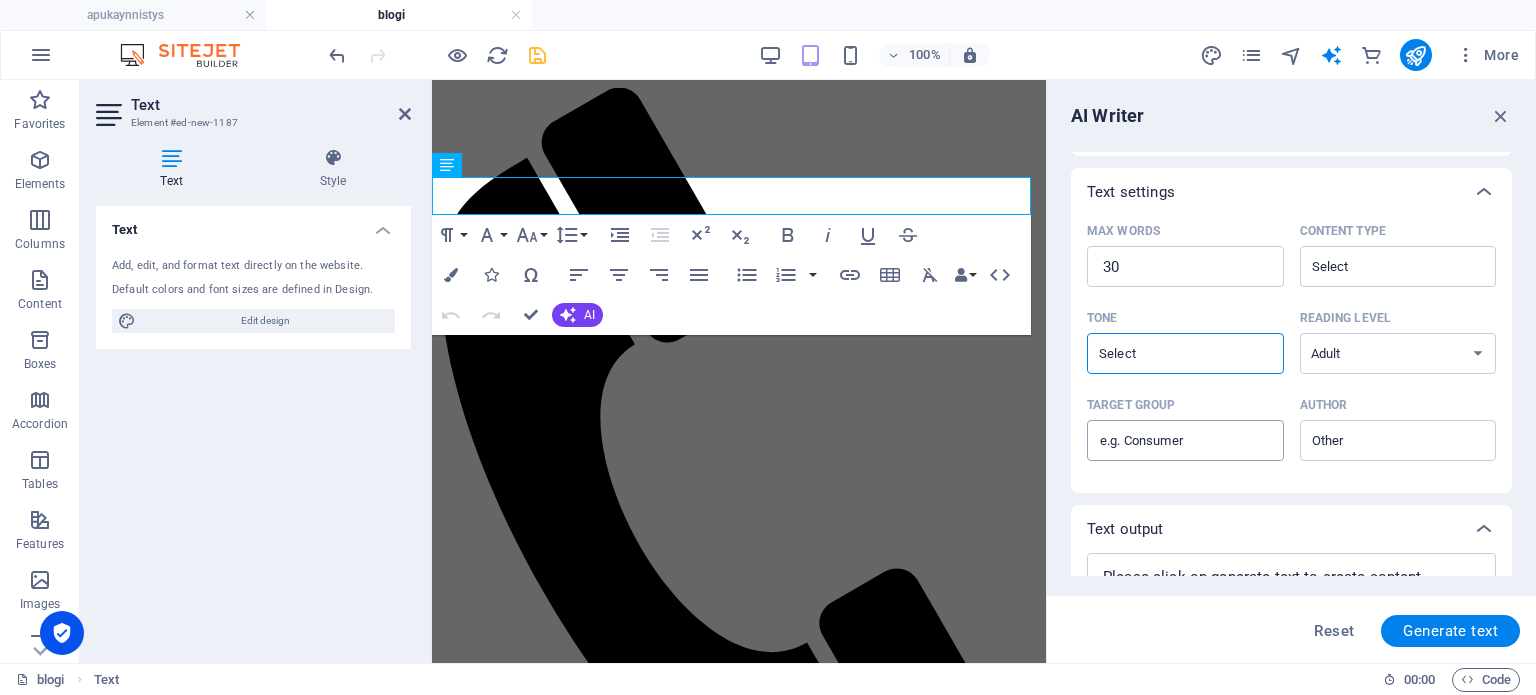 click on "Target group ​" at bounding box center (1185, 441) 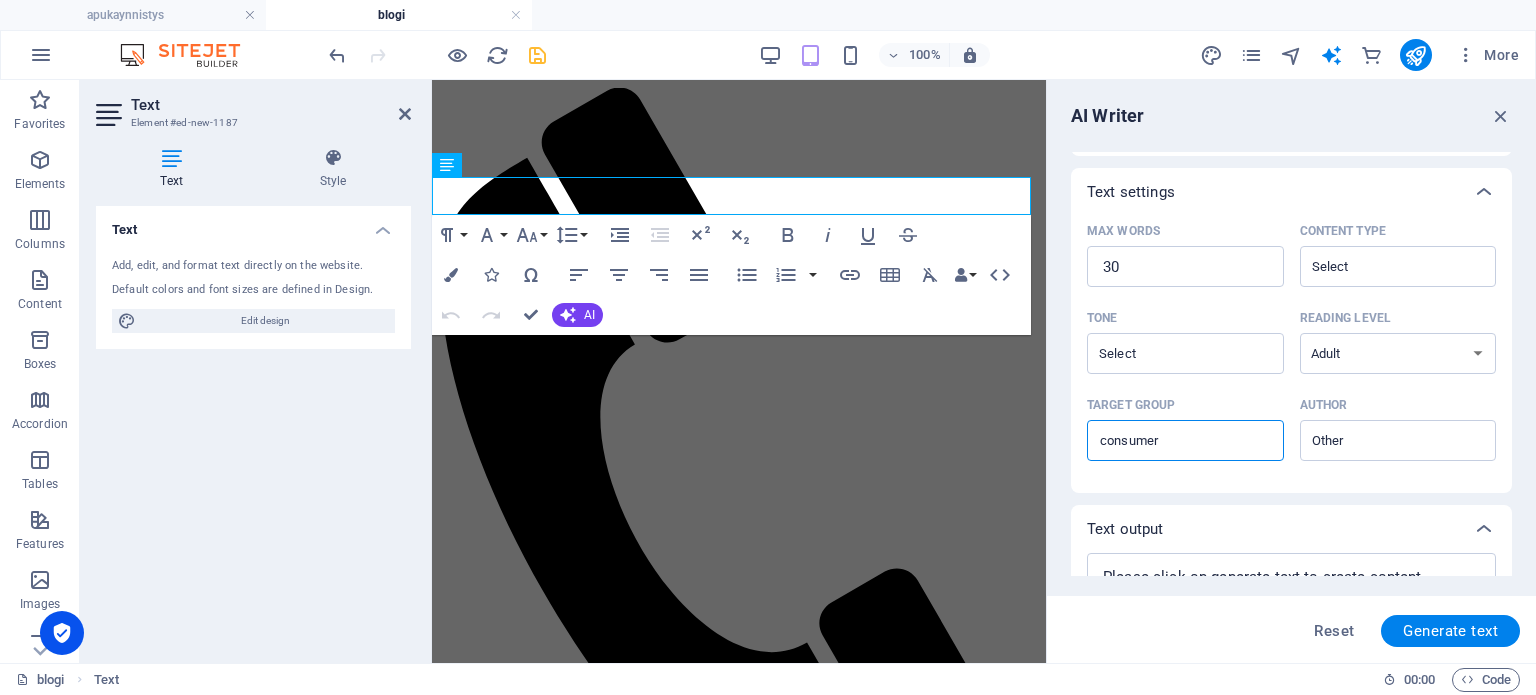 click on "Target group consumer ​ Author ​" at bounding box center (1291, 433) 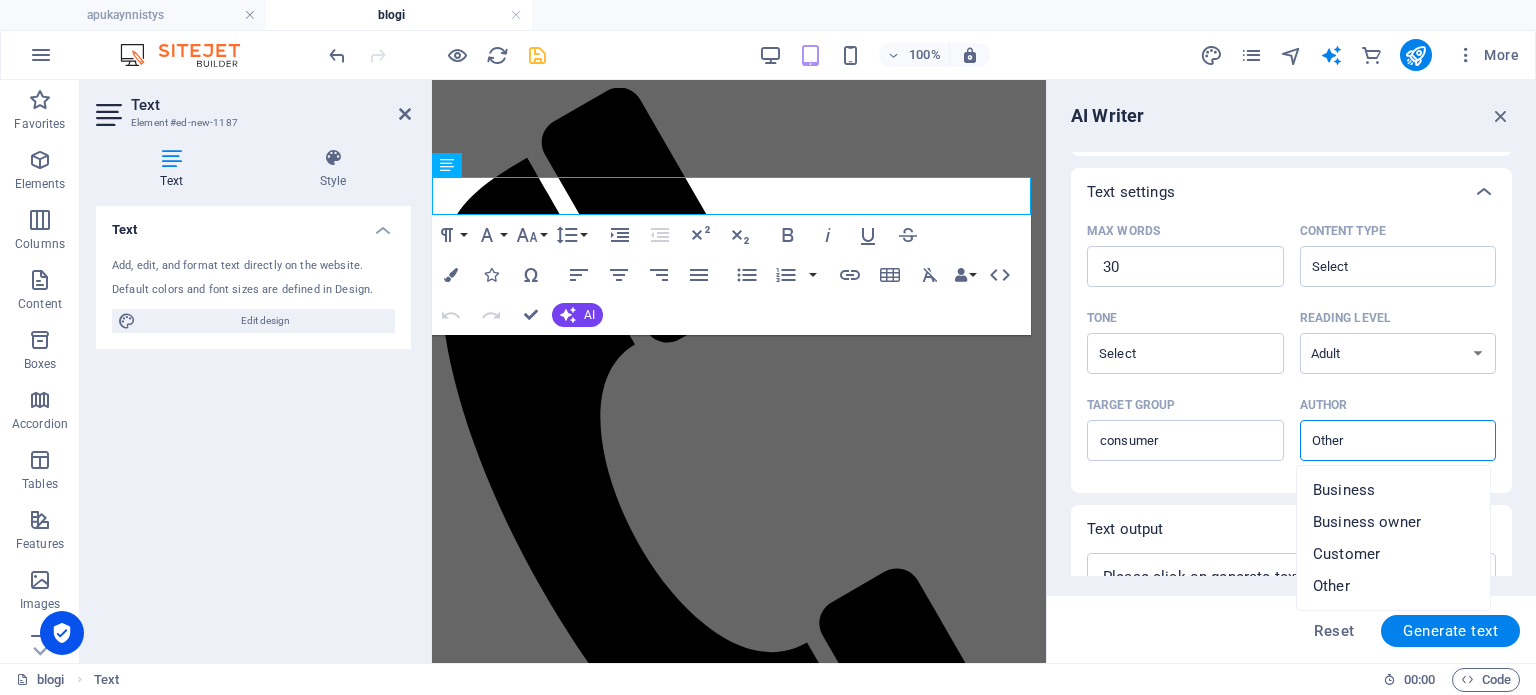 click on "Author ​" at bounding box center [1382, 440] 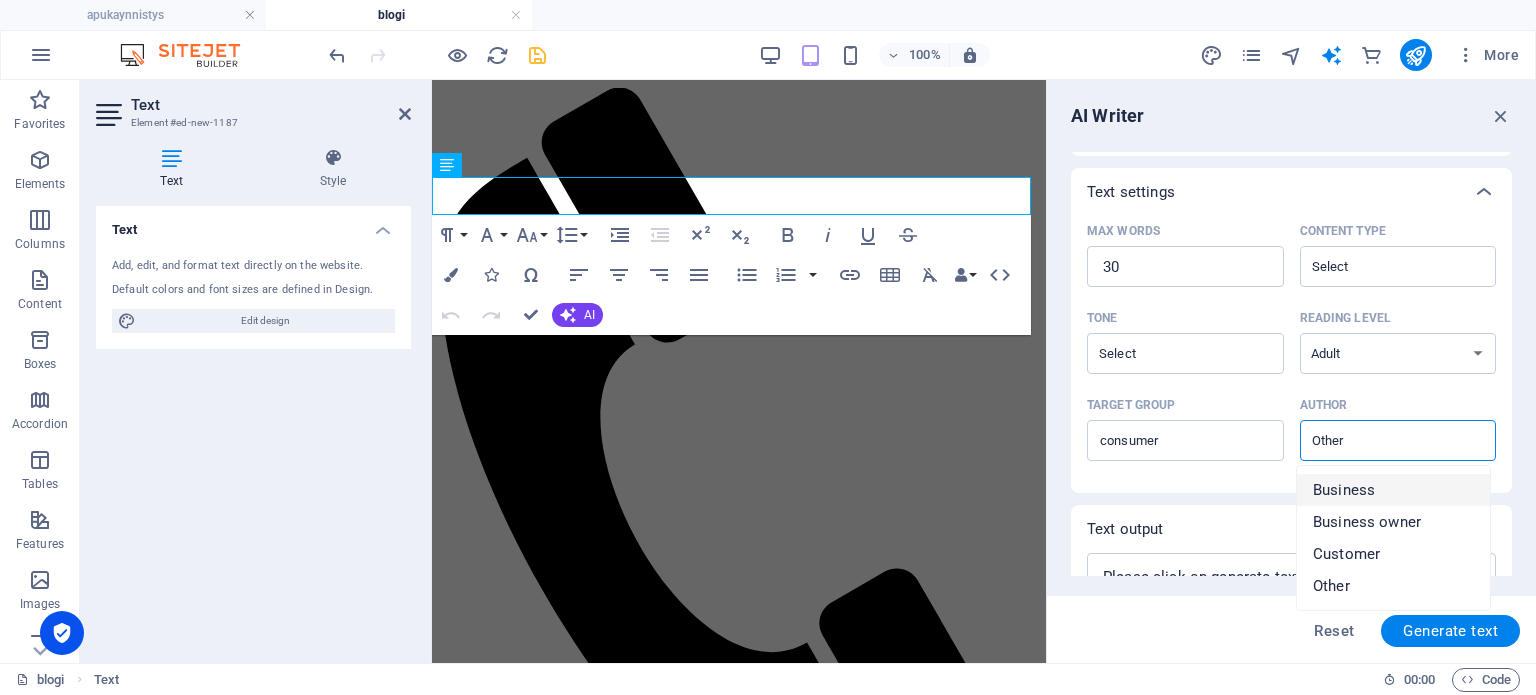 click on "Business" at bounding box center (1344, 490) 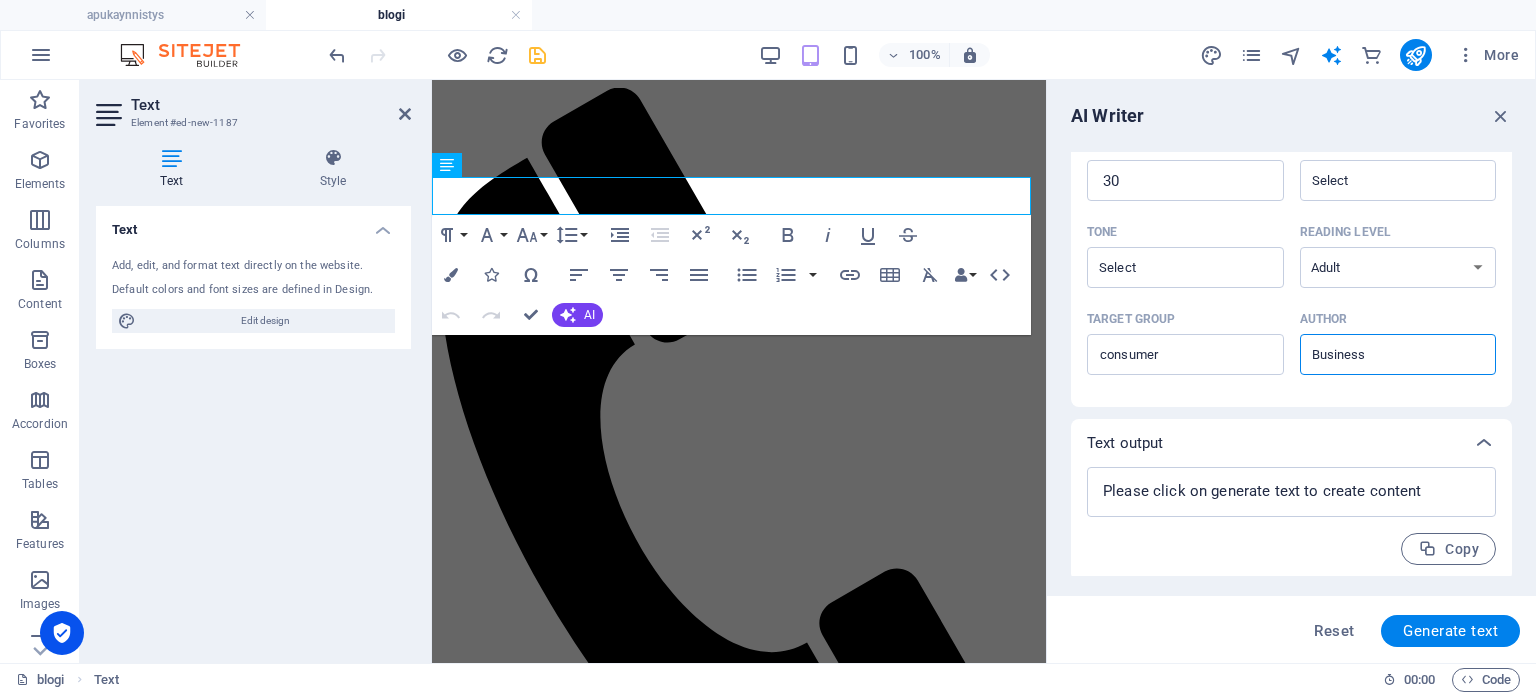 scroll, scrollTop: 490, scrollLeft: 0, axis: vertical 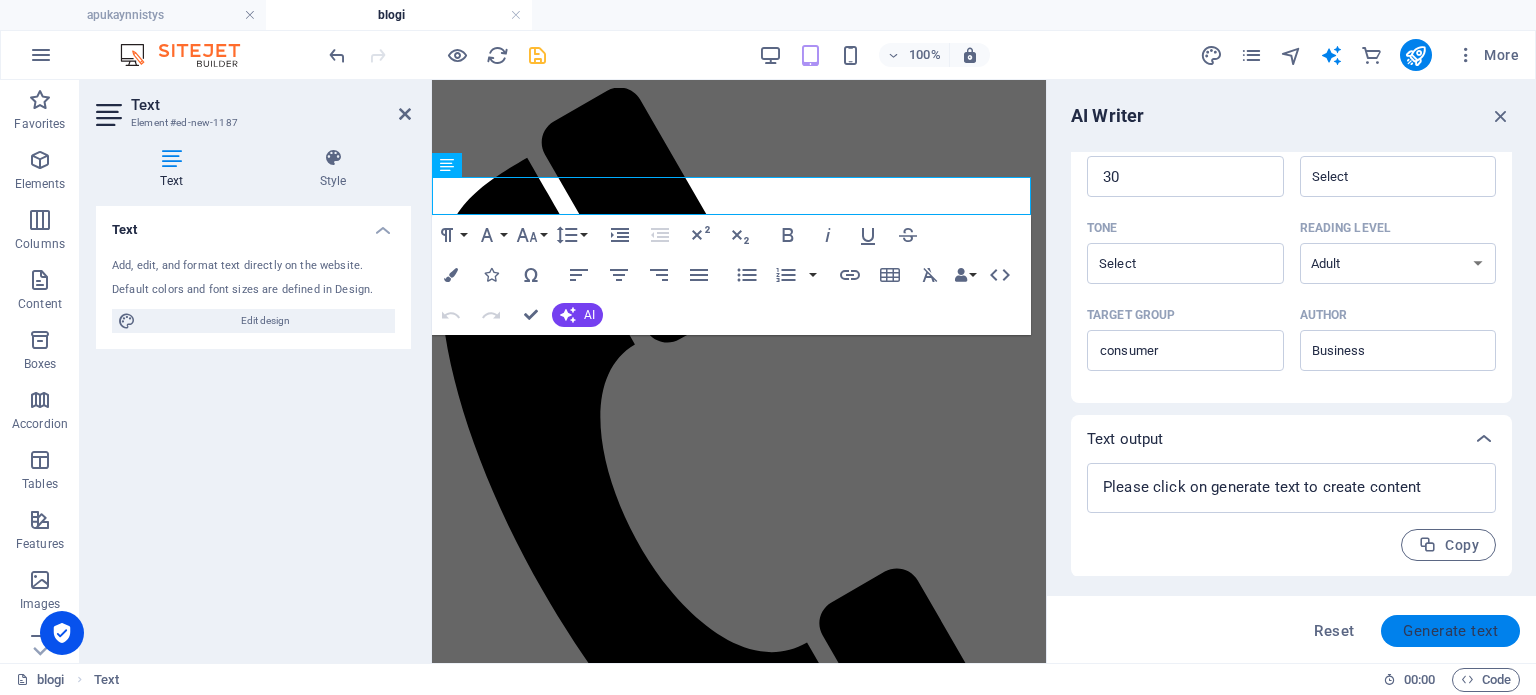 click on "Generate text" at bounding box center [1450, 631] 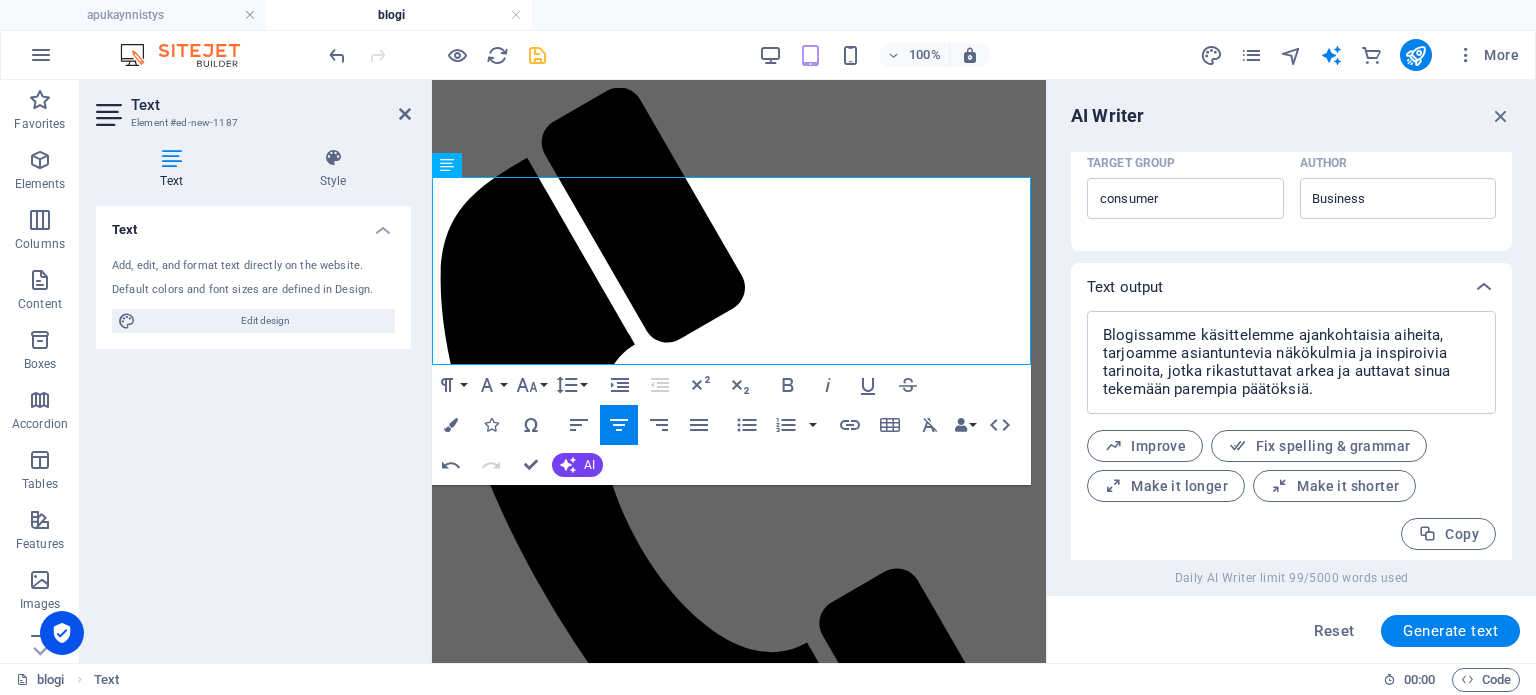 scroll, scrollTop: 648, scrollLeft: 0, axis: vertical 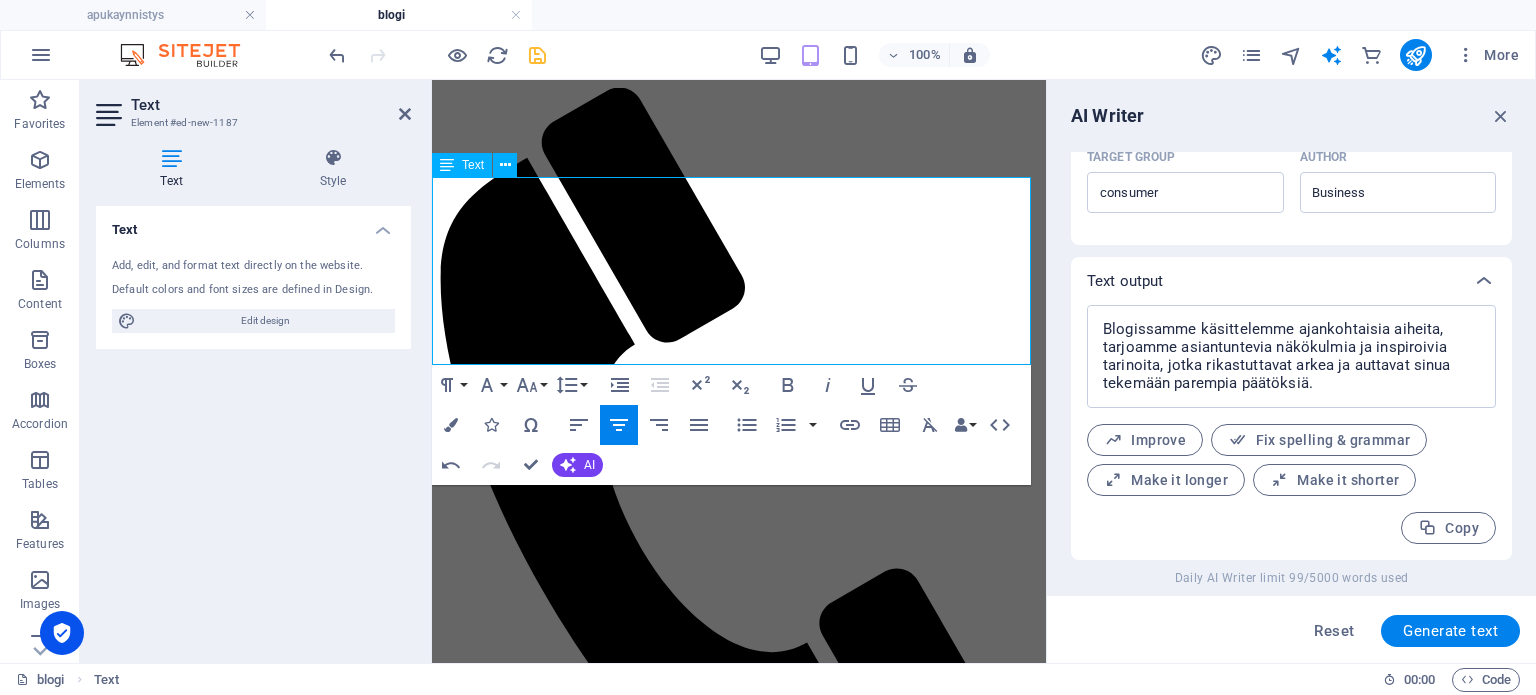 click on "Blogissamme käsittelemme ajankohtaisia aiheita, tarjoamme asiantuntevia näkökulmia ja inspiroivia tarinoita, jotka rikastuttavat arkea ja auttavat sinua tekemään parempia päätöksiä." at bounding box center [739, 1074] 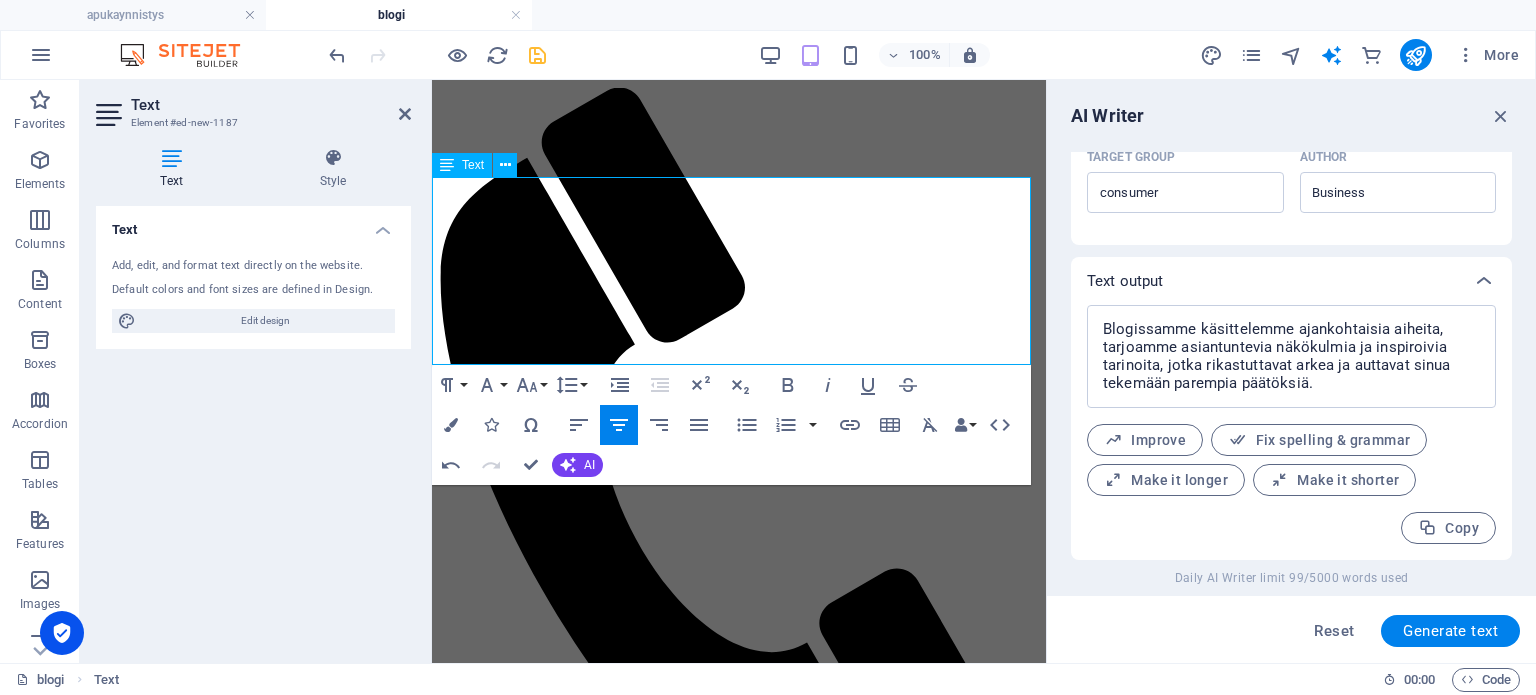 click on "Blogissamme käsittelemme ajankohtaisia aiheita, tarjoamme asiantuntevia näkökulmia ja inspiroivia tarinoita, jotka auttavat sinua tekemään parempia päätöksiä." at bounding box center (739, 1074) 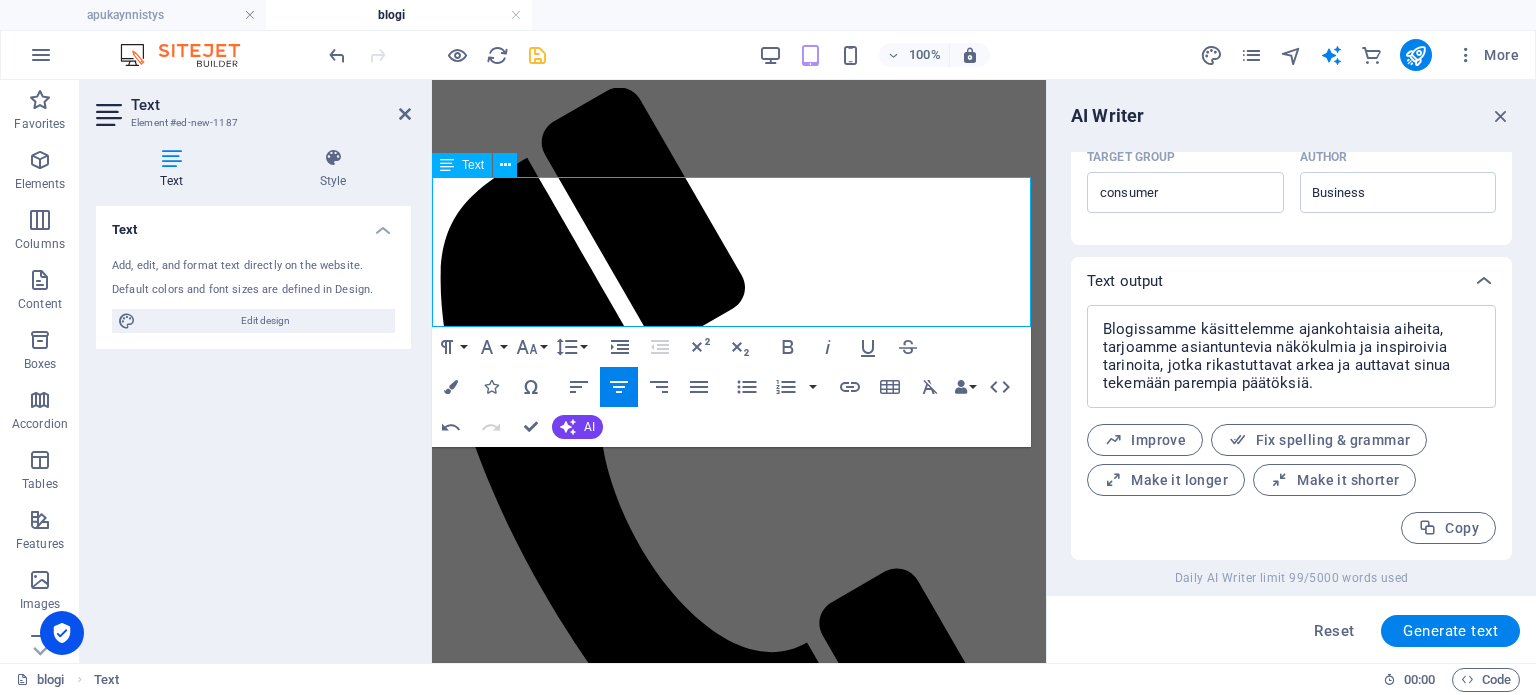 click on "Blogissamme käsittelemme aiheita, tarjoamme asiantuntevia näkökulmia ja inspiroivia tarinoita, jotka auttavat sinua tekemään parempia päätöksiä." at bounding box center (739, 1074) 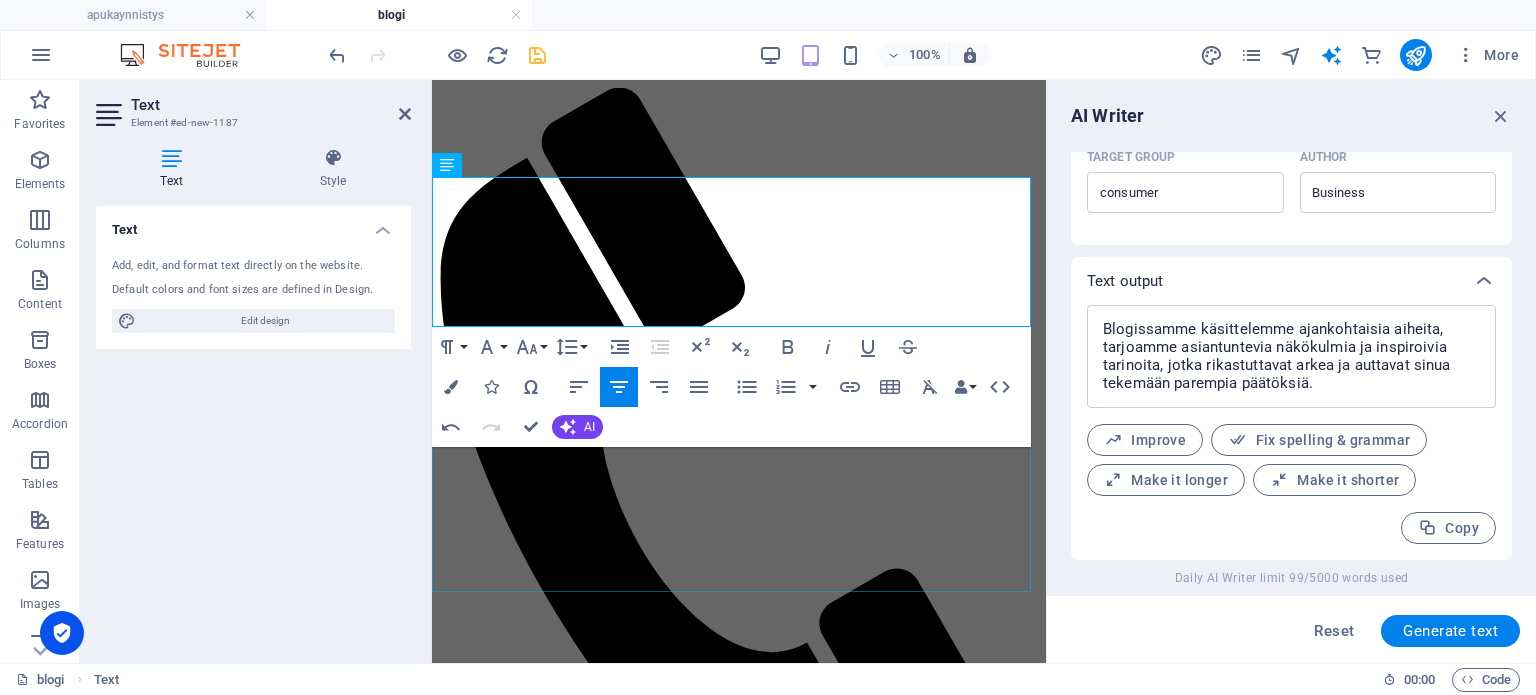 click on "Tutustu palveluihimme! Osa palveluistamme suoritetaan toimipisteellämme, mutta voit myös tilata palveluja kätevästi suoraan kotipihallesi. Premium-huollot tästä" at bounding box center (739, 1178) 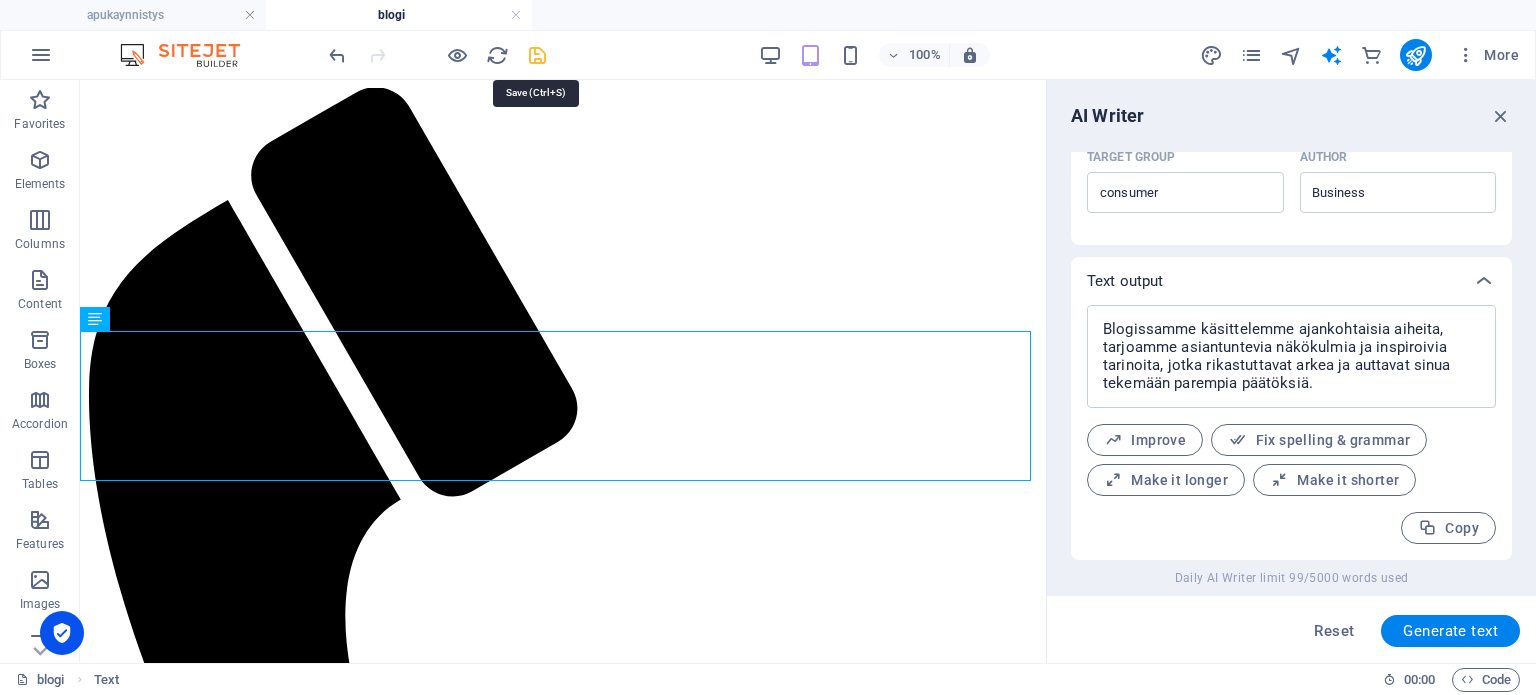 click at bounding box center (537, 55) 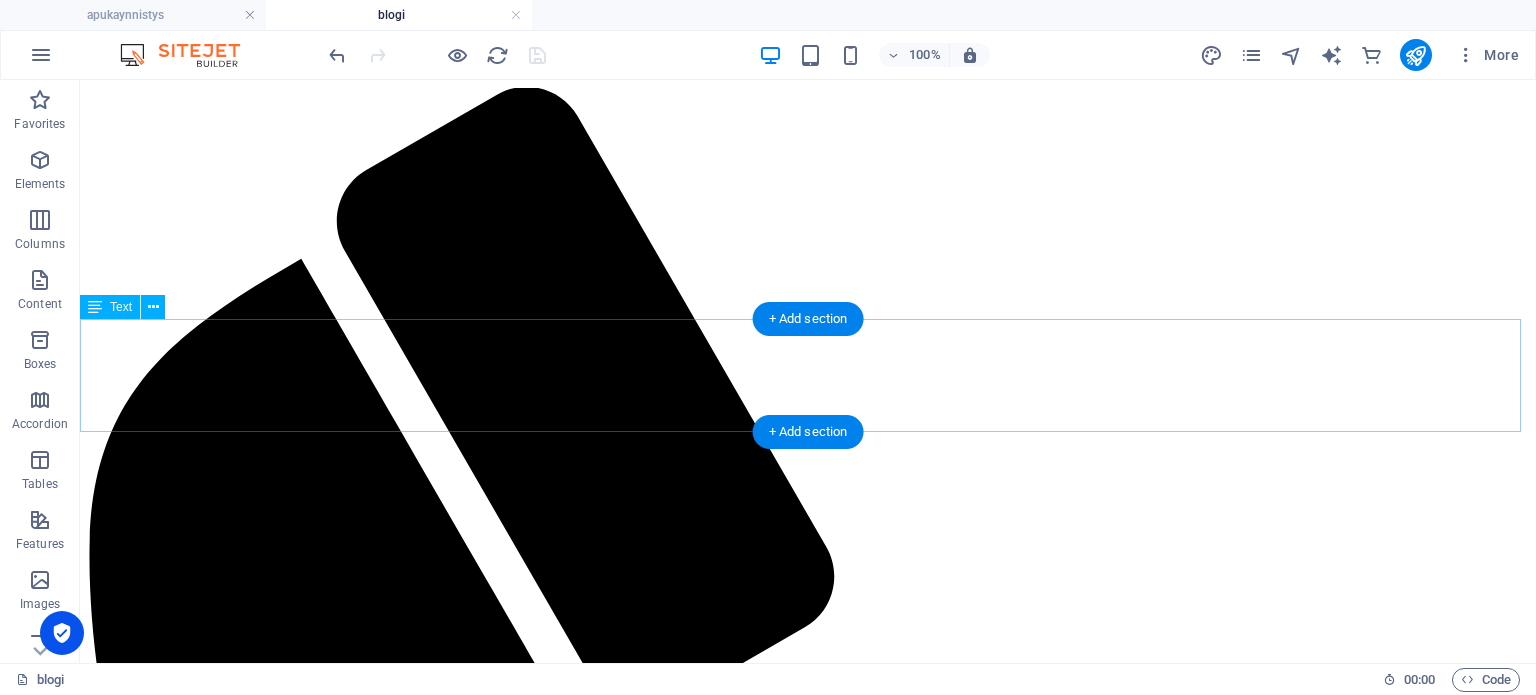 click on "Tutustu palveluihimme! Osa palveluistamme suoritetaan toimipisteellämme, mutta voit myös tilata palveluja kätevästi suoraan kotipihallesi. Premium-huollot tästä" at bounding box center (808, 2269) 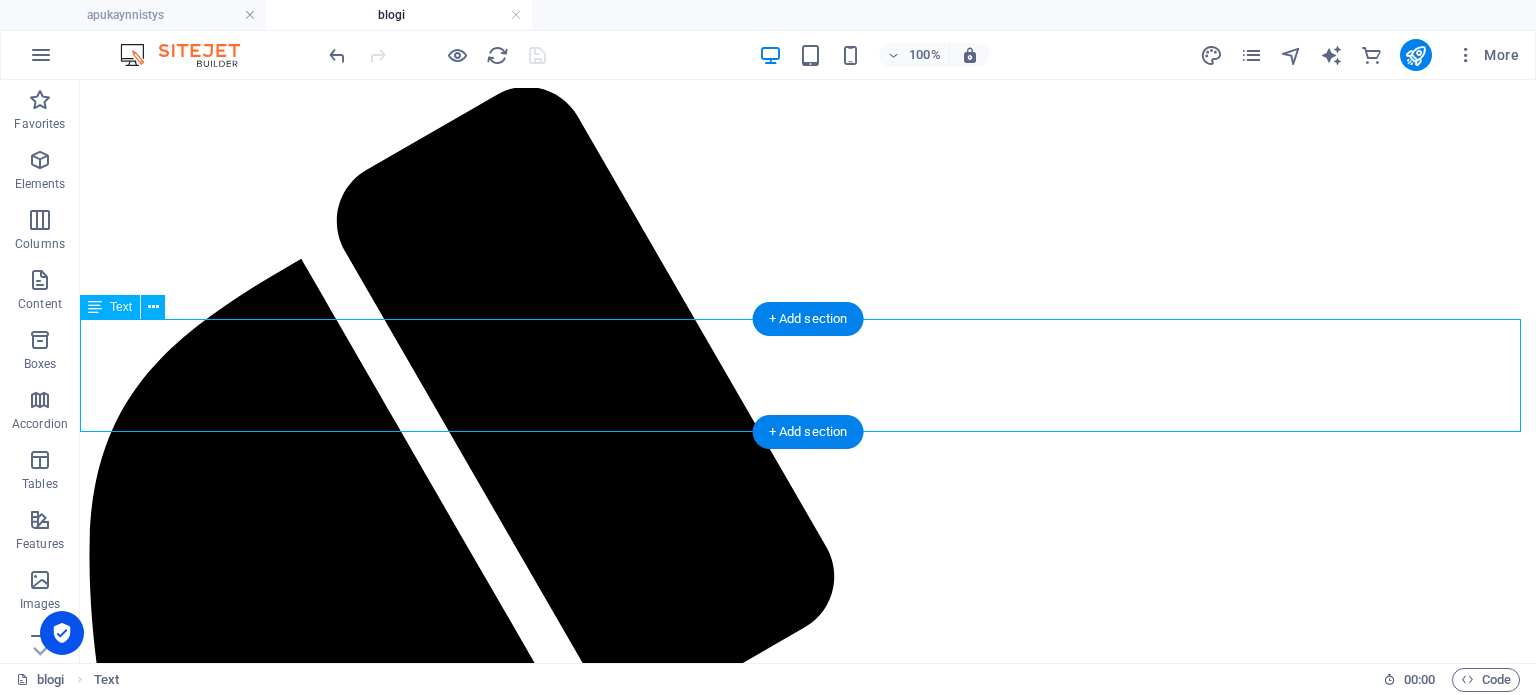 click on "Tutustu palveluihimme! Osa palveluistamme suoritetaan toimipisteellämme, mutta voit myös tilata palveluja kätevästi suoraan kotipihallesi. Premium-huollot tästä" at bounding box center [808, 2269] 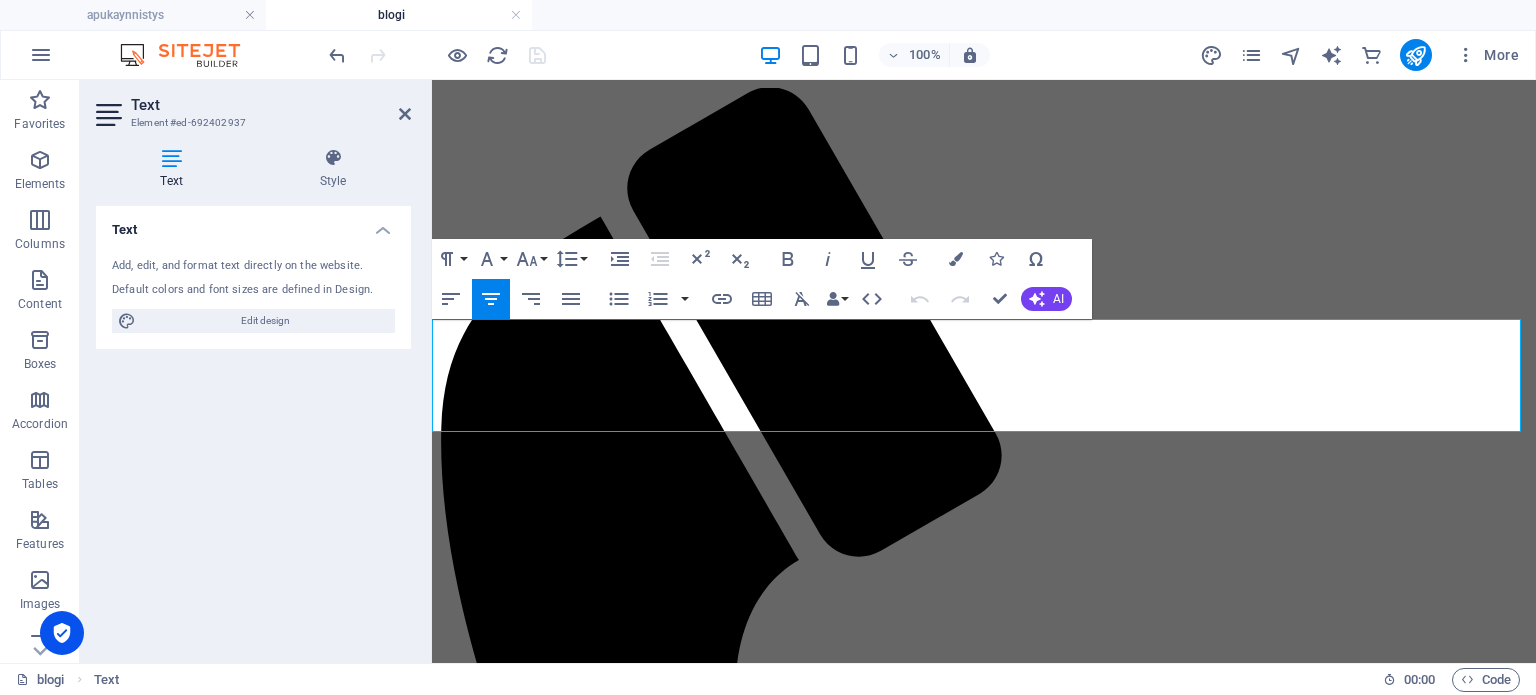 click on "Tutustu palveluihimme! Osa palveluistamme suoritetaan toimipisteellämme, mutta voit myös tilata palveluja kätevästi suoraan kotipihallesi." at bounding box center [888, 1792] 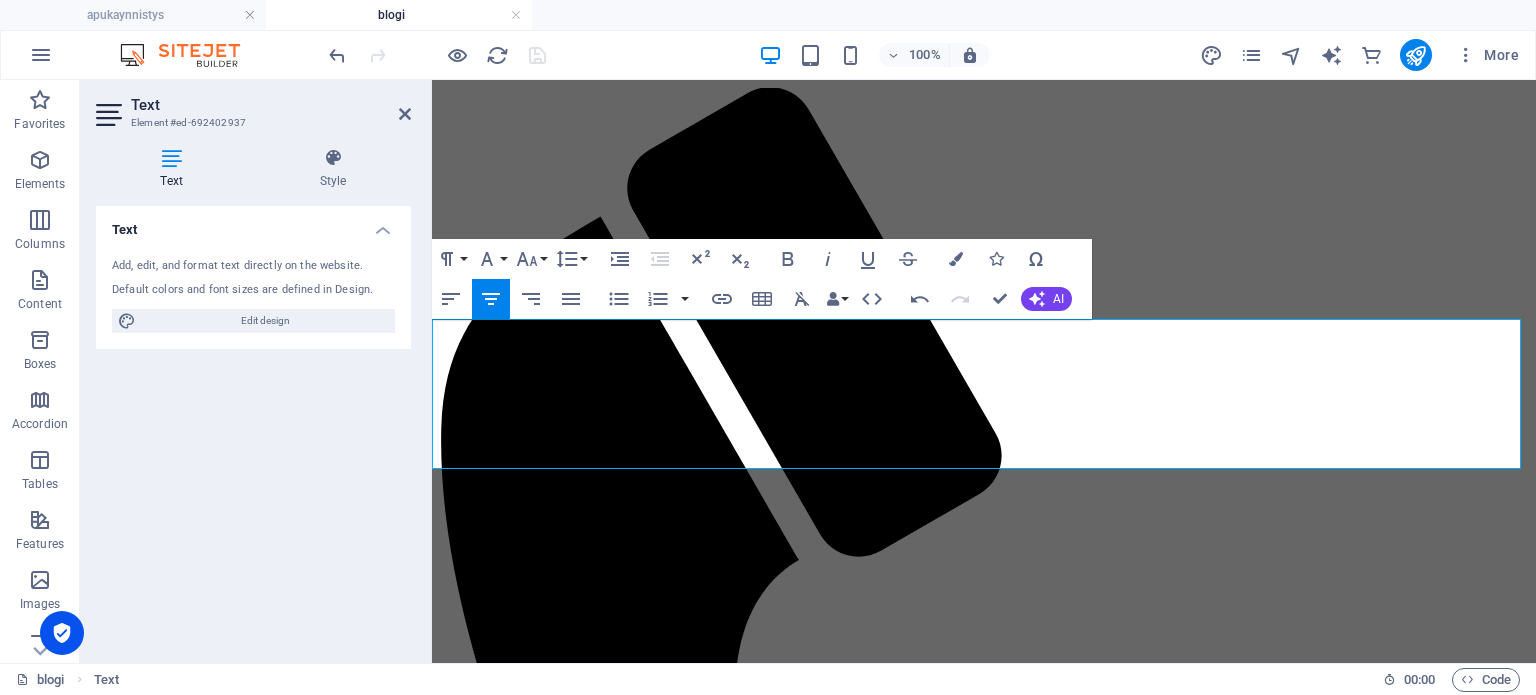 click on "Tutustu palveluihimme! Suurinosa palveluistamme suoritetaan toimipisteellämme, mutta voit myös tilata palveluja kätevästi suoraan kotipihallesi." at bounding box center (908, 1792) 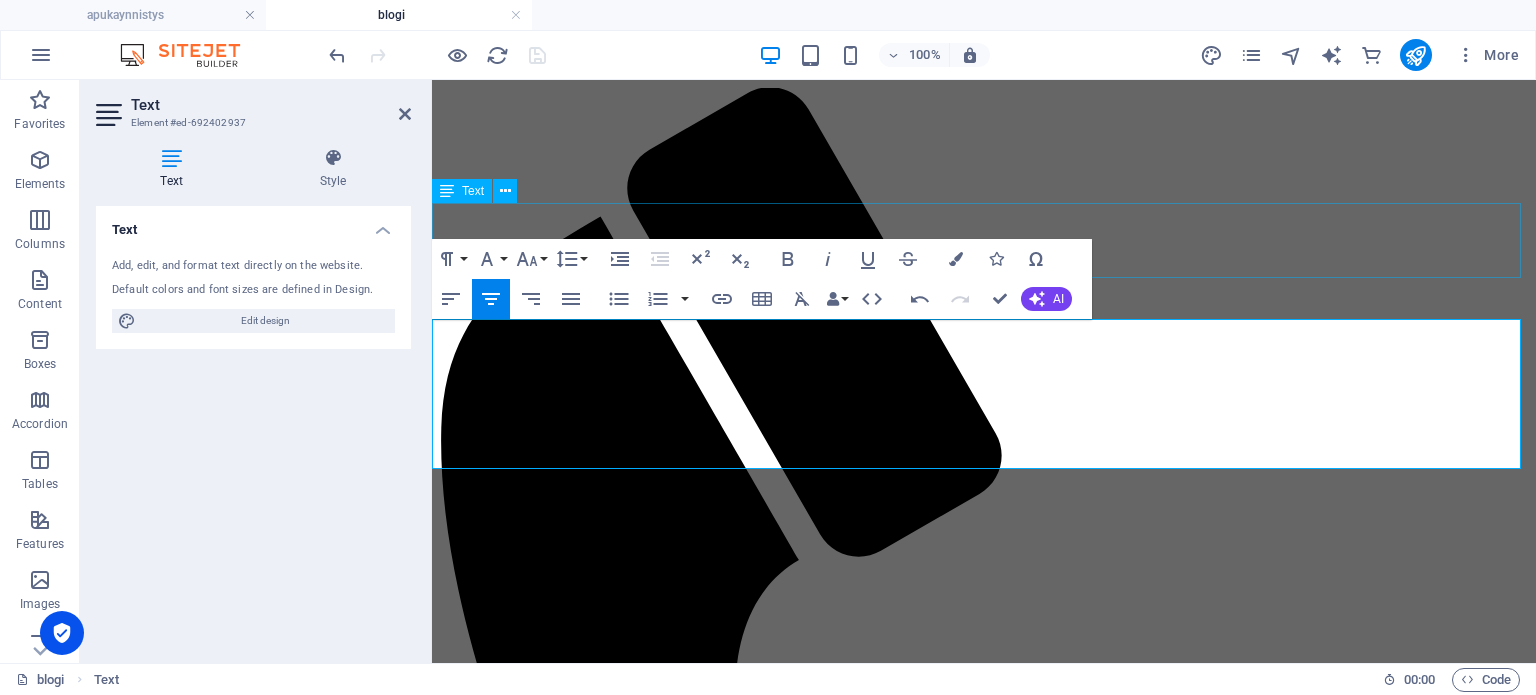 click on "Blogissamme käsittelemme aiheita, tarjoamme asiantuntevia näkökulmia ja inspiroivia artikkeleita, jotka auttavat sinua tekemään parempia päätöksiä." at bounding box center [984, 1715] 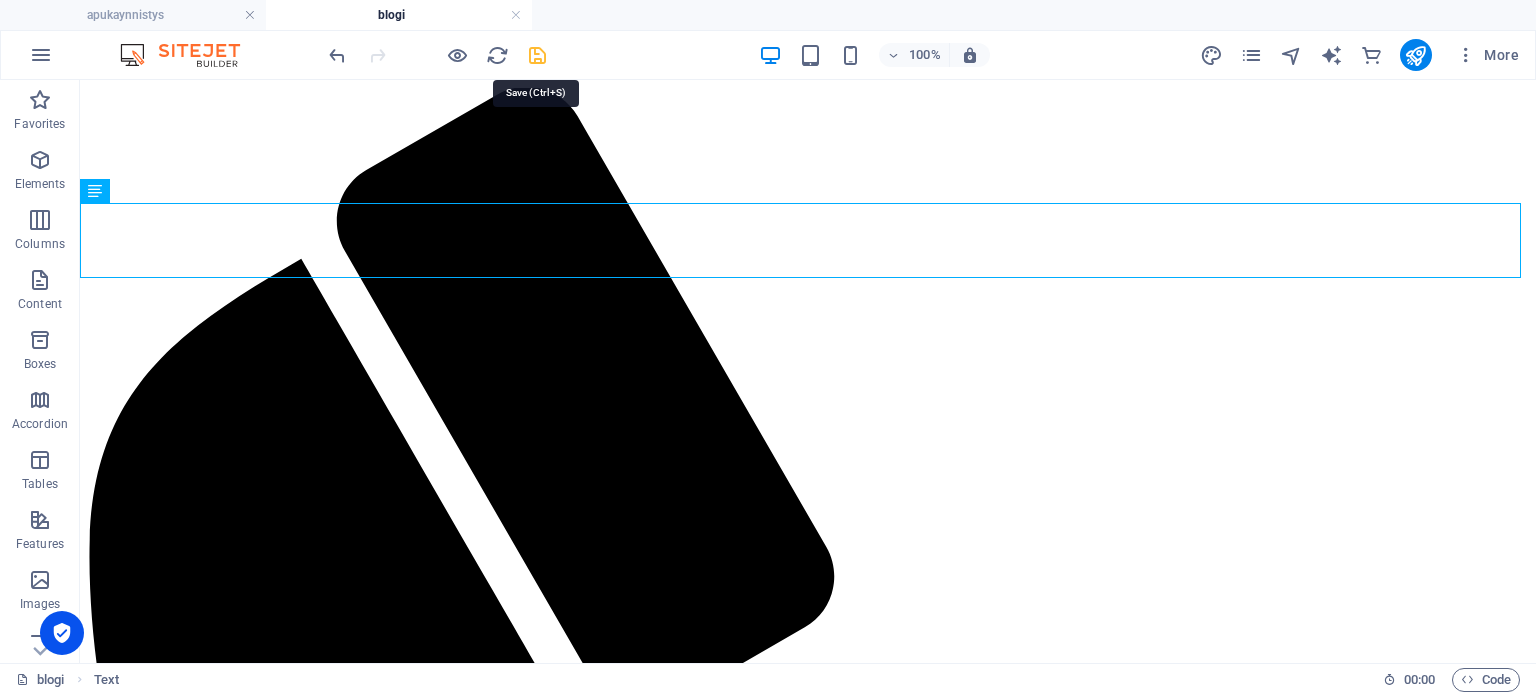 click at bounding box center [537, 55] 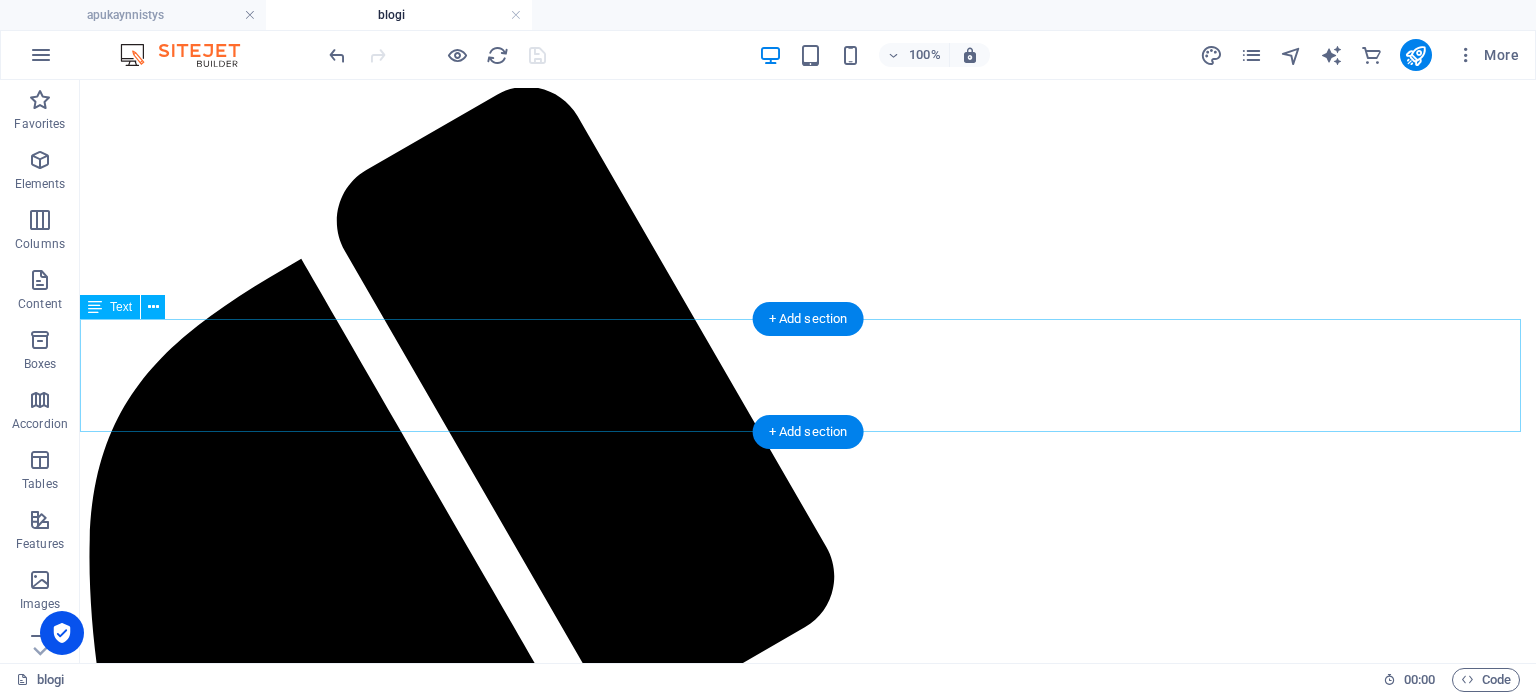 click on "Tutustu palveluihimme! Suurinosa palveluistamme suoritetaan tien päällä tai kotipihallasi ja osa toimipisteellämme, mutta voit myös tilata palveluja kätevästi suoraan kotipihallesi. Premium-huollot tästä" at bounding box center (808, 2269) 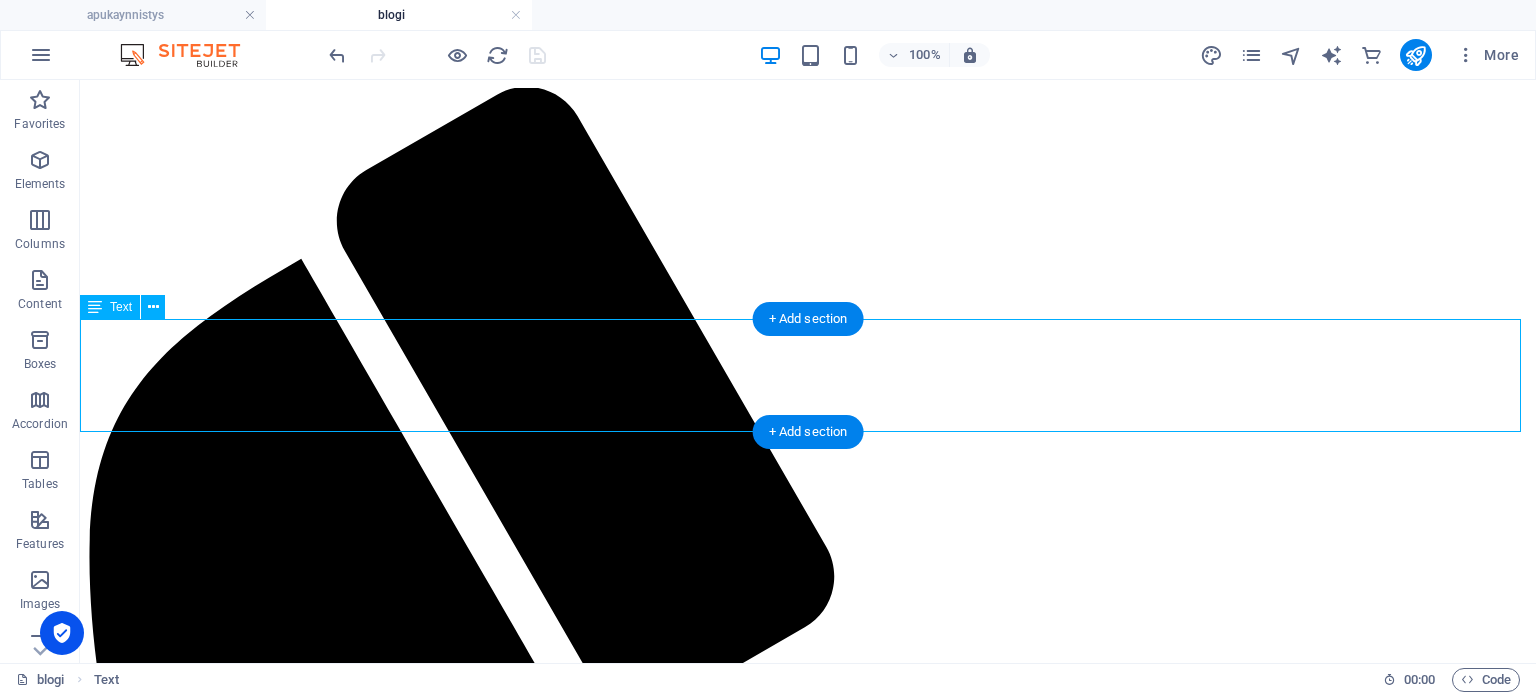 click on "Tutustu palveluihimme! Suurinosa palveluistamme suoritetaan tien päällä tai kotipihallasi ja osa toimipisteellämme, mutta voit myös tilata palveluja kätevästi suoraan kotipihallesi. Premium-huollot tästä" at bounding box center [808, 2269] 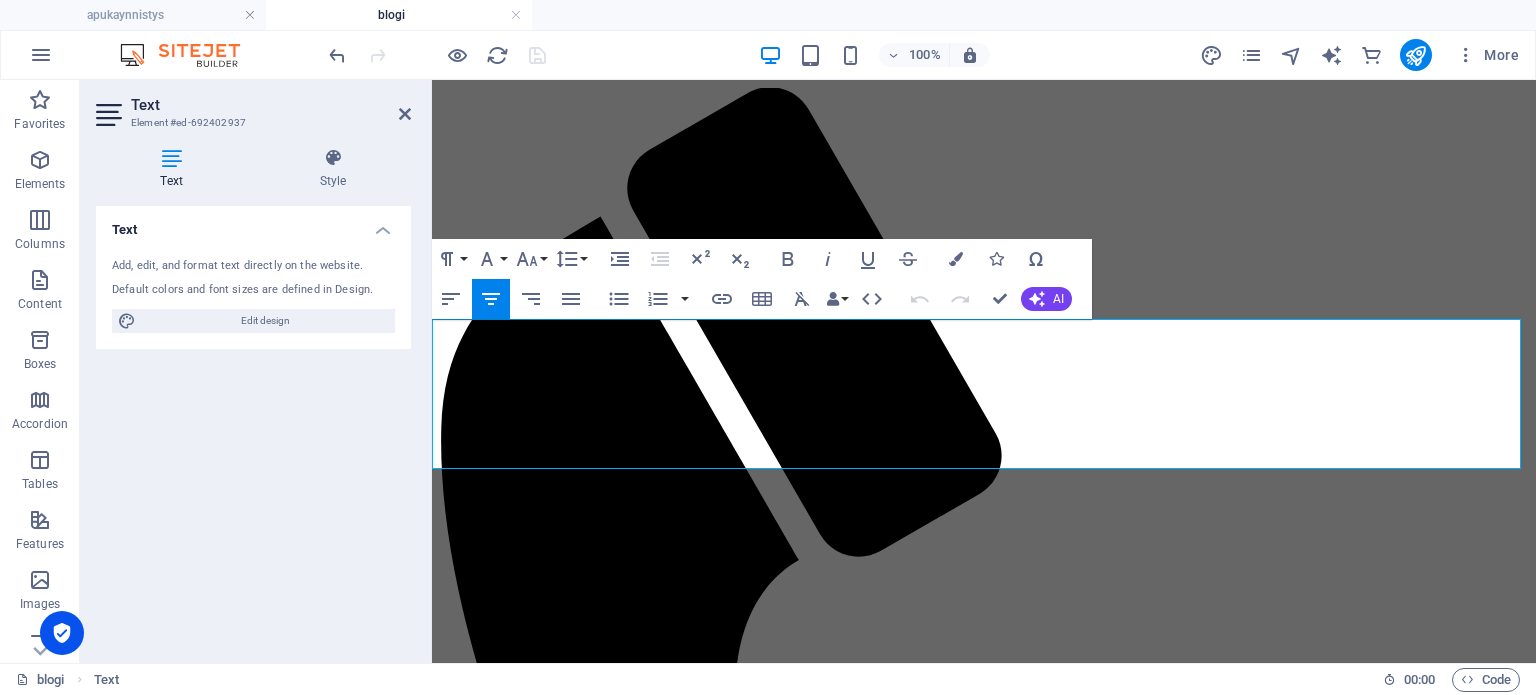 drag, startPoint x: 1192, startPoint y: 412, endPoint x: 448, endPoint y: 352, distance: 746.4154 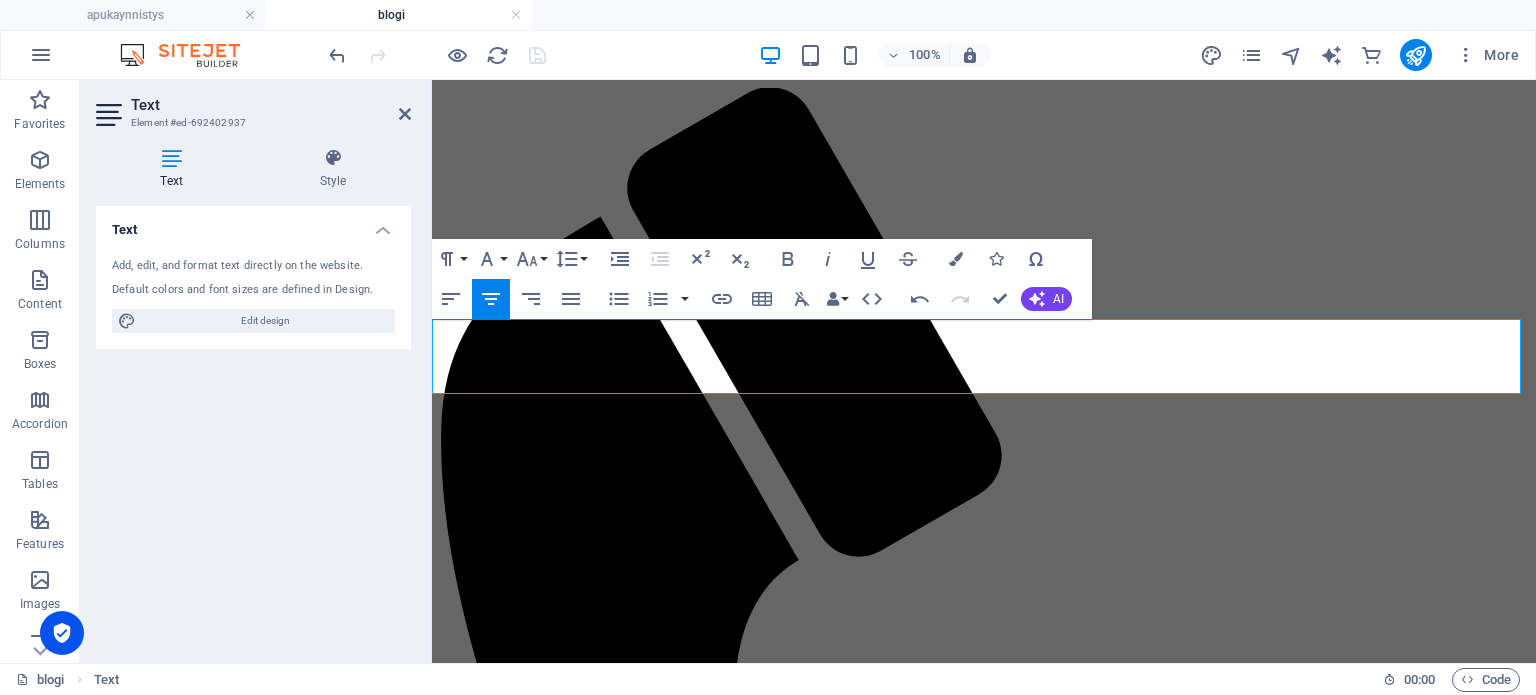 scroll, scrollTop: 11736, scrollLeft: 0, axis: vertical 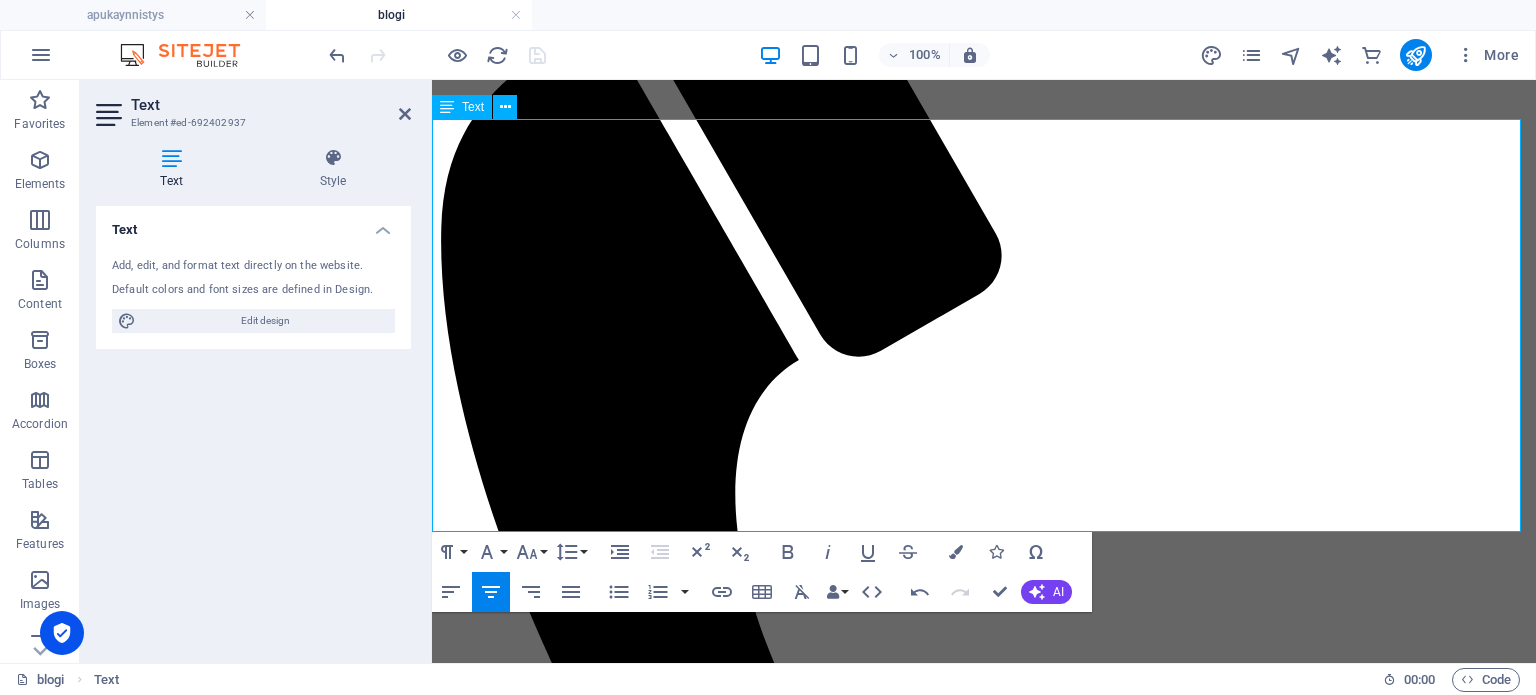 click on "Premium-huollot tästä" at bounding box center (984, 1774) 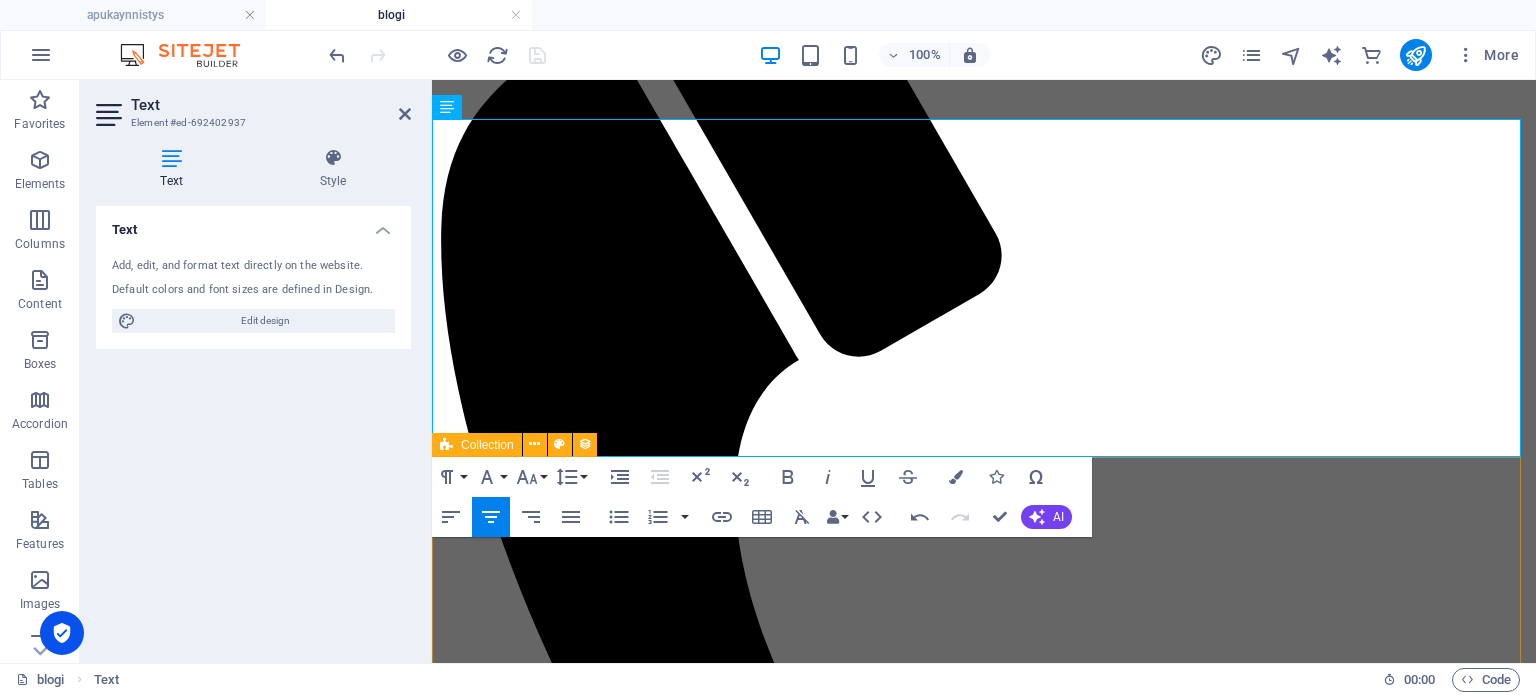 click on "Renkaiden kulumiseen vaikuttavat tekijät Renkaat [DATE] Renkaat ovat auton ainoat kosketuspisteet tieteen – niiden kunto vaikuttaa turvallisuuteen, polttoainetalouteen ja ajomukavuuteen. Jos renkaat kuluvat epätasaisesti tai liian nopeasti, syynä voi olla väärä ilmanpaine, huono nelipyöräsuuntaus tai laaduton rengas. Tässä oppaassa kerromme, miten pidät renkaasi kunnossa ja säästät rahaa pitkällä aikavälillä. Renkaiden ilmanpaine ja lämpö Renkaat [DATE] Miten lämpötila ja olosuhteet vaikuttaa renkaiden ilmanpaineeseen? Tarjoamme nopeaa ja tehokasta ilmanpaineen tarkastus- ja täyttöpalvelua henkilöautoille. Varmistamme renkaidesi oikean ilmanpaineen ja täytämme ne tarvittaessa. Huolehdimme, että ajosi on turvallista ja mukavaa! Ota yhteyttä ja varaa aikasi! Autosi tehot takaisin – Miten moottorin virkistyshuolto palauttaa hevosvoimia? Moottori [DATE] Yrittäjät ja palvelut Satakunnassa Muut [DATE] Opas häiden suunnitteluun Opas [DATE] Remontointi Akut" at bounding box center [984, 4674] 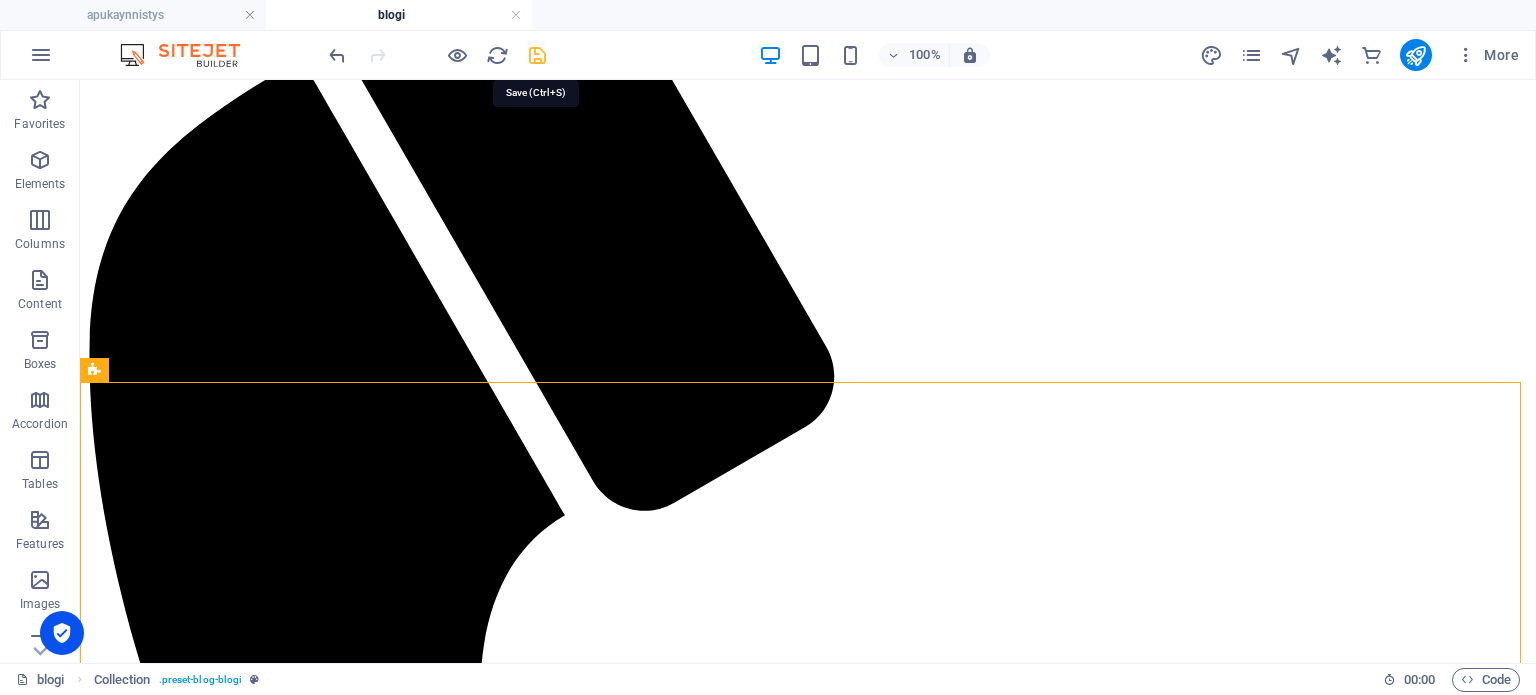 click at bounding box center [537, 55] 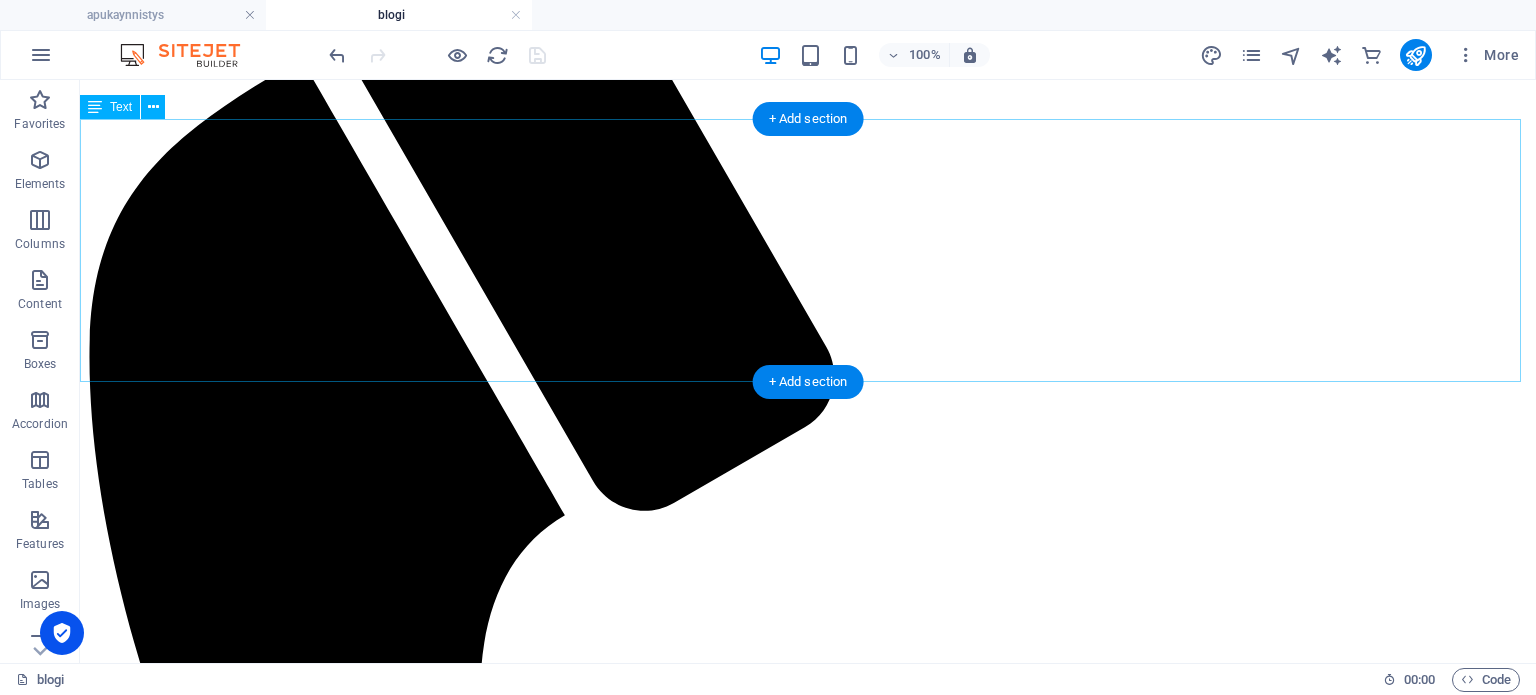 click on "Tarjoamme erinomaisia palveluja, joita voit käyttää helposti ja vaivattomasti! Suurin osa palveluistamme suoritetaan kätevästi tien päällä tai kotipihallasi, jotta voit keskittyä muihin asioihin. Lisäksi tarjoamme palveluja toimipisteellämme. Älä jää odottamaan — tilaa palvelu suoraan kotiisi ja nauti vaivattomasta asiakaskokemuksesta! Meiltä saat ammattimaista apua nopeasti ja luotettavasti. Premium-huollot tästä" at bounding box center (808, 2120) 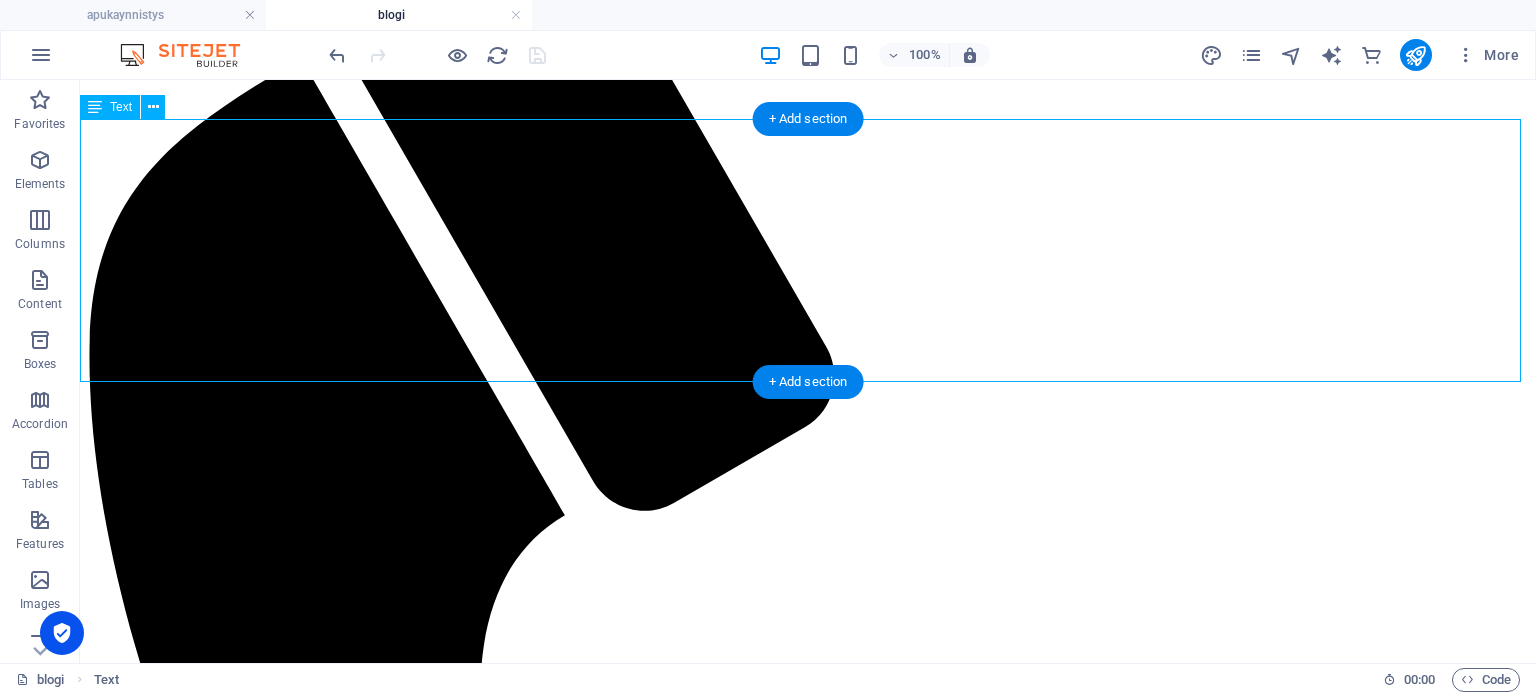 click on "Tarjoamme erinomaisia palveluja, joita voit käyttää helposti ja vaivattomasti! Suurin osa palveluistamme suoritetaan kätevästi tien päällä tai kotipihallasi, jotta voit keskittyä muihin asioihin. Lisäksi tarjoamme palveluja toimipisteellämme. Älä jää odottamaan — tilaa palvelu suoraan kotiisi ja nauti vaivattomasta asiakaskokemuksesta! Meiltä saat ammattimaista apua nopeasti ja luotettavasti. Premium-huollot tästä" at bounding box center [808, 2120] 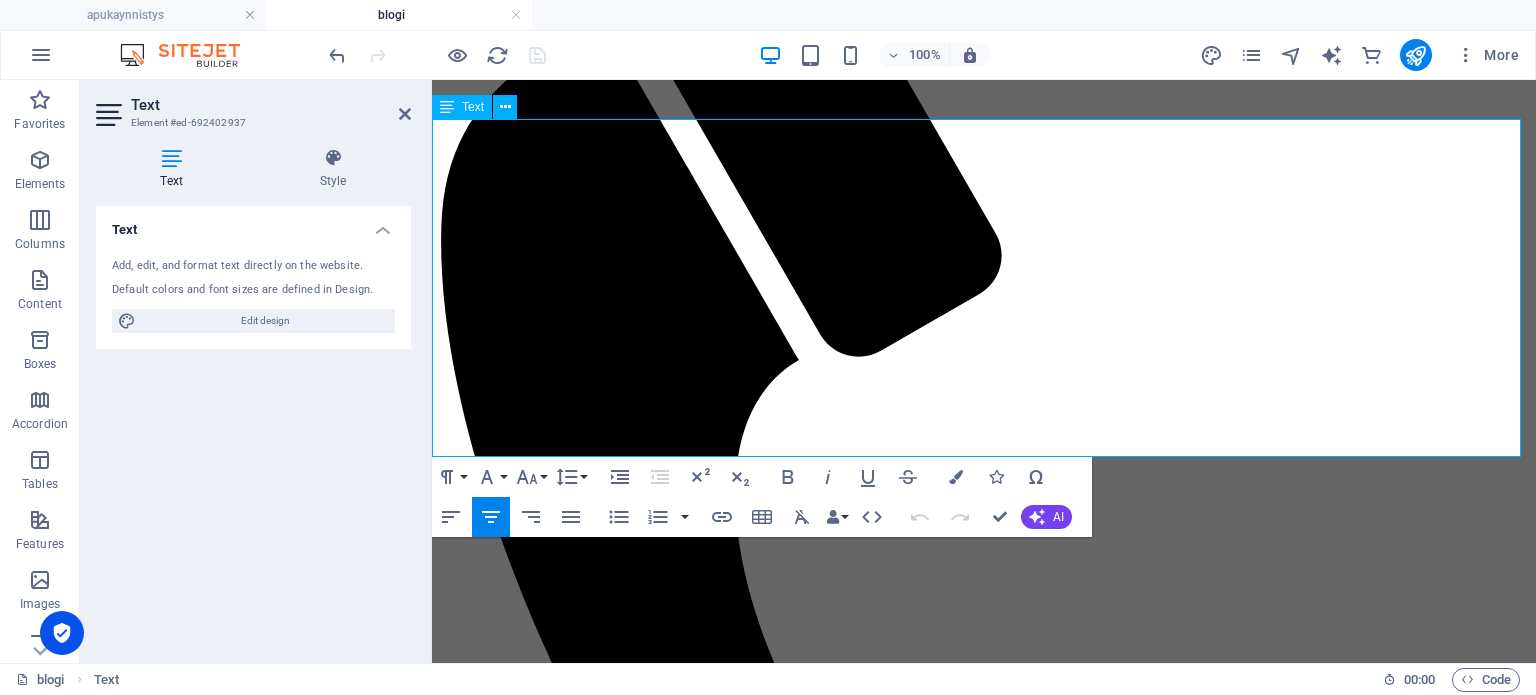 click on "Älä jää odottamaan — tilaa palvelu suoraan [GEOGRAPHIC_DATA] ja nauti vaivattomasta asiakaskokemuksesta! Meiltä saat ammattimaista apua nopeasti ja luotettavasti." at bounding box center [984, 1688] 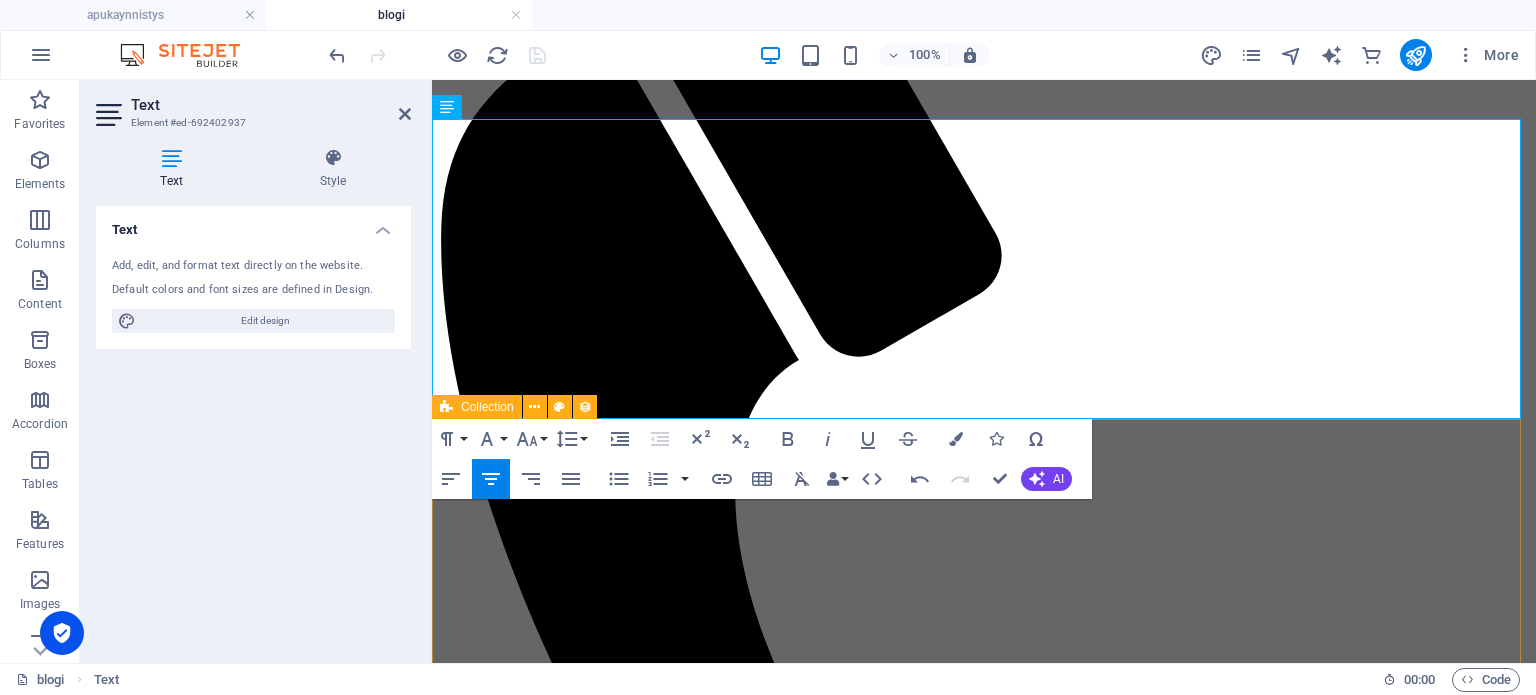 click on "Renkaiden kulumiseen vaikuttavat tekijät Renkaat [DATE] Renkaat ovat auton ainoat kosketuspisteet tieteen – niiden kunto vaikuttaa turvallisuuteen, polttoainetalouteen ja ajomukavuuteen. Jos renkaat kuluvat epätasaisesti tai liian nopeasti, syynä voi olla väärä ilmanpaine, huono nelipyöräsuuntaus tai laaduton rengas. Tässä oppaassa kerromme, miten pidät renkaasi kunnossa ja säästät rahaa pitkällä aikavälillä. Renkaiden ilmanpaine ja lämpö Renkaat [DATE] Miten lämpötila ja olosuhteet vaikuttaa renkaiden ilmanpaineeseen? Tarjoamme nopeaa ja tehokasta ilmanpaineen tarkastus- ja täyttöpalvelua henkilöautoille. Varmistamme renkaidesi oikean ilmanpaineen ja täytämme ne tarvittaessa. Huolehdimme, että ajosi on turvallista ja mukavaa! Ota yhteyttä ja varaa aikasi! Autosi tehot takaisin – Miten moottorin virkistyshuolto palauttaa hevosvoimia? Moottori [DATE] Yrittäjät ja palvelut Satakunnassa Muut [DATE] Opas häiden suunnitteluun Opas [DATE] Remontointi Akut" at bounding box center (984, 4640) 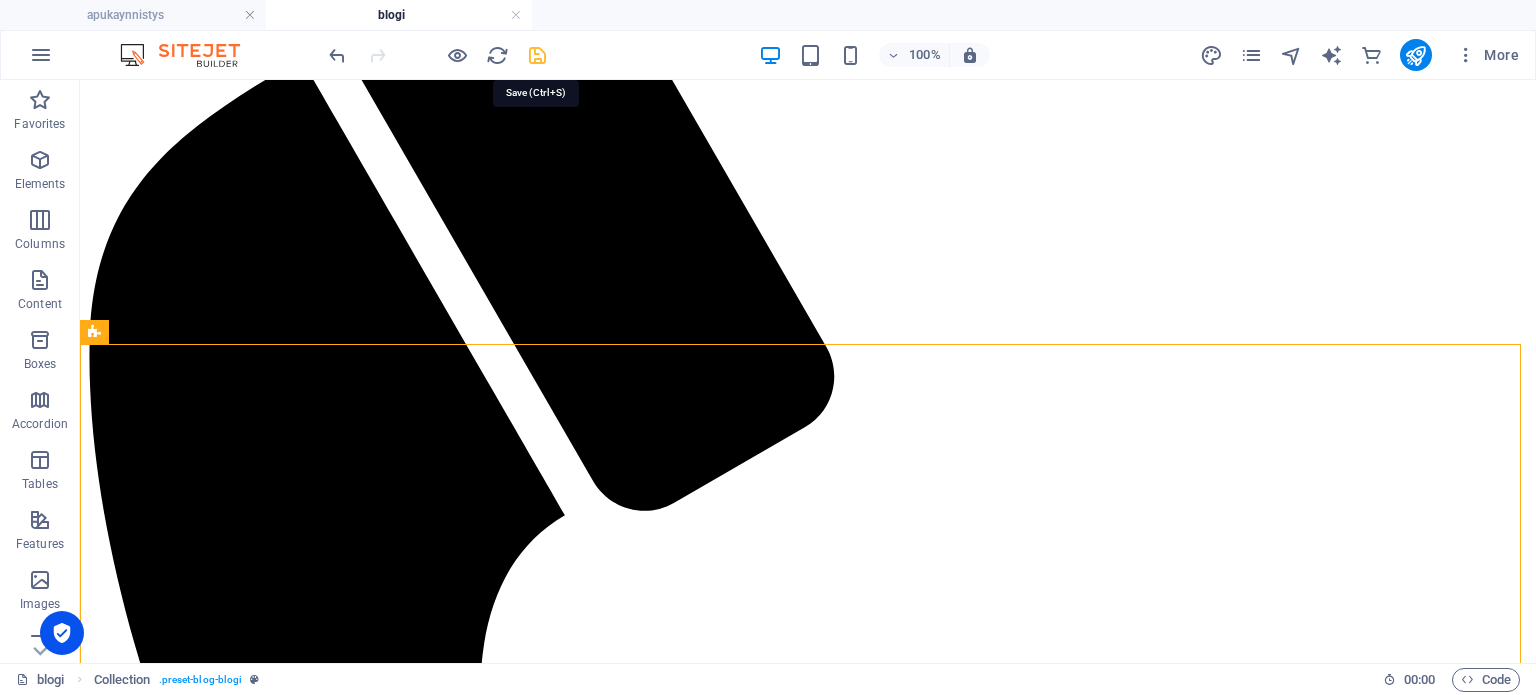 click at bounding box center [537, 55] 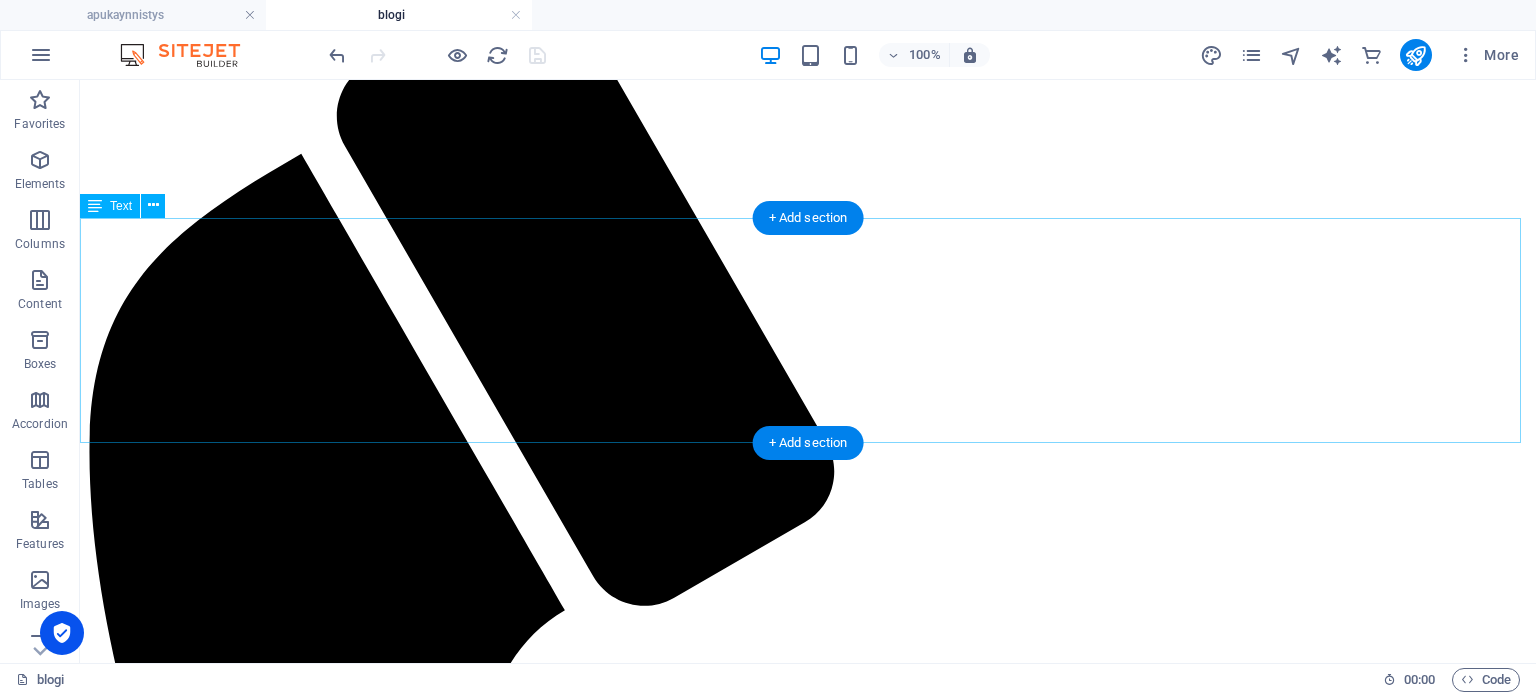 scroll, scrollTop: 100, scrollLeft: 0, axis: vertical 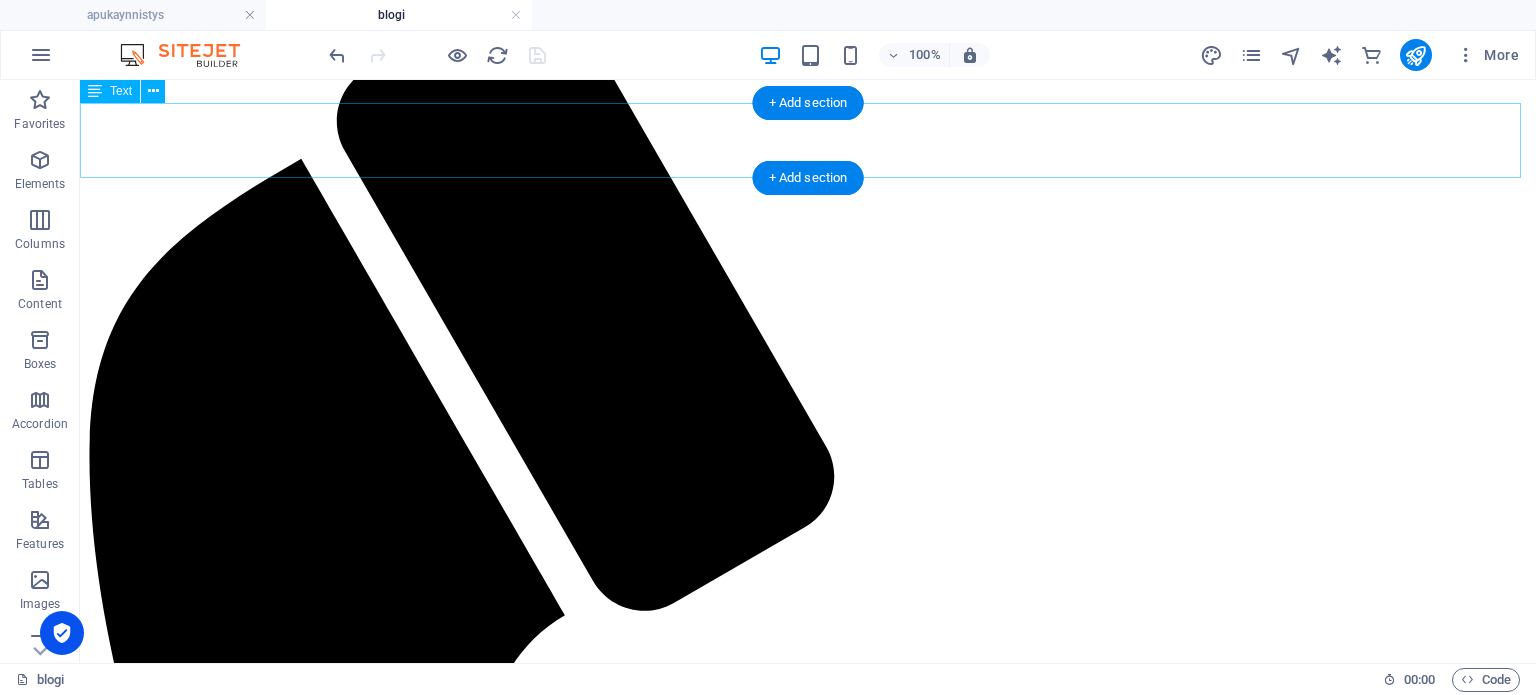 click on "Blogissamme käsittelemme aiheita, tarjoamme asiantuntevia näkökulmia ja inspiroivia artikkeleita, jotka auttavat sinua tekemään parempia päätöksiä." at bounding box center (808, 2083) 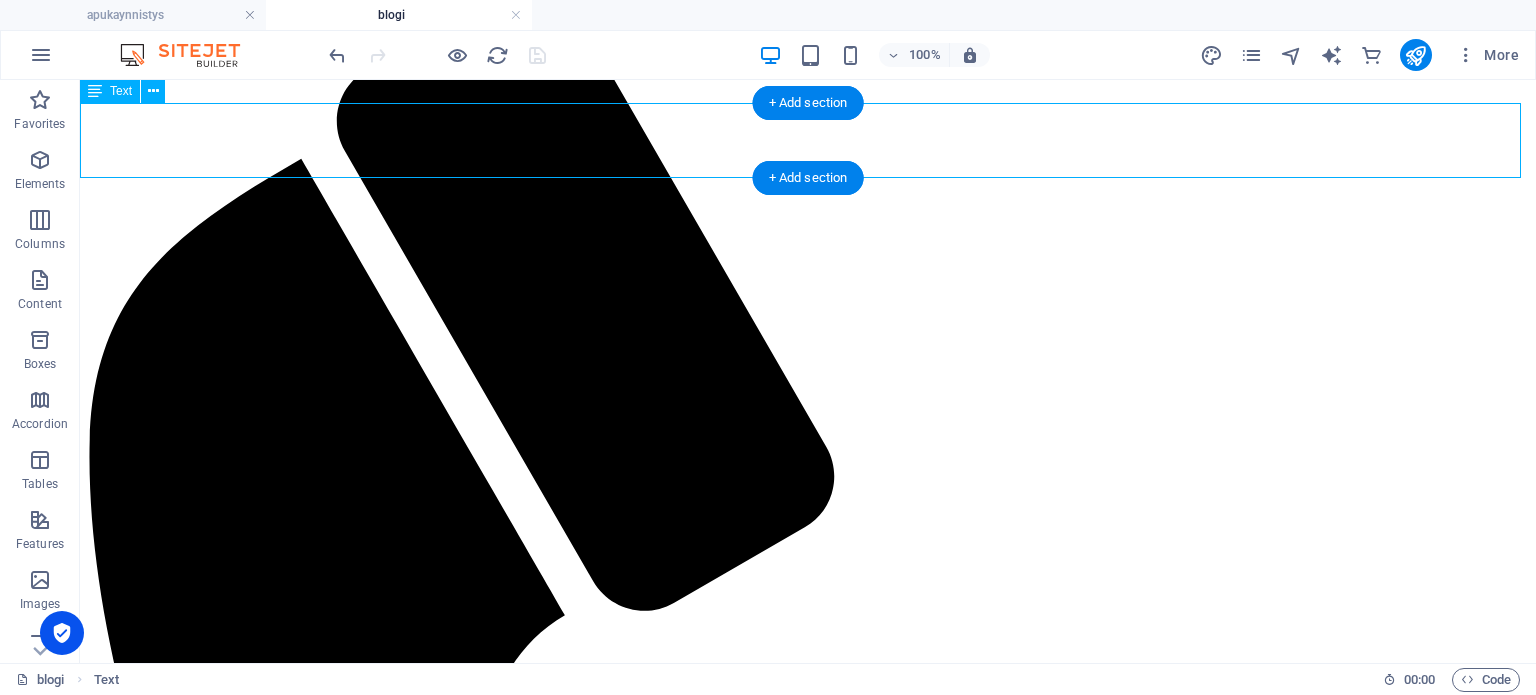 click on "Blogissamme käsittelemme aiheita, tarjoamme asiantuntevia näkökulmia ja inspiroivia artikkeleita, jotka auttavat sinua tekemään parempia päätöksiä." at bounding box center [808, 2083] 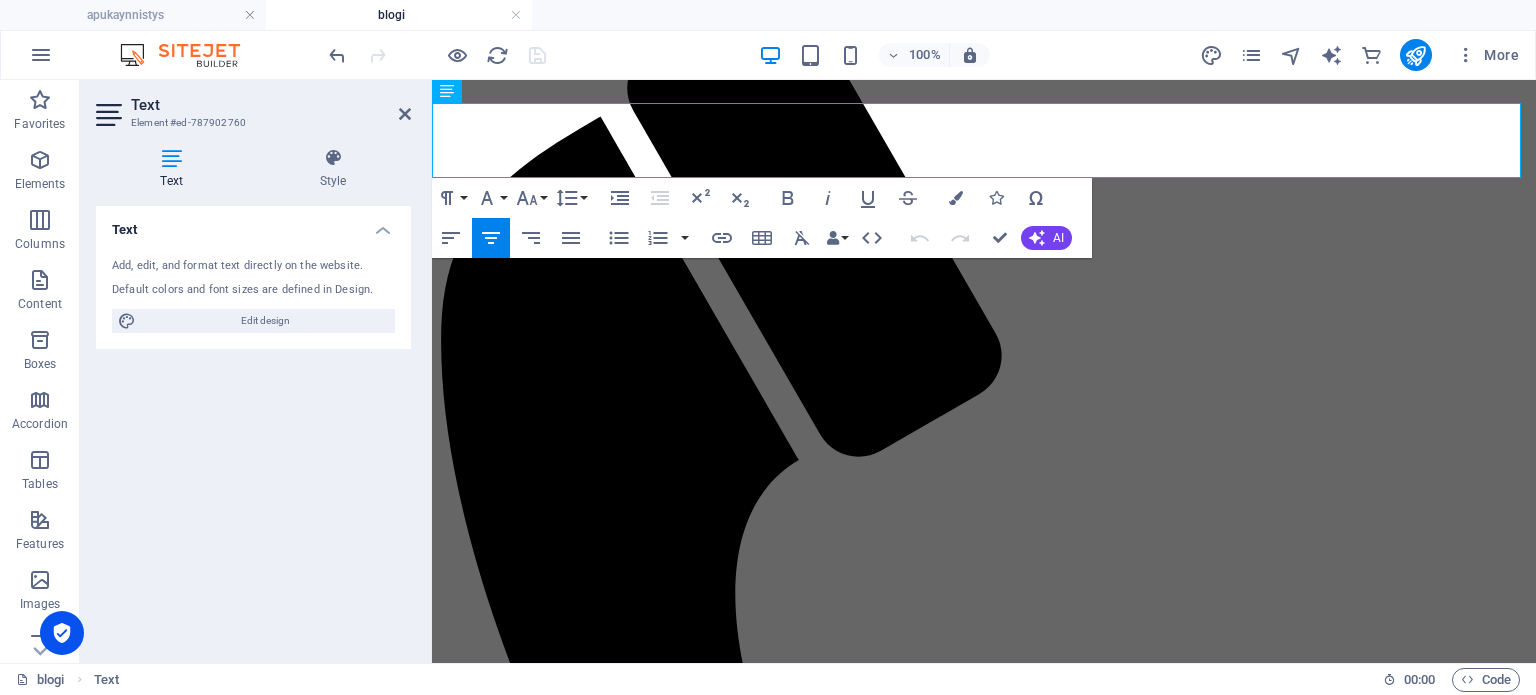 drag, startPoint x: 1501, startPoint y: 159, endPoint x: 316, endPoint y: 125, distance: 1185.4877 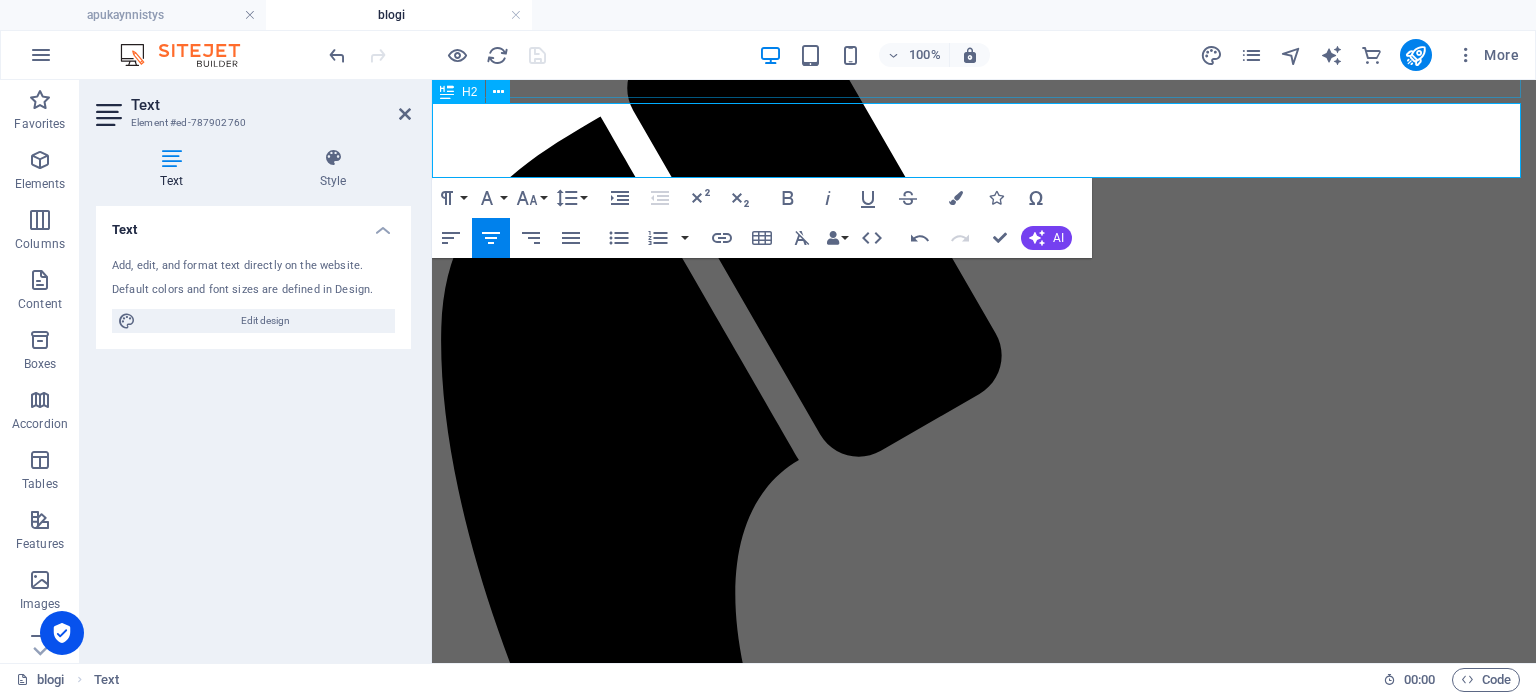 scroll, scrollTop: 84, scrollLeft: 0, axis: vertical 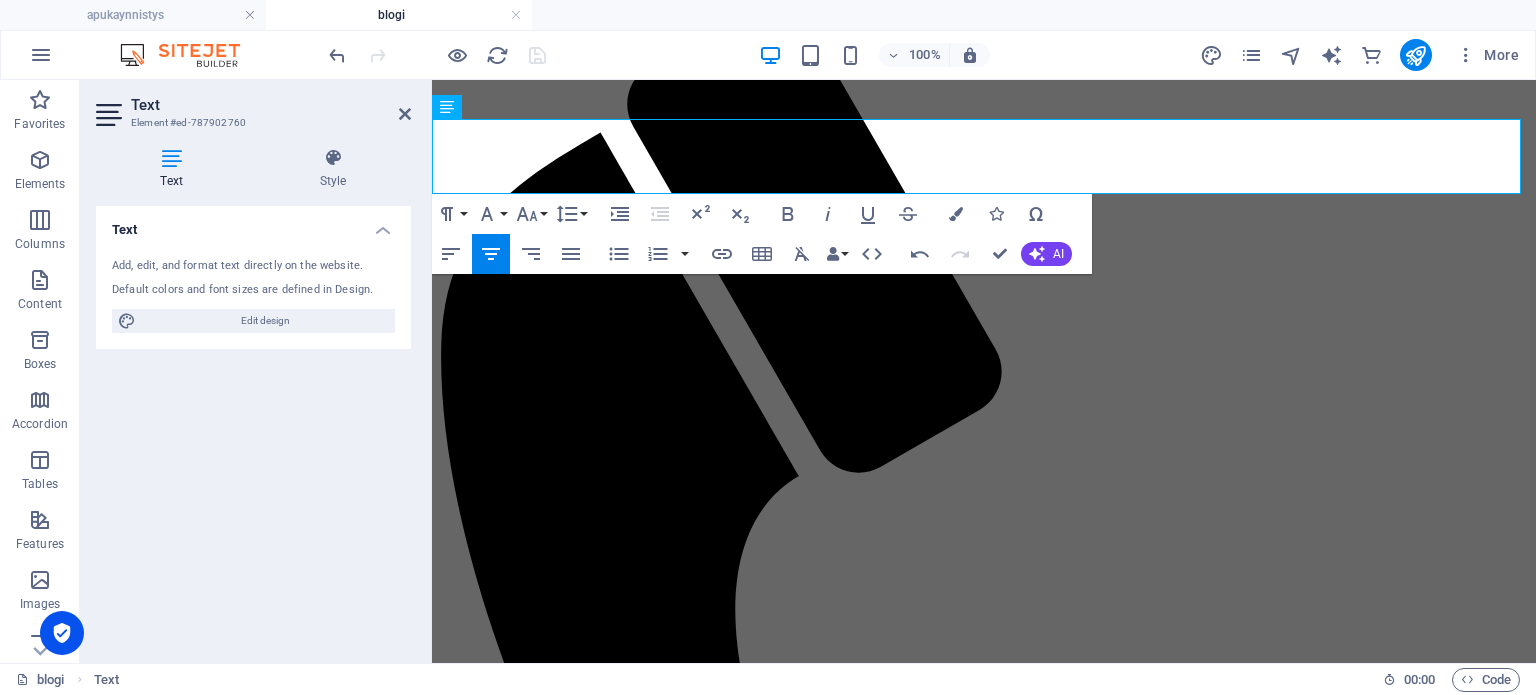 drag, startPoint x: 1220, startPoint y: 159, endPoint x: 828, endPoint y: 203, distance: 394.46167 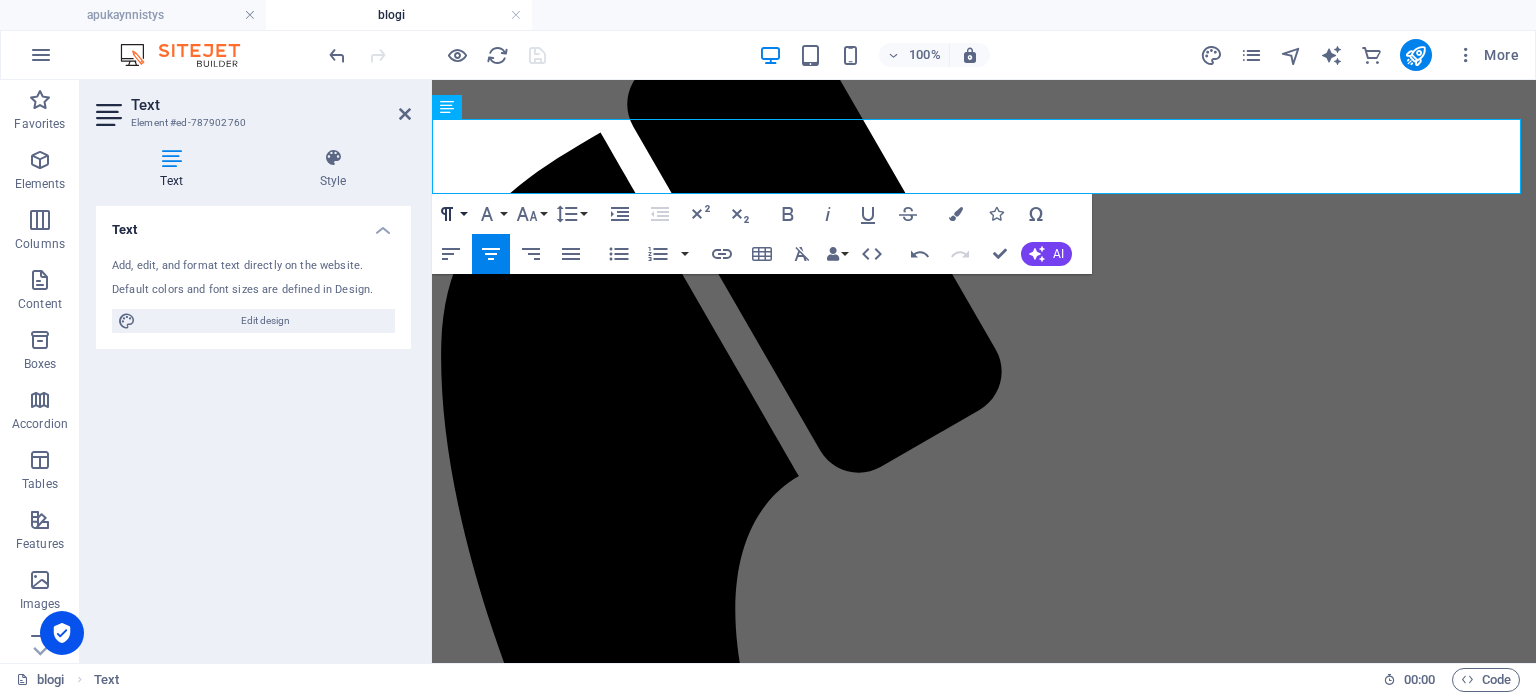 click 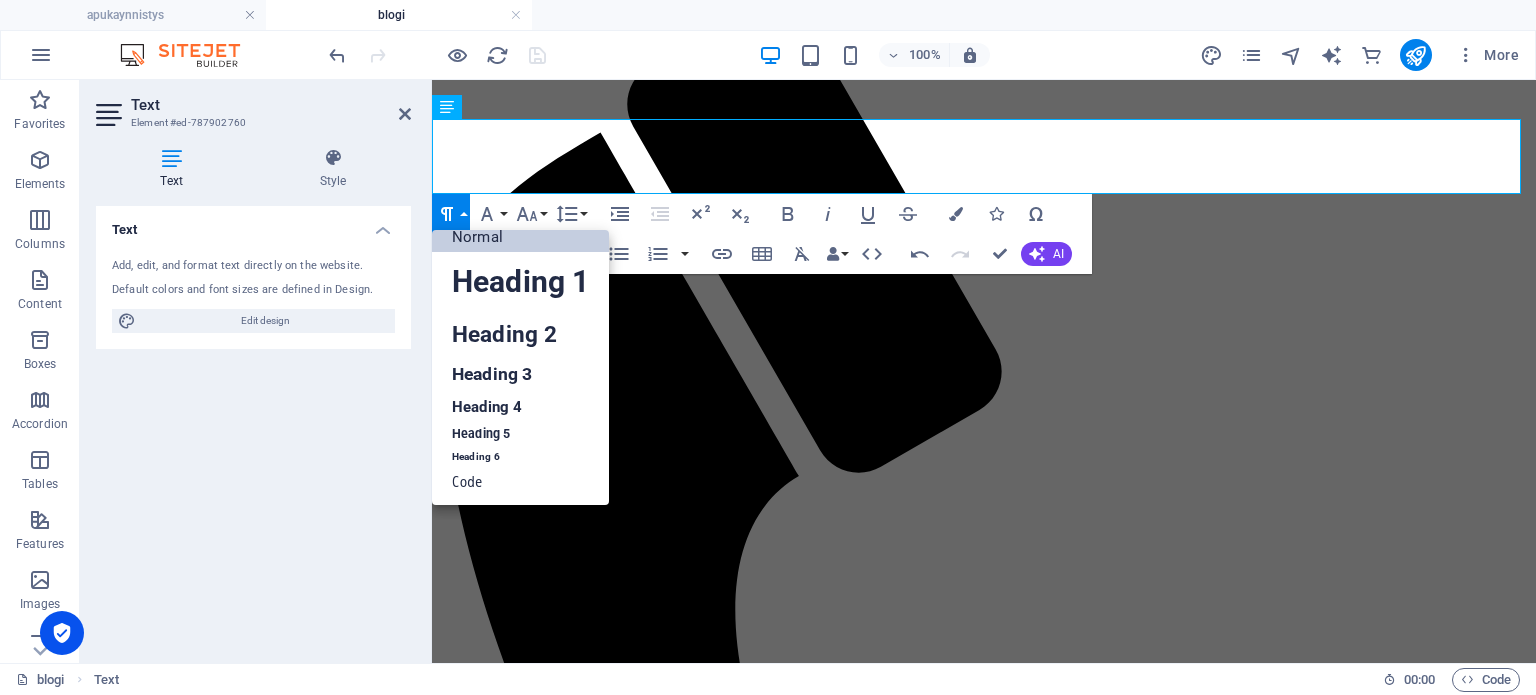 scroll, scrollTop: 16, scrollLeft: 0, axis: vertical 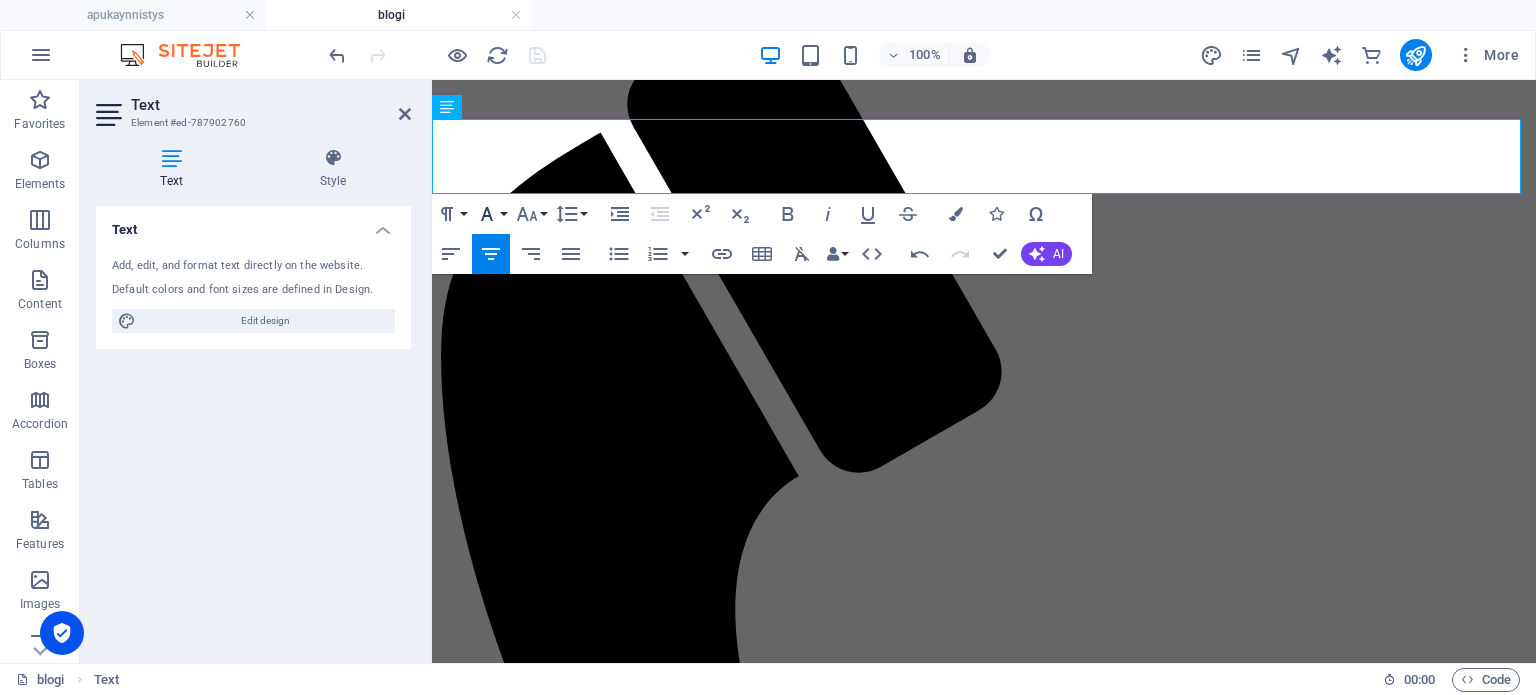 click 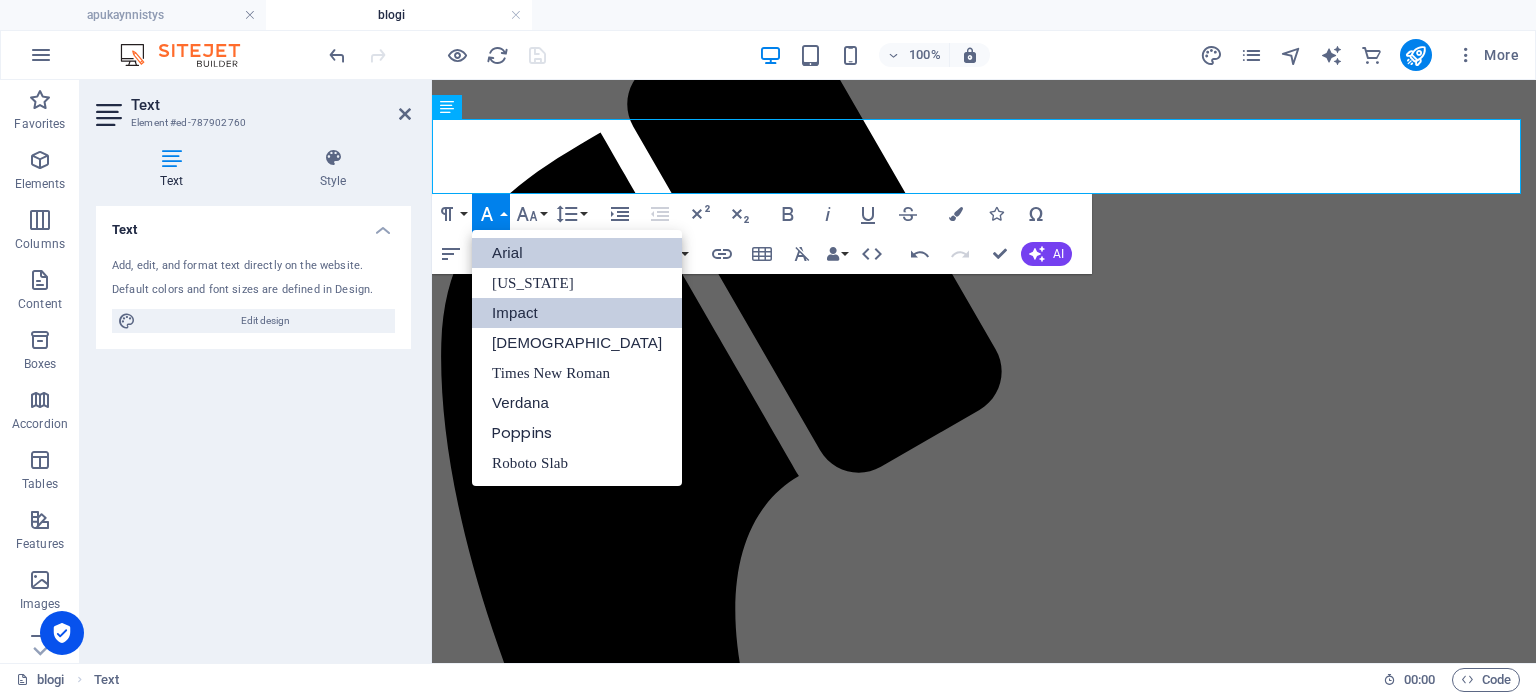 scroll, scrollTop: 0, scrollLeft: 0, axis: both 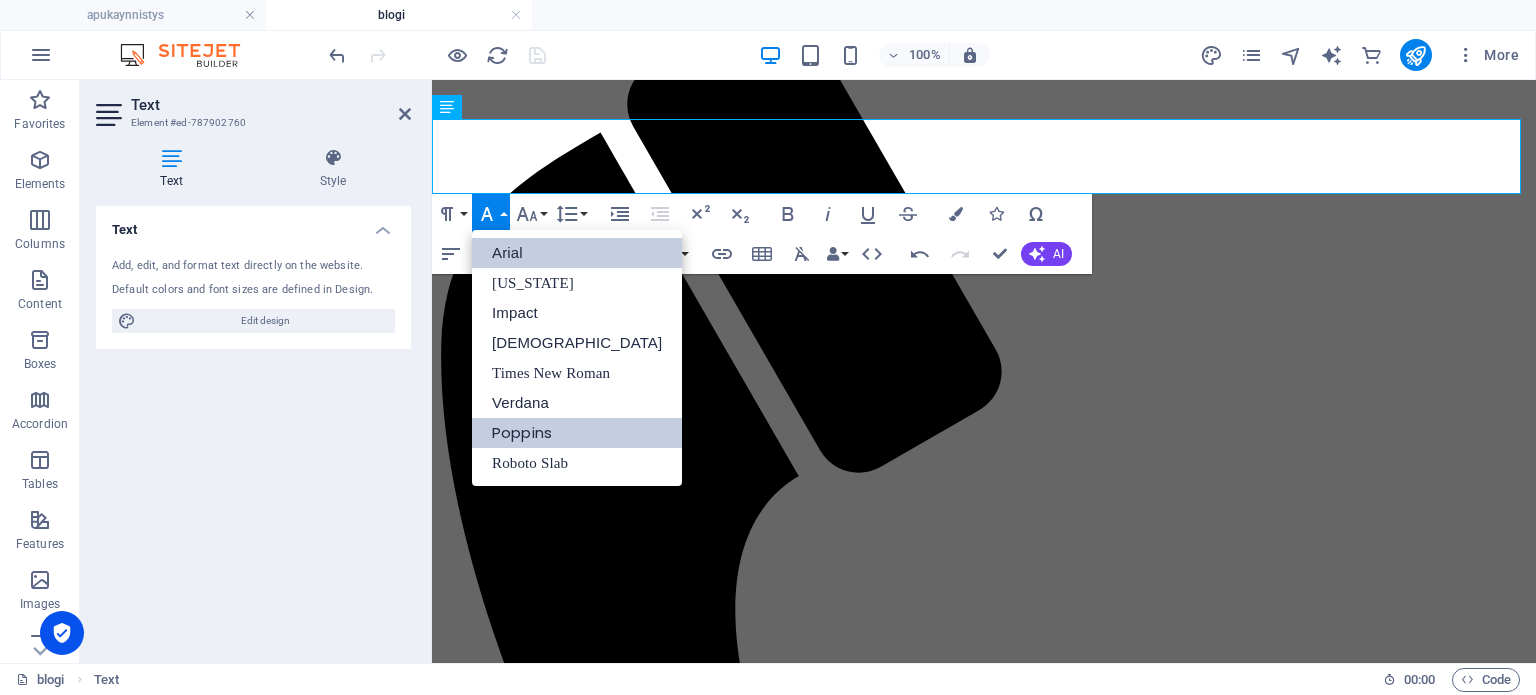 click on "Poppins" at bounding box center (577, 433) 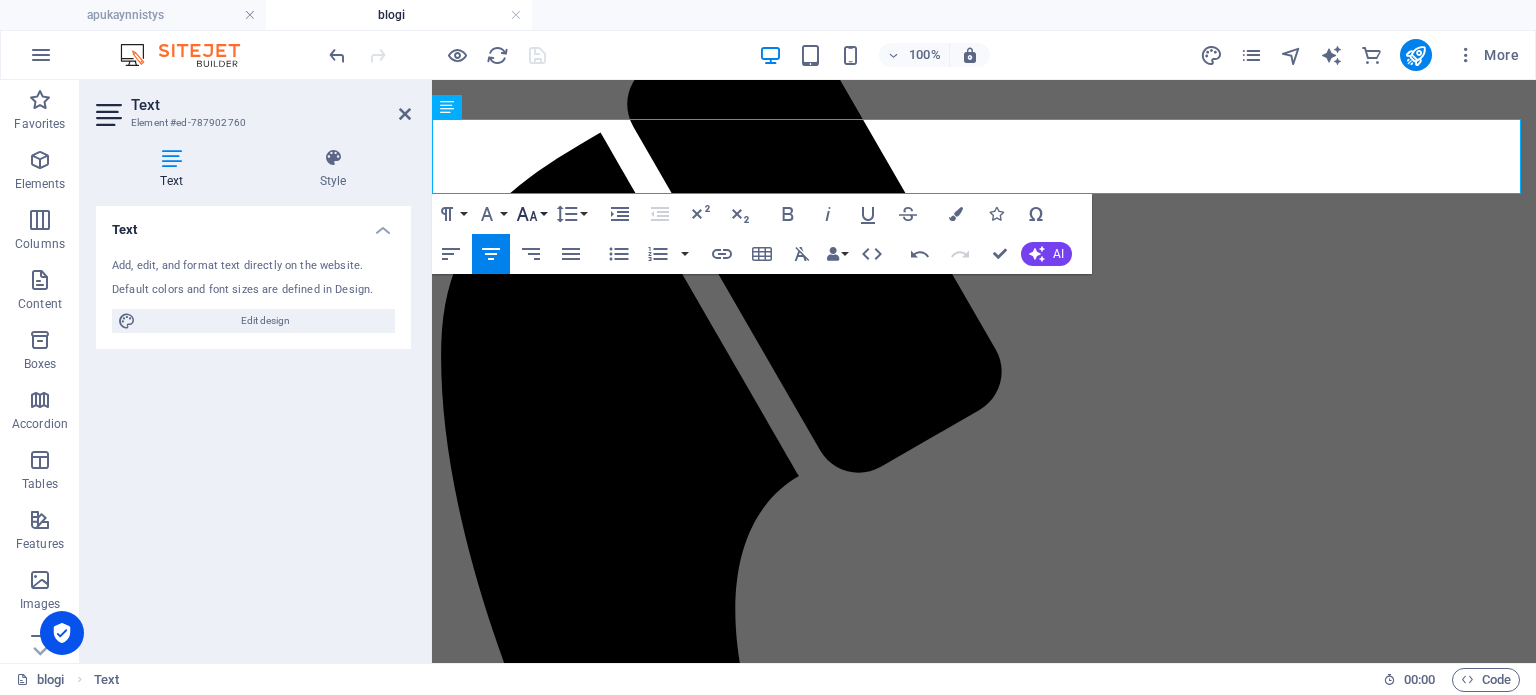 click 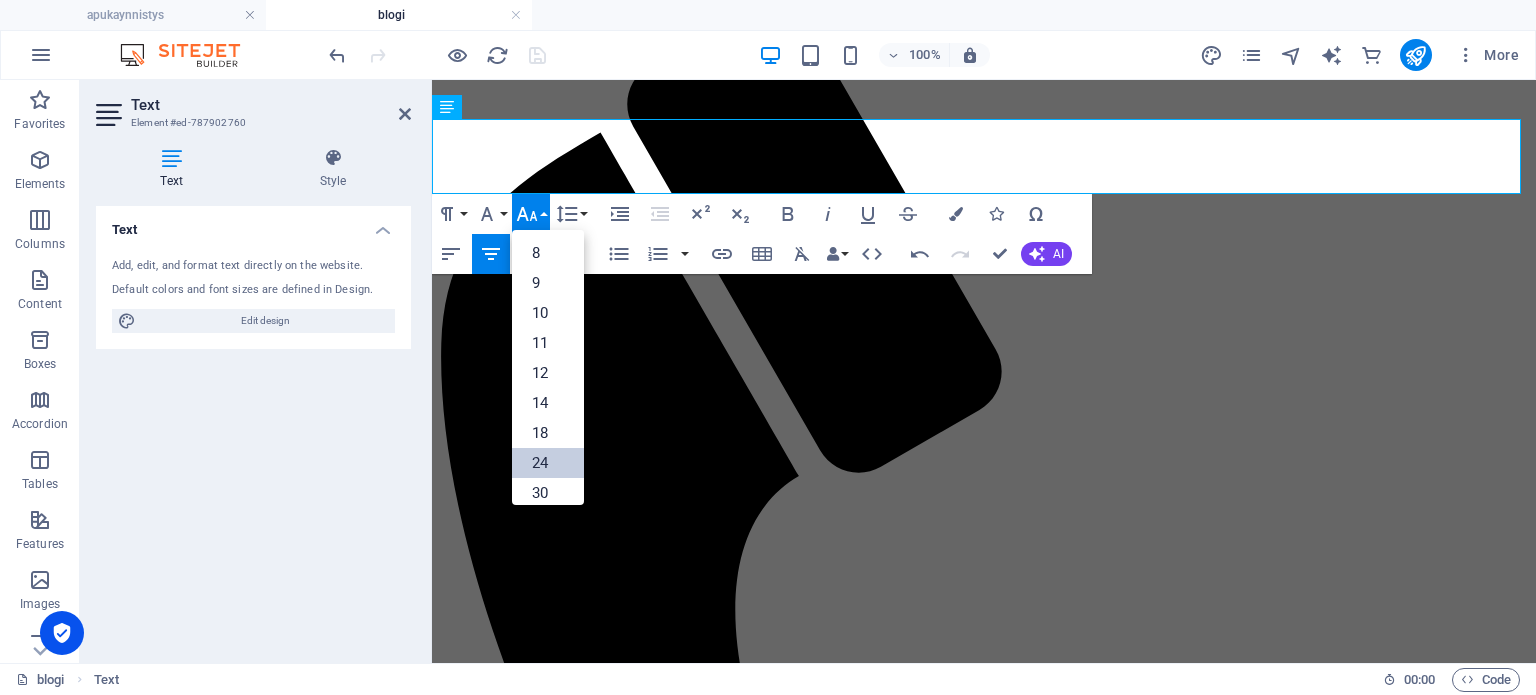 click on "24" at bounding box center (548, 463) 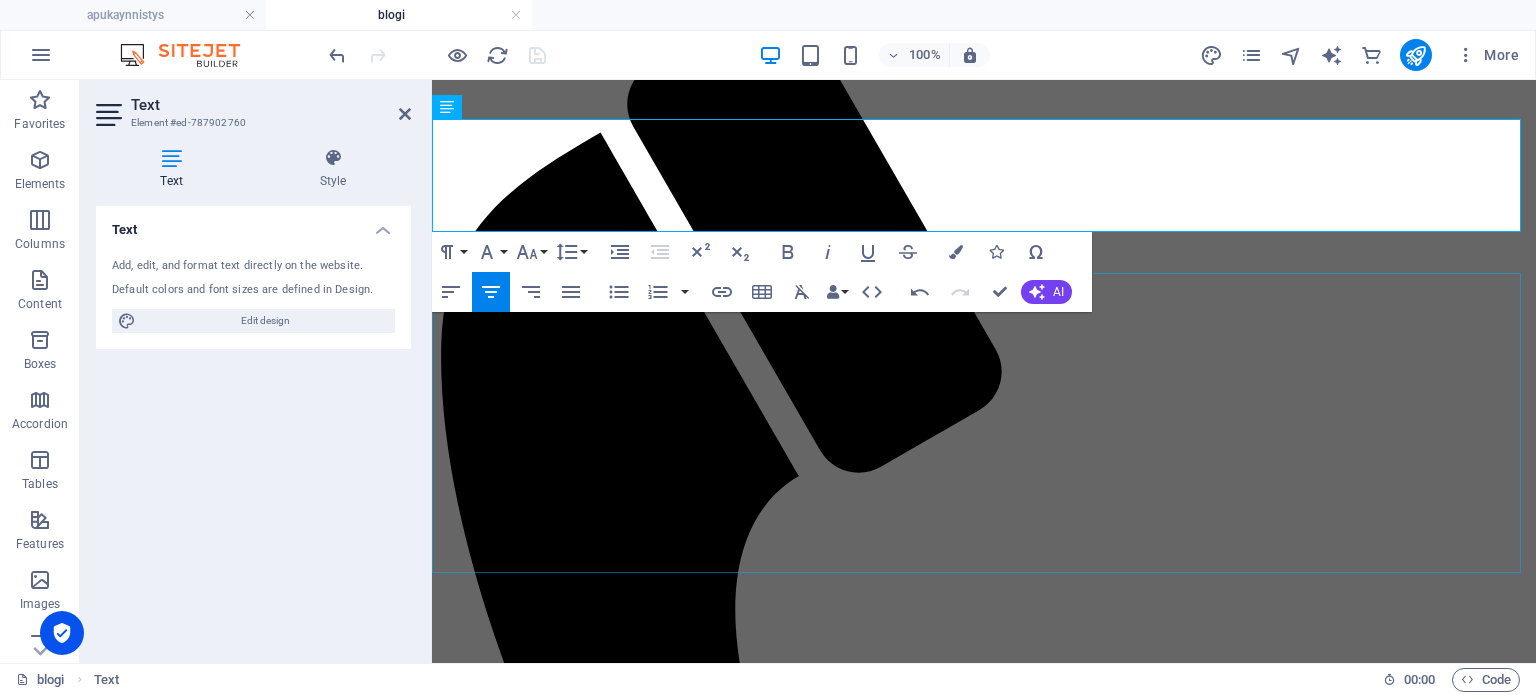 click on "Tarjoamme erinomaisia palveluja, joita voit käyttää helposti ja vaivattomasti! Suurin osa palveluistamme suoritetaan kätevästi tien päällä tai kotipihallasi, jotta voit keskittyä muihin asioihin. Lisäksi tarjoamme palveluja toimipisteellämme. Älä jää odottamaan — tilaa palvelu suoraan kotiisi ja nauti vaivattomasta asiakaskokemuksesta! Meiltä saat ammattimaista apua nopeasti ja luotettavasti. Premium-huollot tästä" at bounding box center [984, 1848] 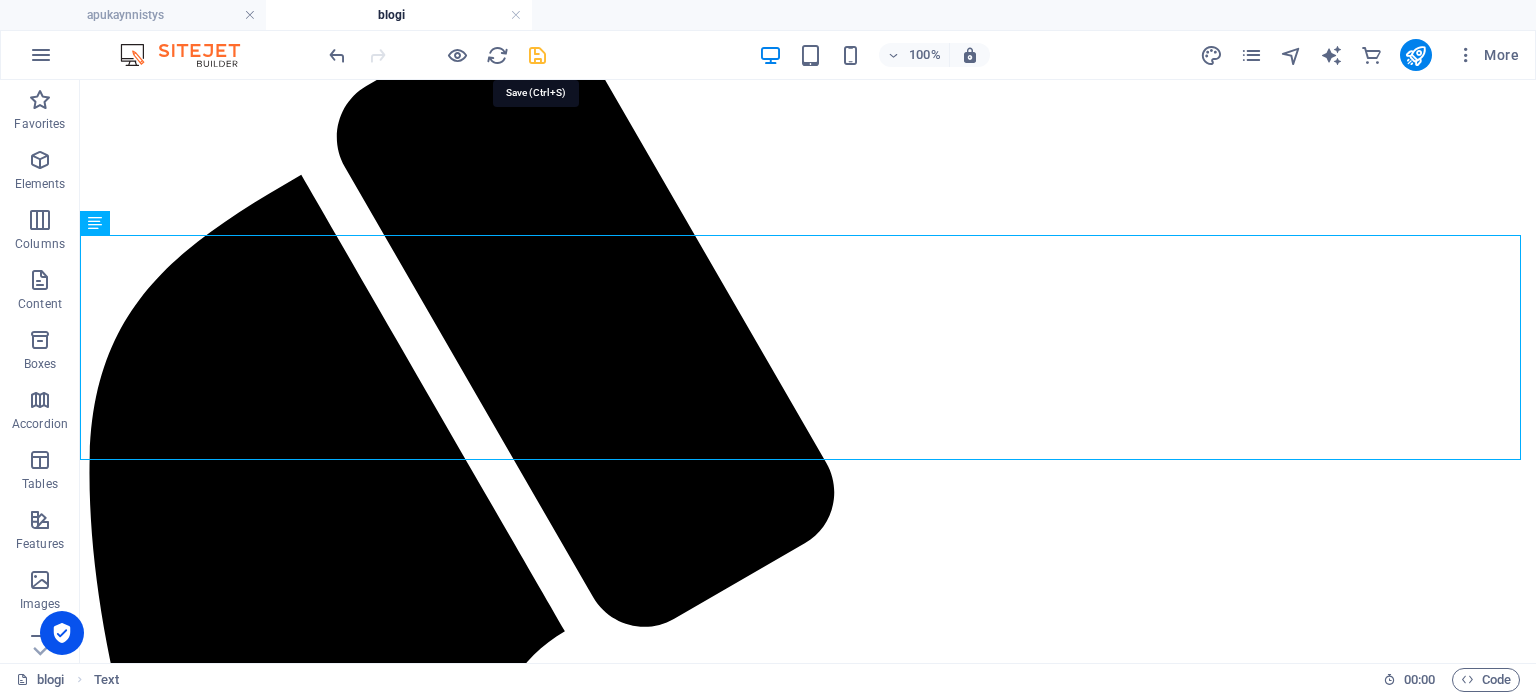 click at bounding box center [537, 55] 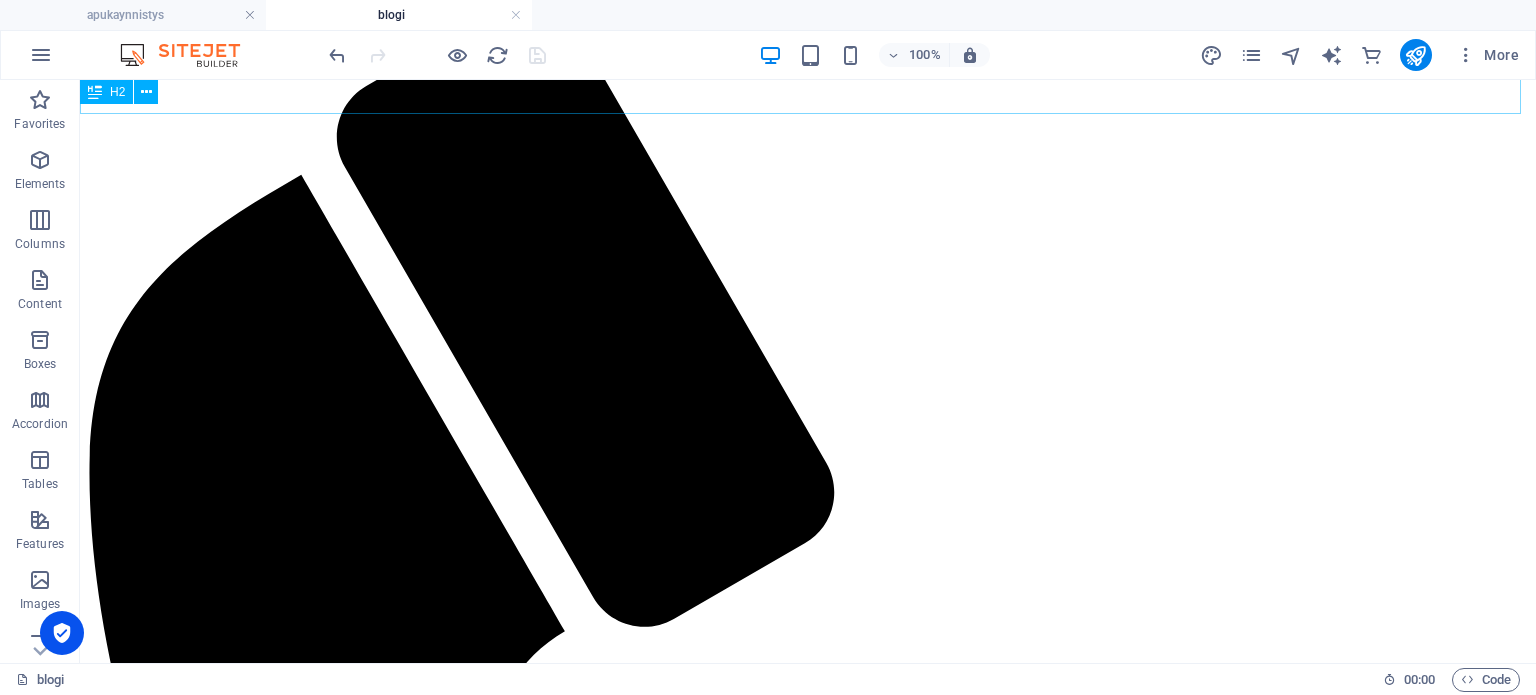 click on "Blogi [DOMAIN_NAME]" at bounding box center (808, 2056) 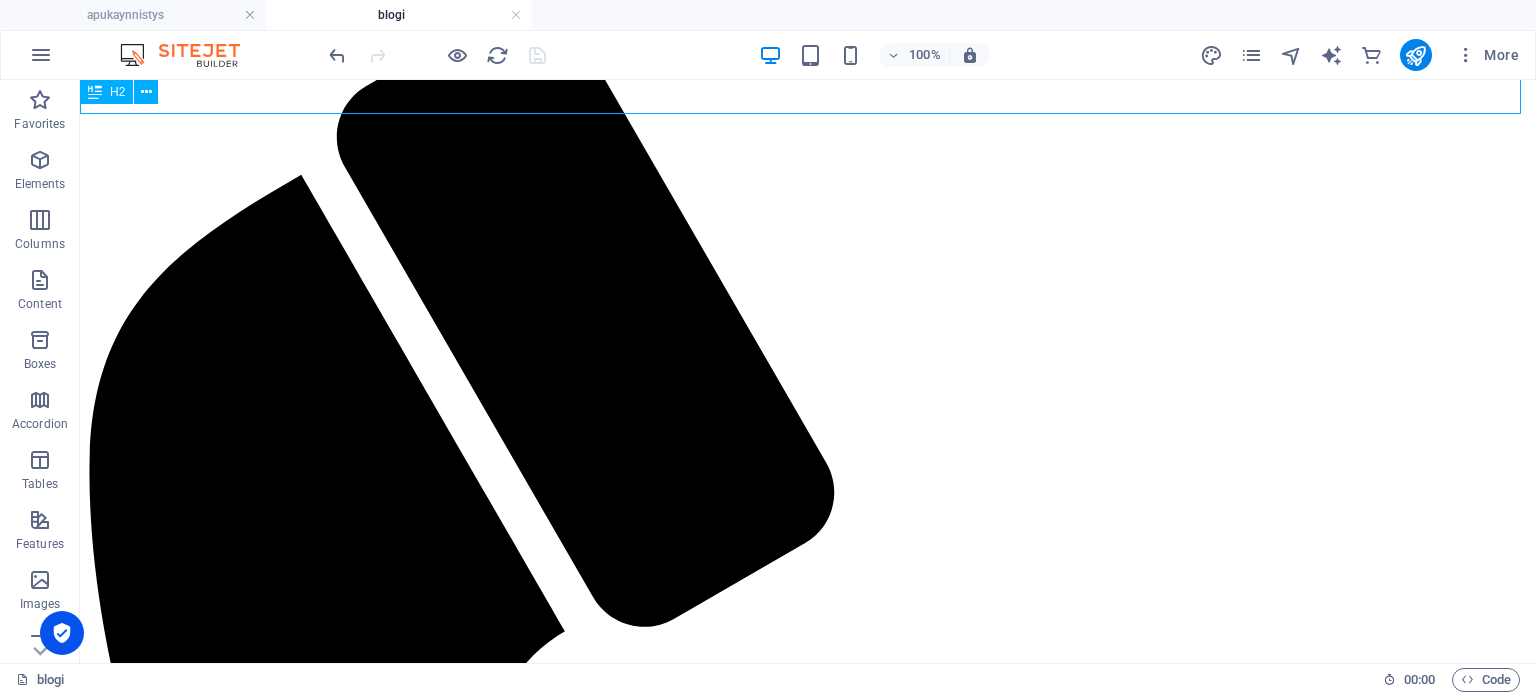 click on "Blogi [DOMAIN_NAME]" at bounding box center (808, 2056) 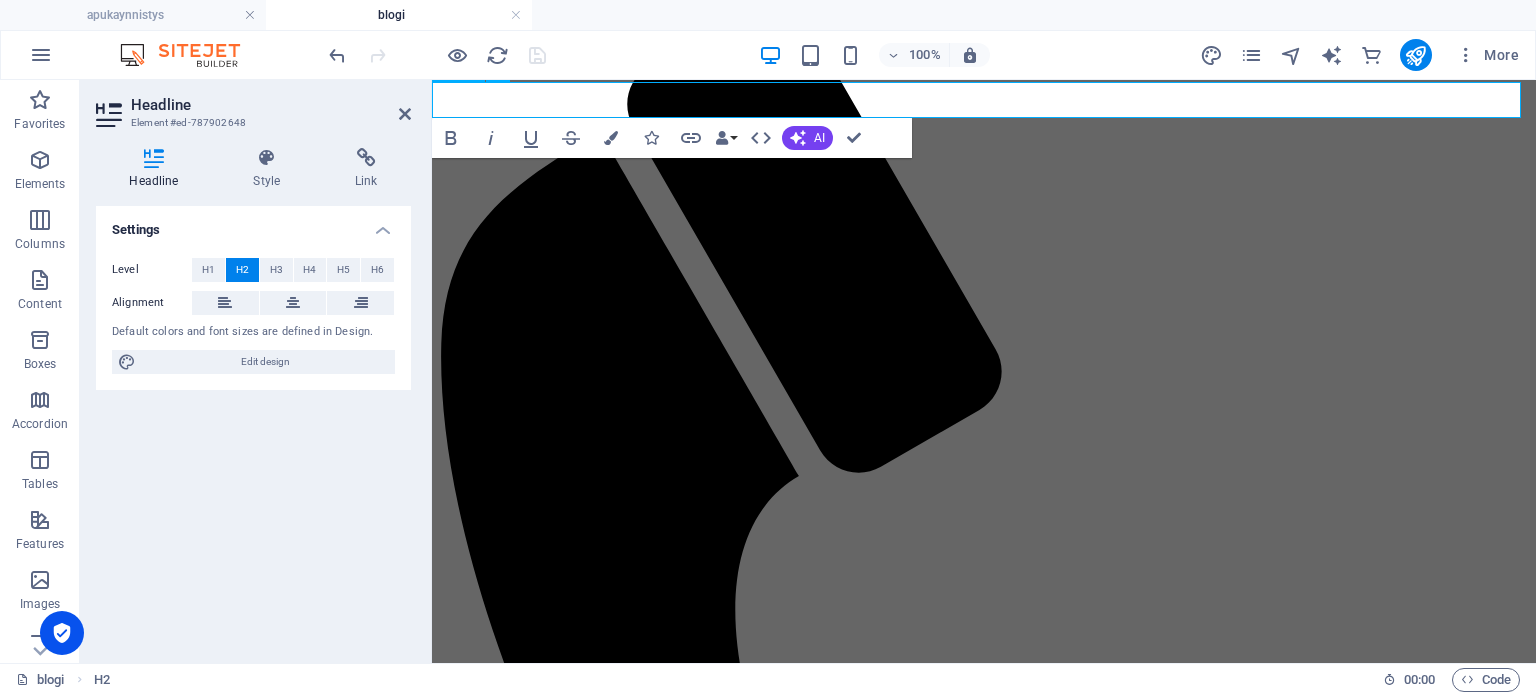 scroll, scrollTop: 80, scrollLeft: 0, axis: vertical 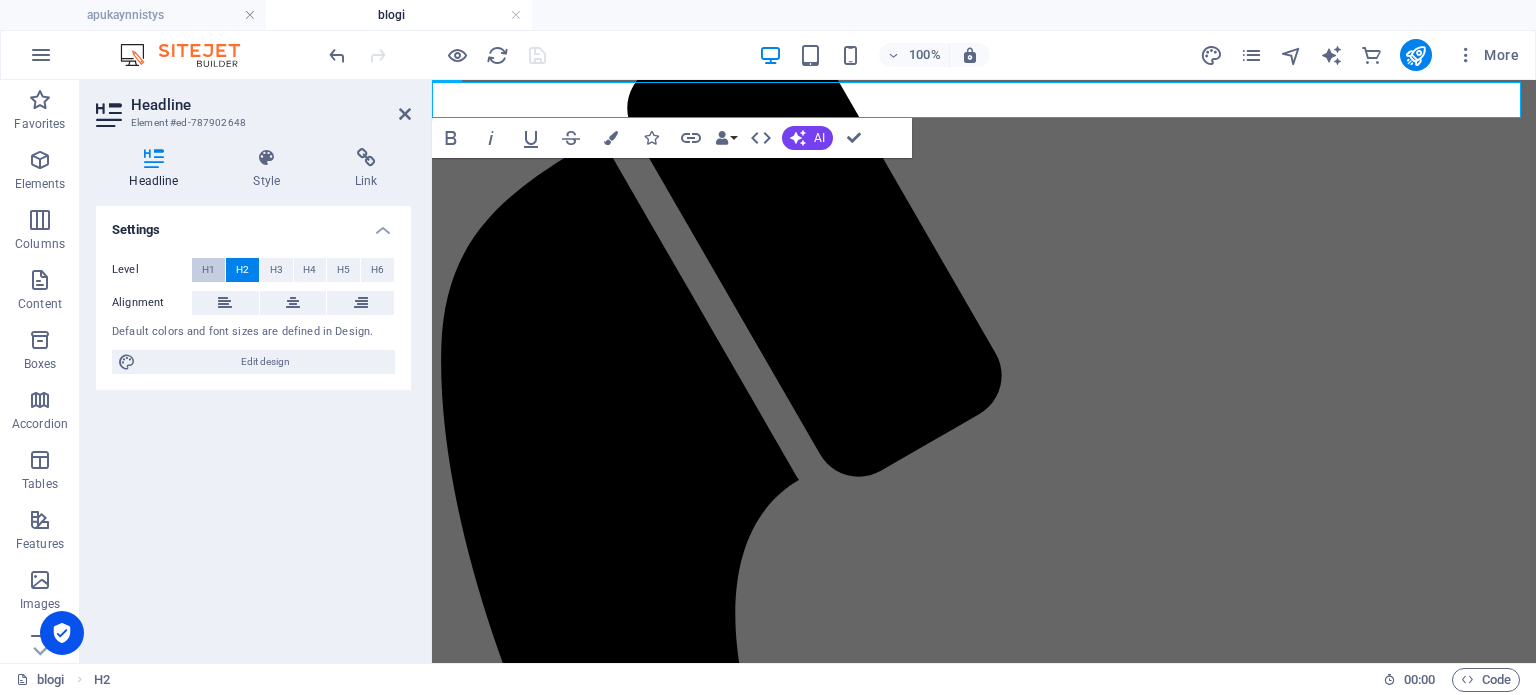 click on "H1" at bounding box center (208, 270) 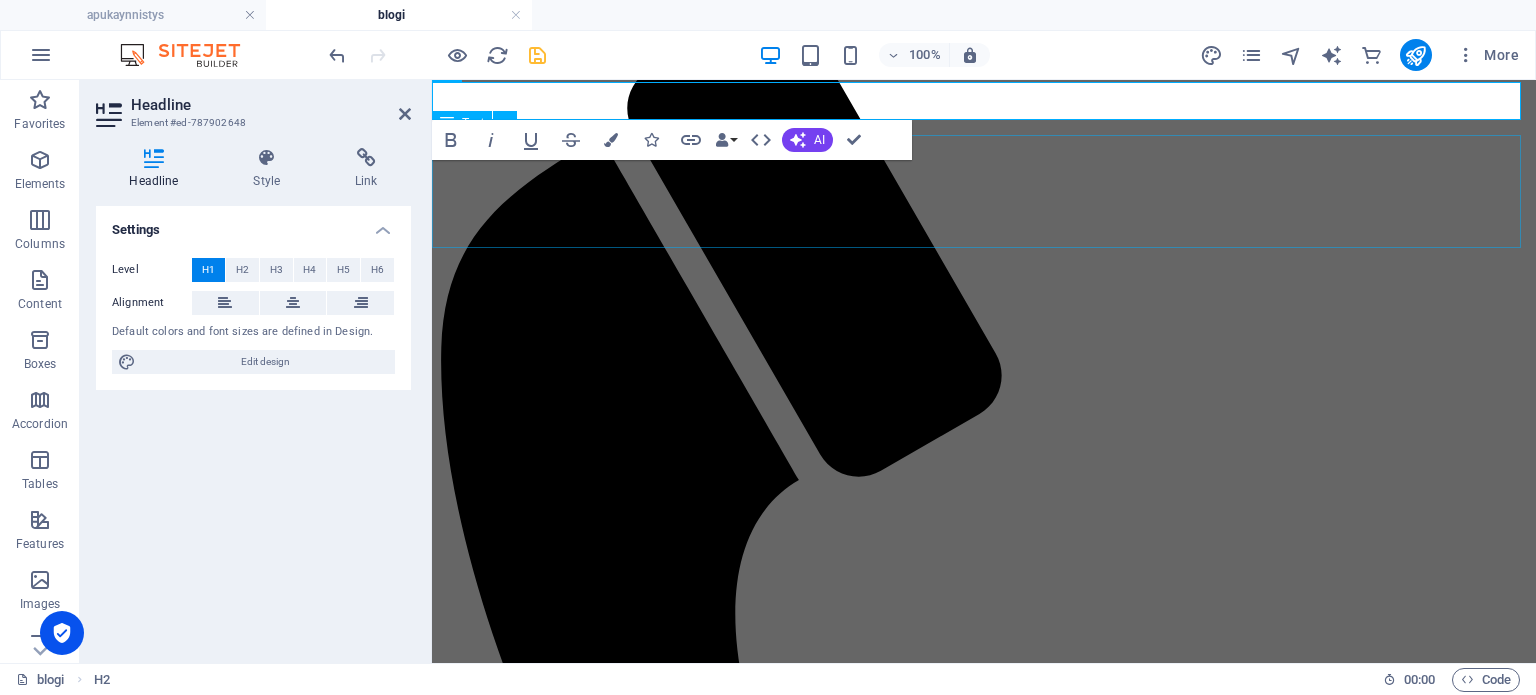 click on "Meillä on ilo esitellä laaja valikoima aiheita ja palveluja, joita käsittelemme nyt ja tulevaisuudessa. Tule mukaan ja löydä uutta tietoa ja käytännön vinkkejä, jotka auttavat sinua niin autoilussa kuin muissakin arjen haasteissa!" at bounding box center (984, 1691) 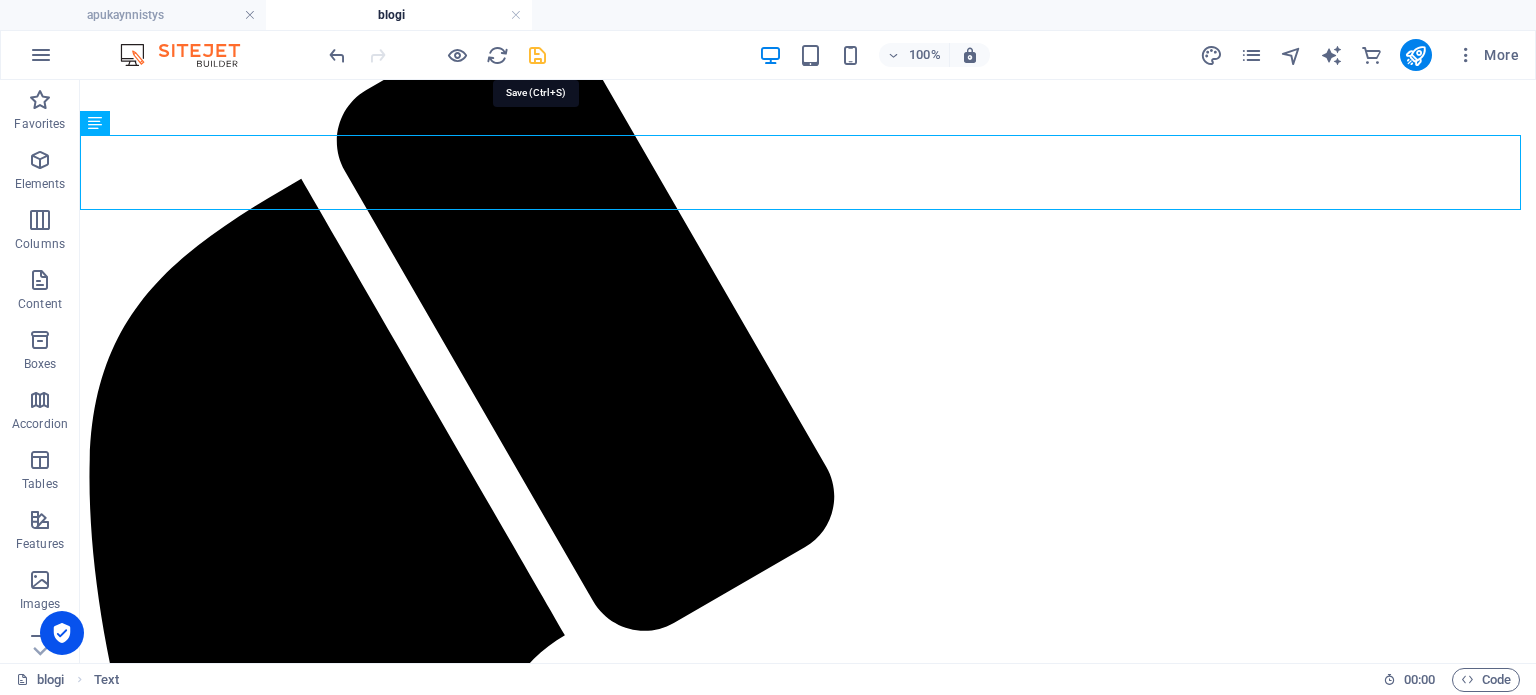click at bounding box center (537, 55) 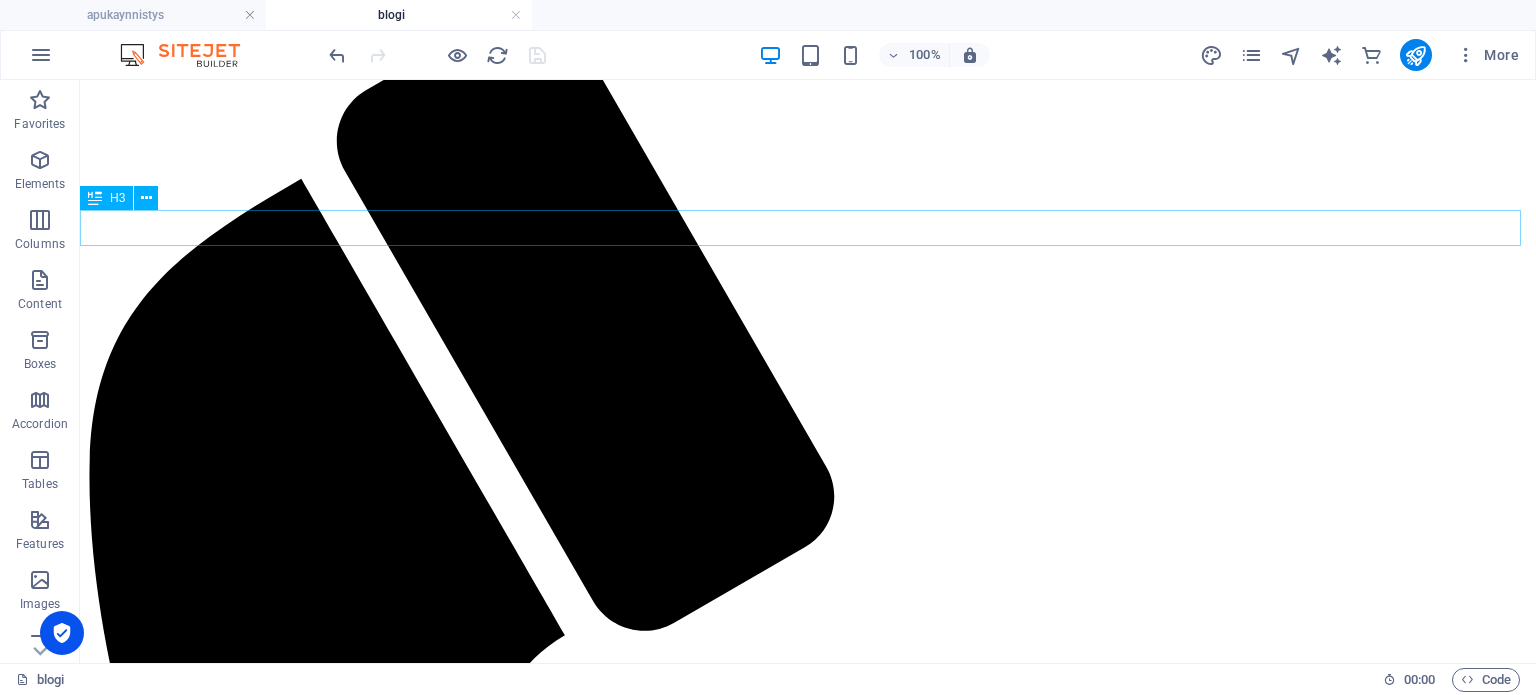 click on "[DOMAIN_NAME] tarjoaa autojen premium-palveluja!" at bounding box center [808, 2206] 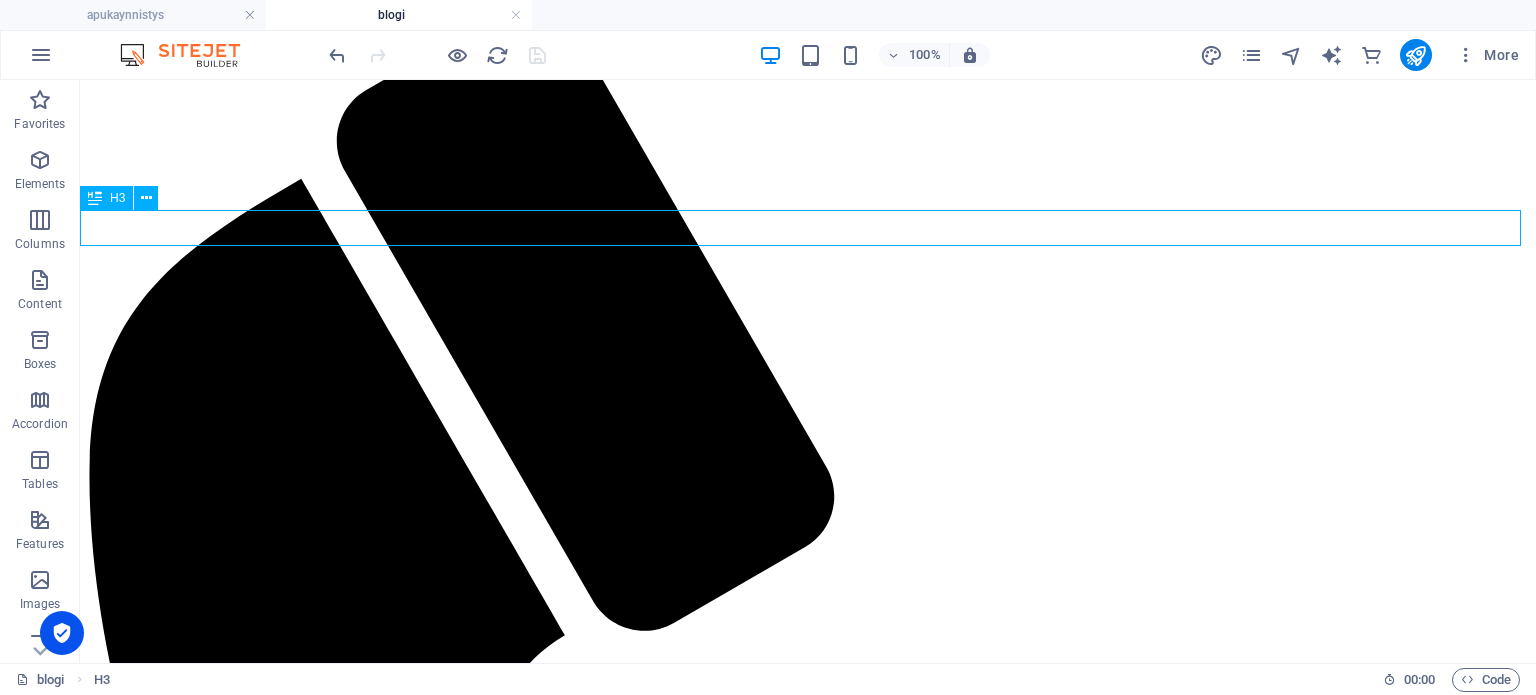click on "[DOMAIN_NAME] tarjoaa autojen premium-palveluja!" at bounding box center (808, 2206) 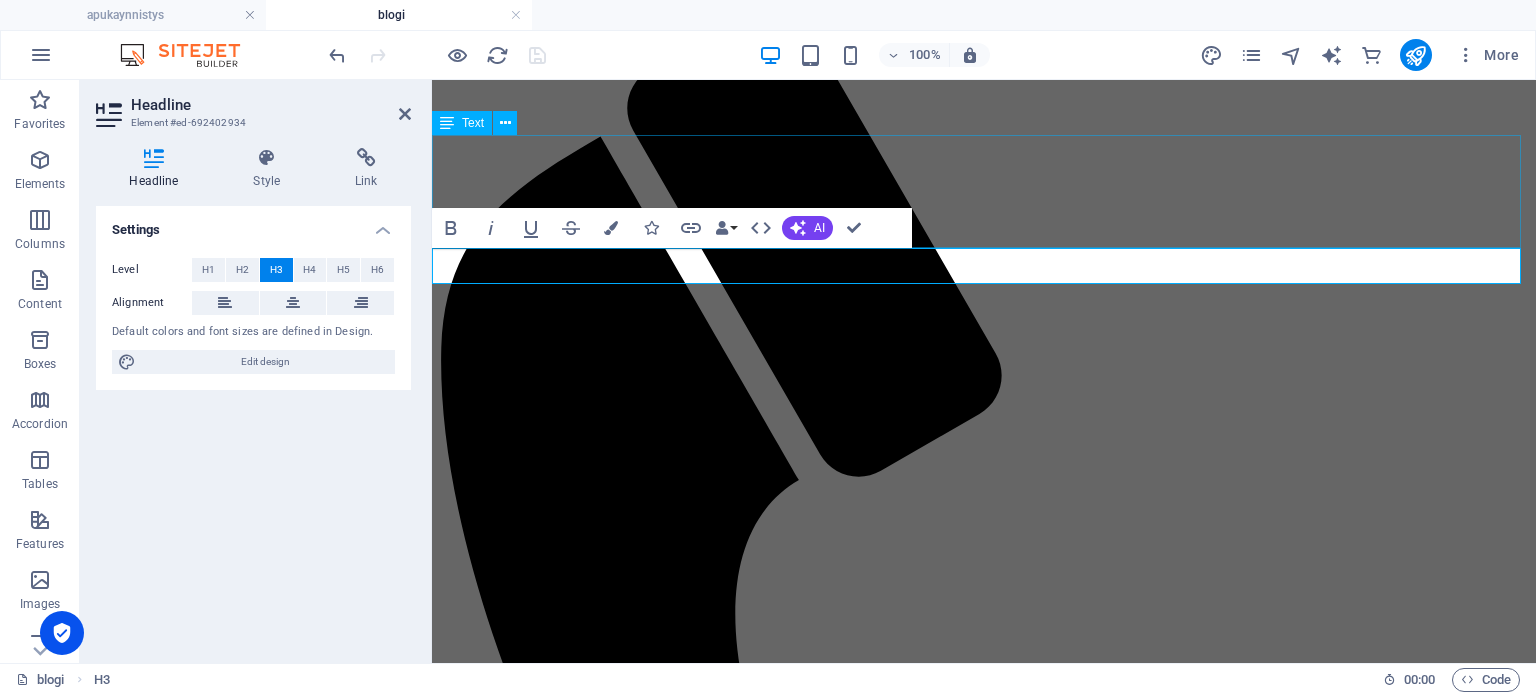 click on "Meillä on ilo esitellä laaja valikoima aiheita ja palveluja, joita käsittelemme nyt ja tulevaisuudessa. Tule mukaan ja löydä uutta tietoa ja käytännön vinkkejä, jotka auttavat sinua niin autoilussa kuin muissakin arjen haasteissa!" at bounding box center (984, 1691) 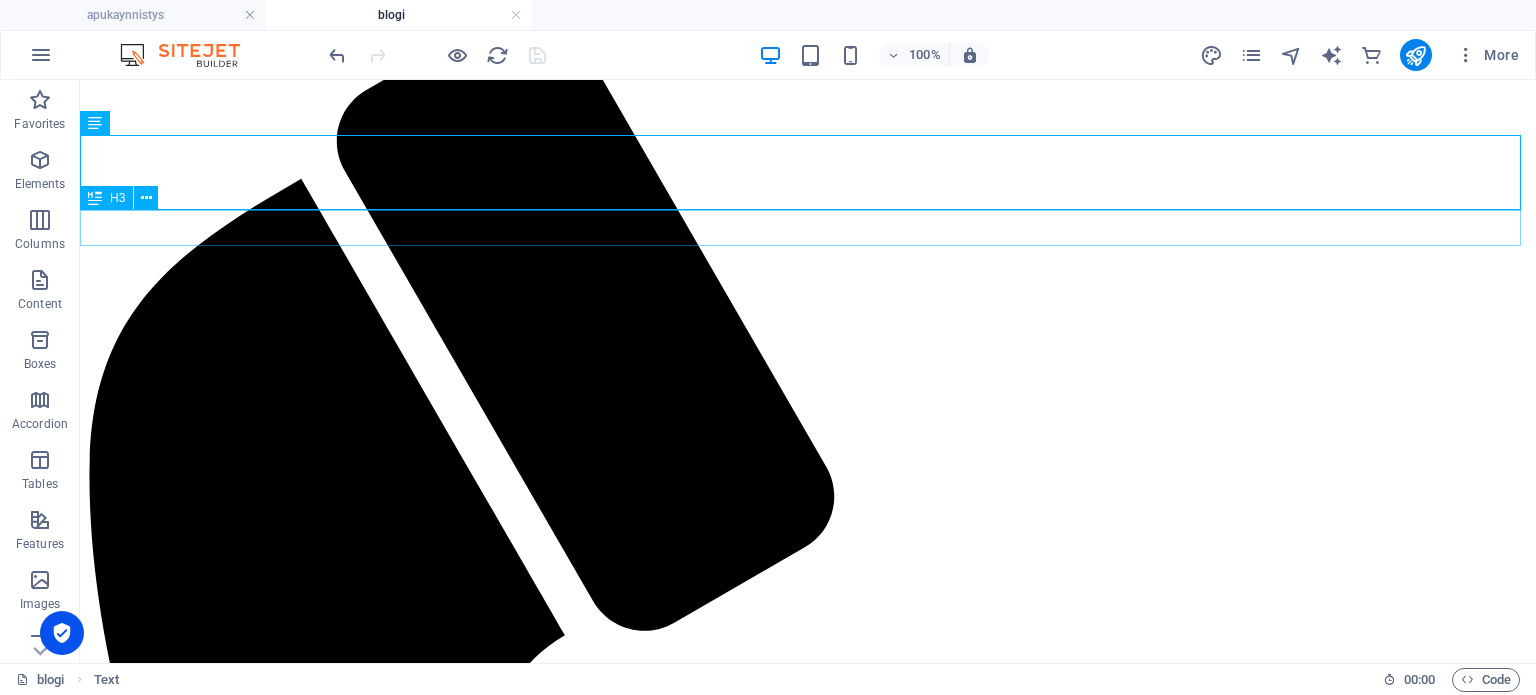 click on "[DOMAIN_NAME] tarjoaa autojen premium-palveluja!" at bounding box center [808, 2206] 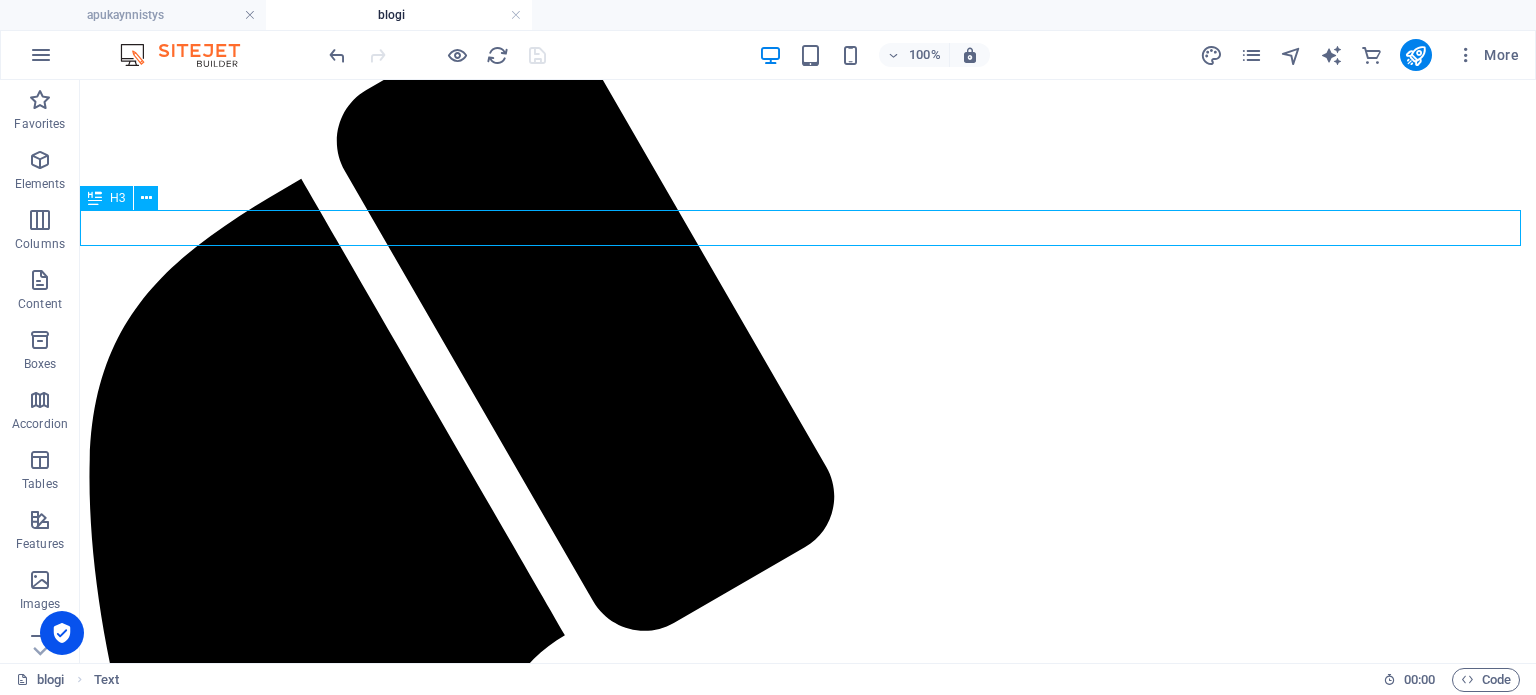 click on "[DOMAIN_NAME] tarjoaa autojen premium-palveluja!" at bounding box center (808, 2206) 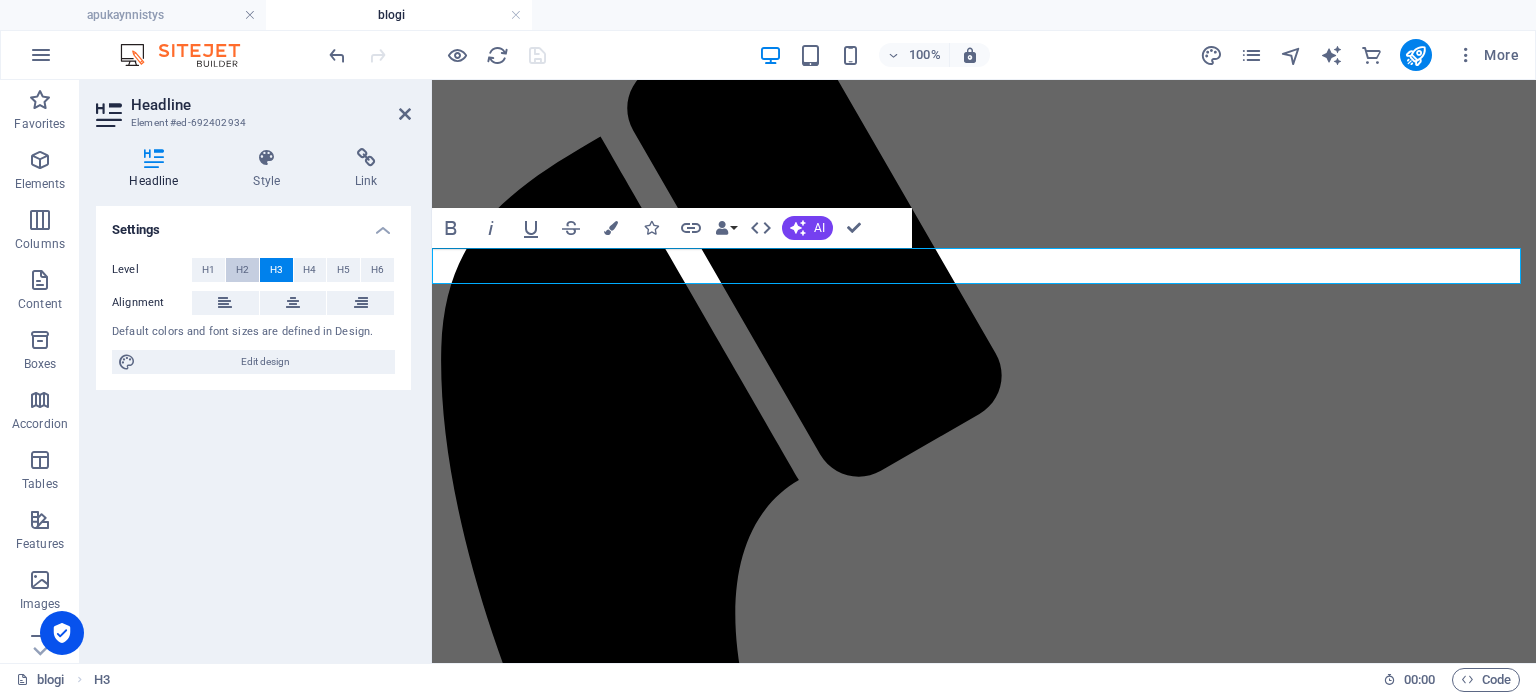 click on "H2" at bounding box center (242, 270) 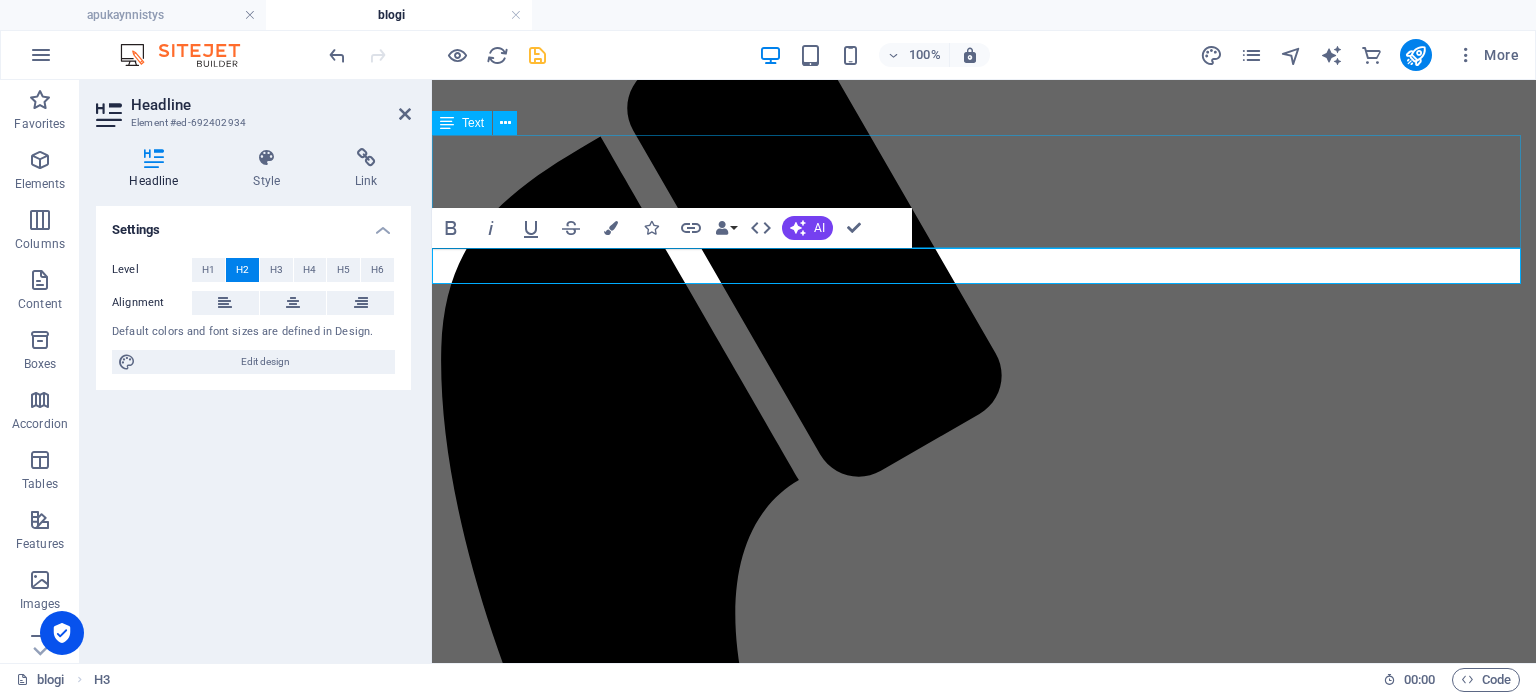 click on "Meillä on ilo esitellä laaja valikoima aiheita ja palveluja, joita käsittelemme nyt ja tulevaisuudessa. Tule mukaan ja löydä uutta tietoa ja käytännön vinkkejä, jotka auttavat sinua niin autoilussa kuin muissakin arjen haasteissa!" at bounding box center [984, 1691] 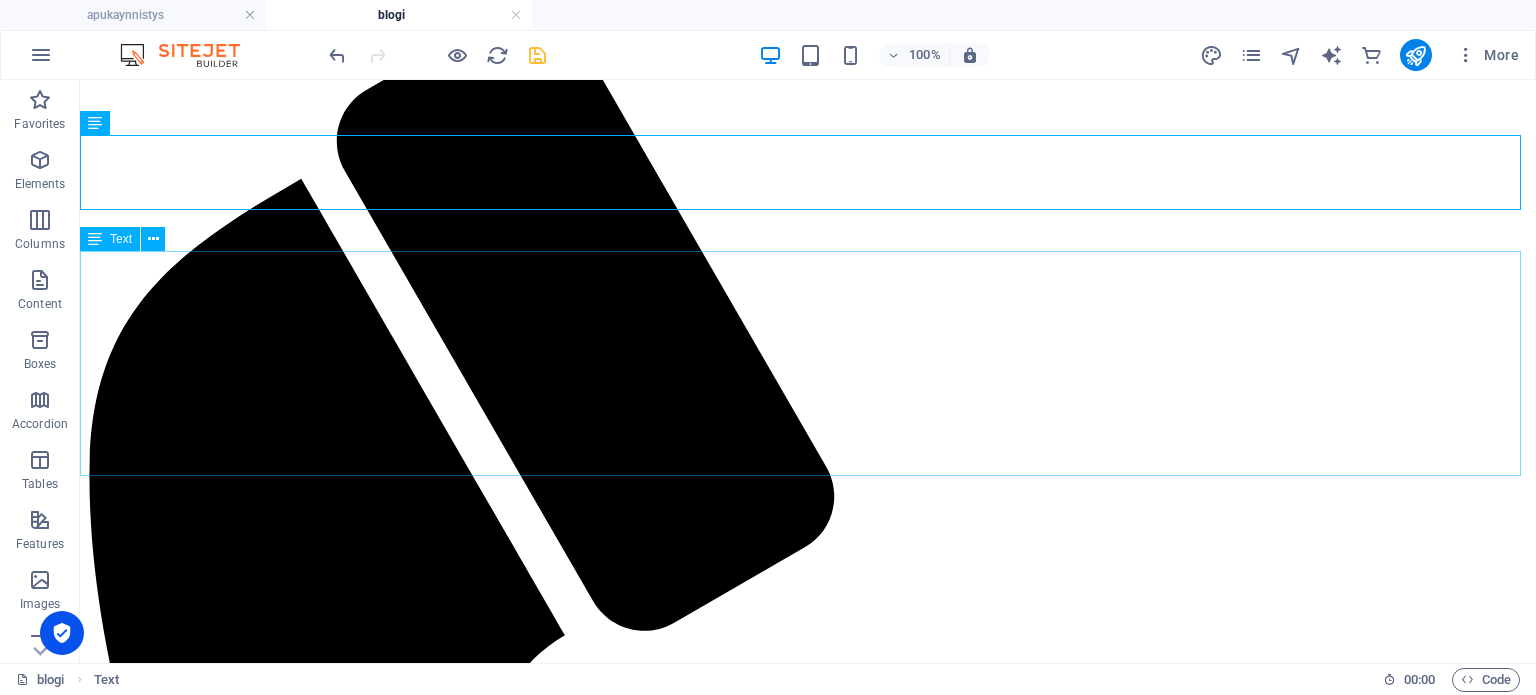 click on "Tarjoamme erinomaisia palveluja, joita voit käyttää helposti ja vaivattomasti! Suurin osa palveluistamme suoritetaan kätevästi tien päällä tai kotipihallasi, jotta voit keskittyä muihin asioihin. Lisäksi tarjoamme palveluja toimipisteellämme. Älä jää odottamaan — tilaa palvelu suoraan kotiisi ja nauti vaivattomasta asiakaskokemuksesta! Meiltä saat ammattimaista apua nopeasti ja luotettavasti. Premium-huollot tästä" at bounding box center [808, 2295] 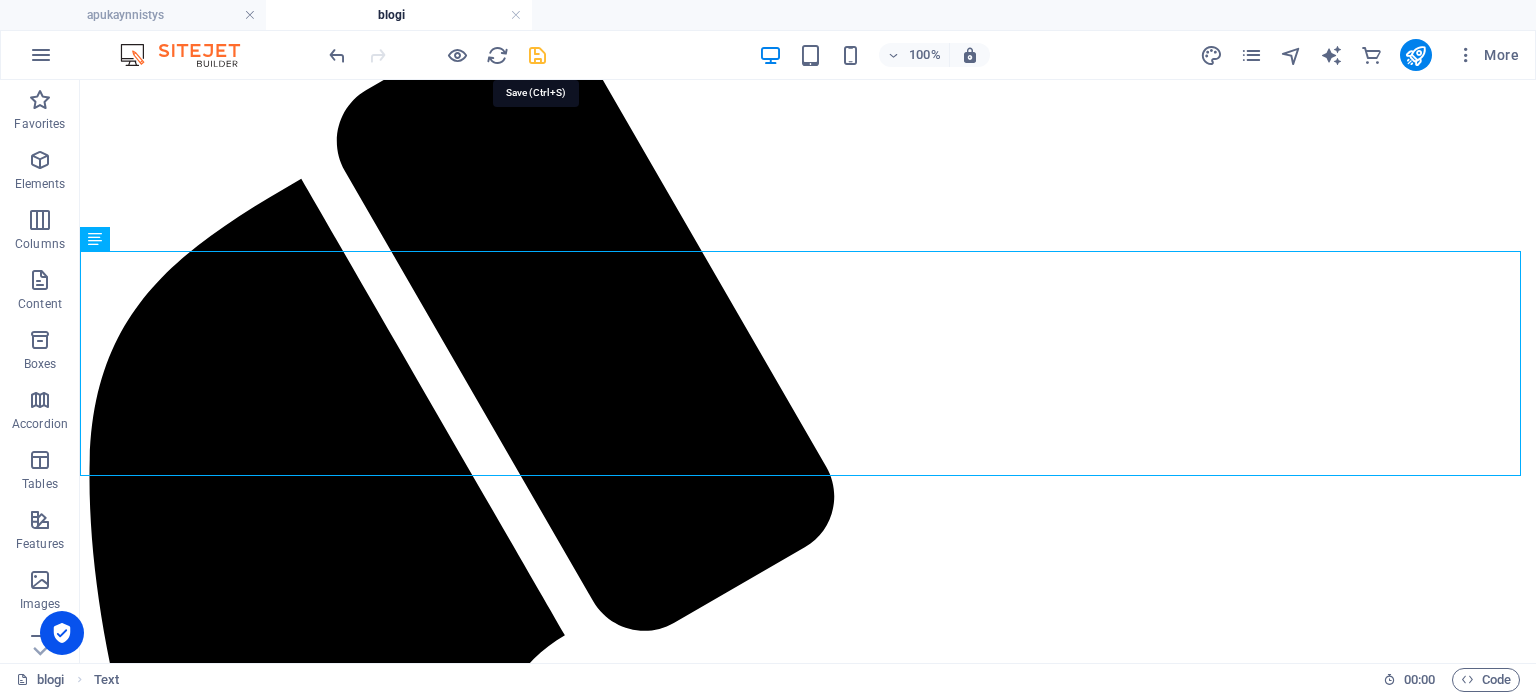 click at bounding box center (537, 55) 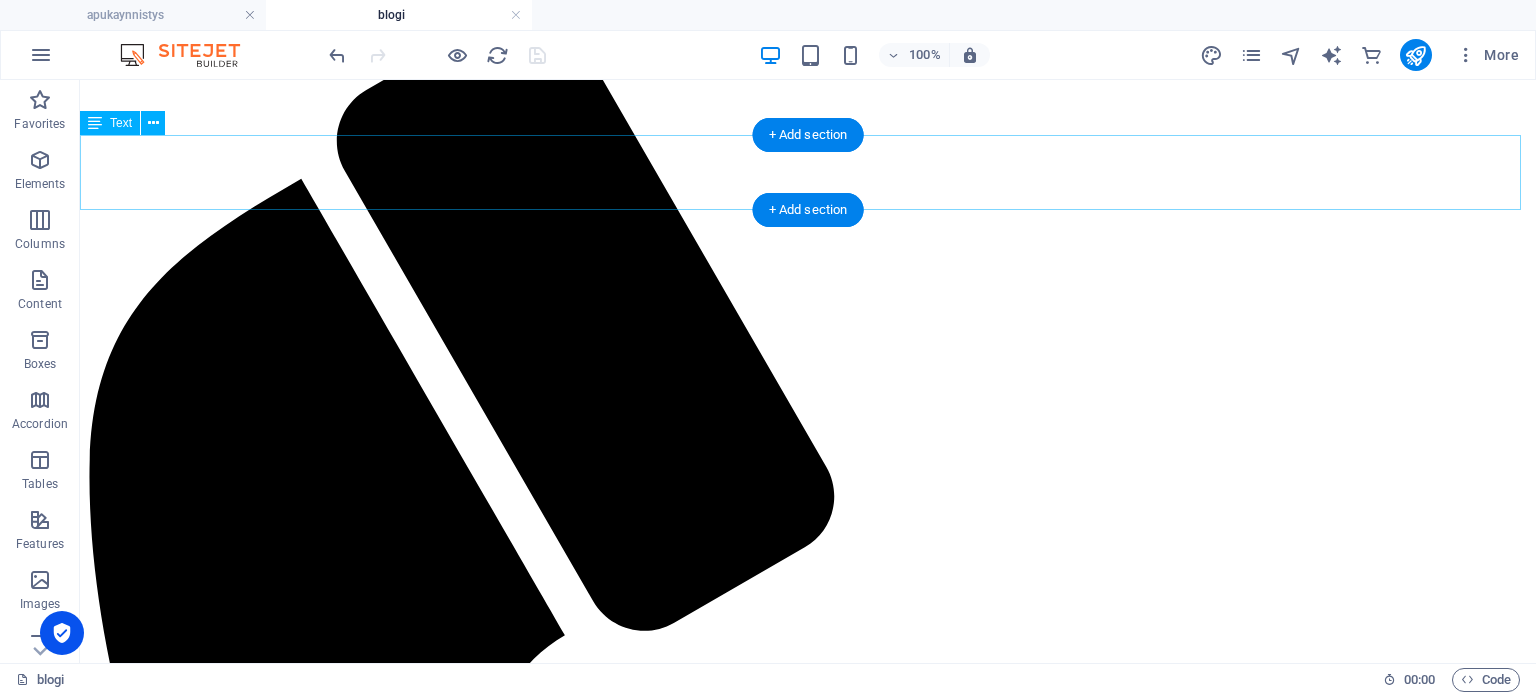 click on "Meillä on ilo esitellä laaja valikoima aiheita ja palveluja, joita käsittelemme nyt ja tulevaisuudessa. Tule mukaan ja löydä uutta tietoa ja käytännön vinkkejä, jotka auttavat sinua niin autoilussa kuin muissakin arjen haasteissa!" at bounding box center [808, 2142] 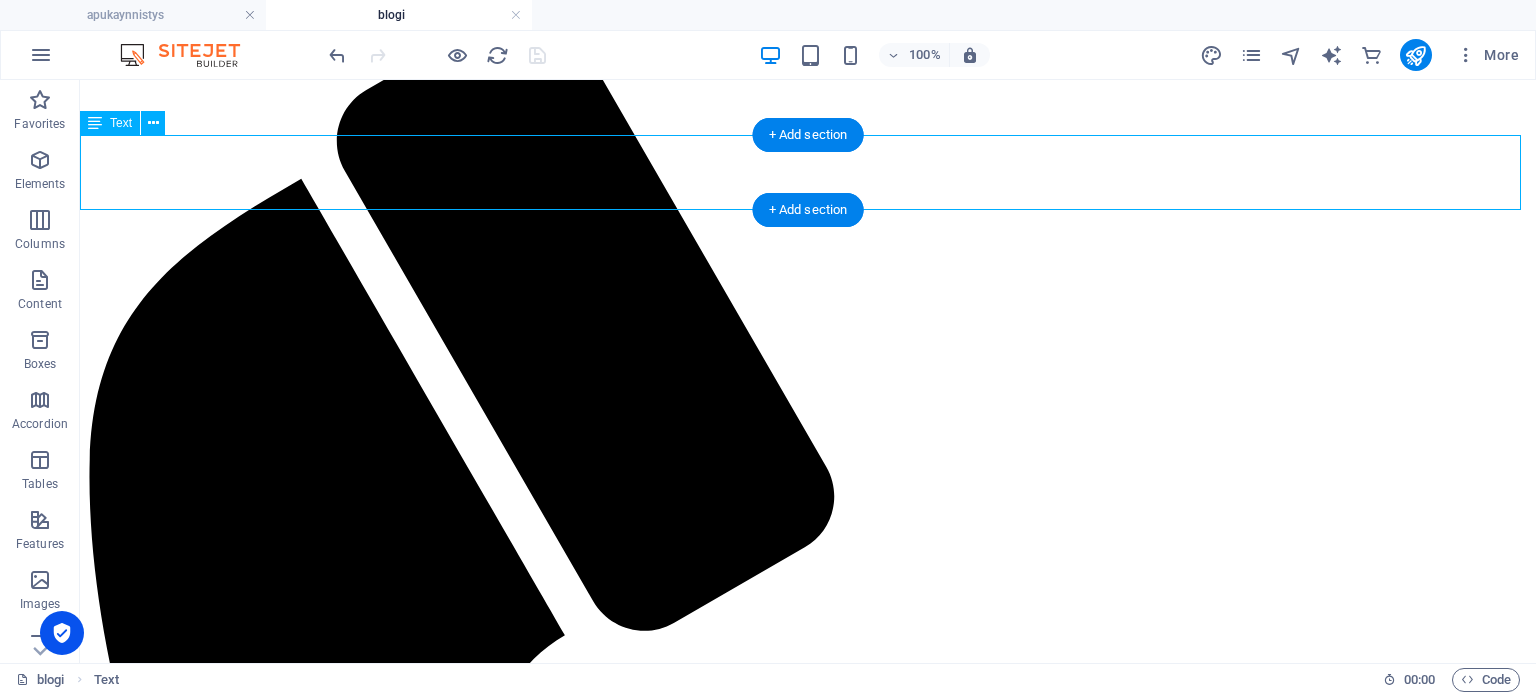 click on "Meillä on ilo esitellä laaja valikoima aiheita ja palveluja, joita käsittelemme nyt ja tulevaisuudessa. Tule mukaan ja löydä uutta tietoa ja käytännön vinkkejä, jotka auttavat sinua niin autoilussa kuin muissakin arjen haasteissa!" at bounding box center [808, 2142] 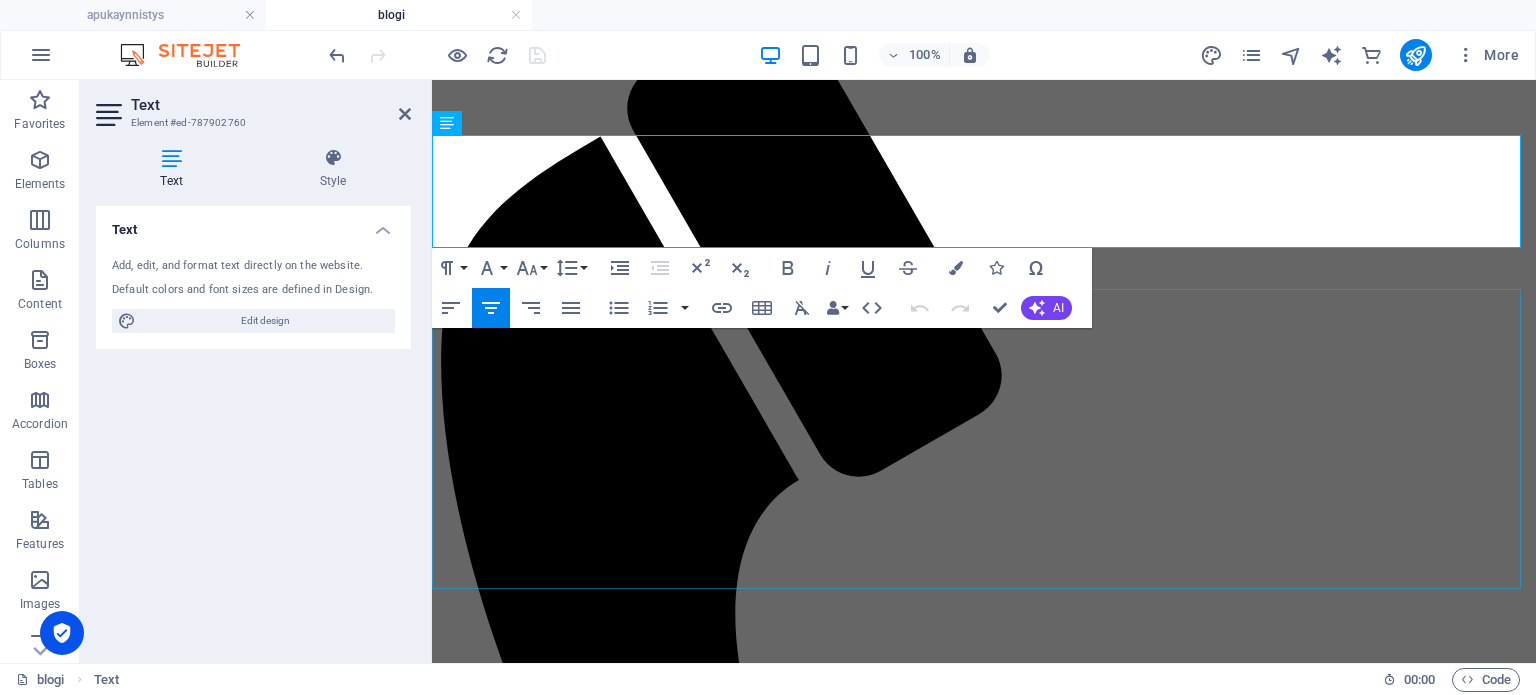 click on "Tarjoamme erinomaisia palveluja, joita voit käyttää helposti ja vaivattomasti! Suurin osa palveluistamme suoritetaan kätevästi tien päällä tai kotipihallasi, jotta voit keskittyä muihin asioihin. Lisäksi tarjoamme palveluja toimipisteellämme. Älä jää odottamaan — tilaa palvelu suoraan kotiisi ja nauti vaivattomasta asiakaskokemuksesta! Meiltä saat ammattimaista apua nopeasti ja luotettavasti. Premium-huollot tästä" at bounding box center [984, 1872] 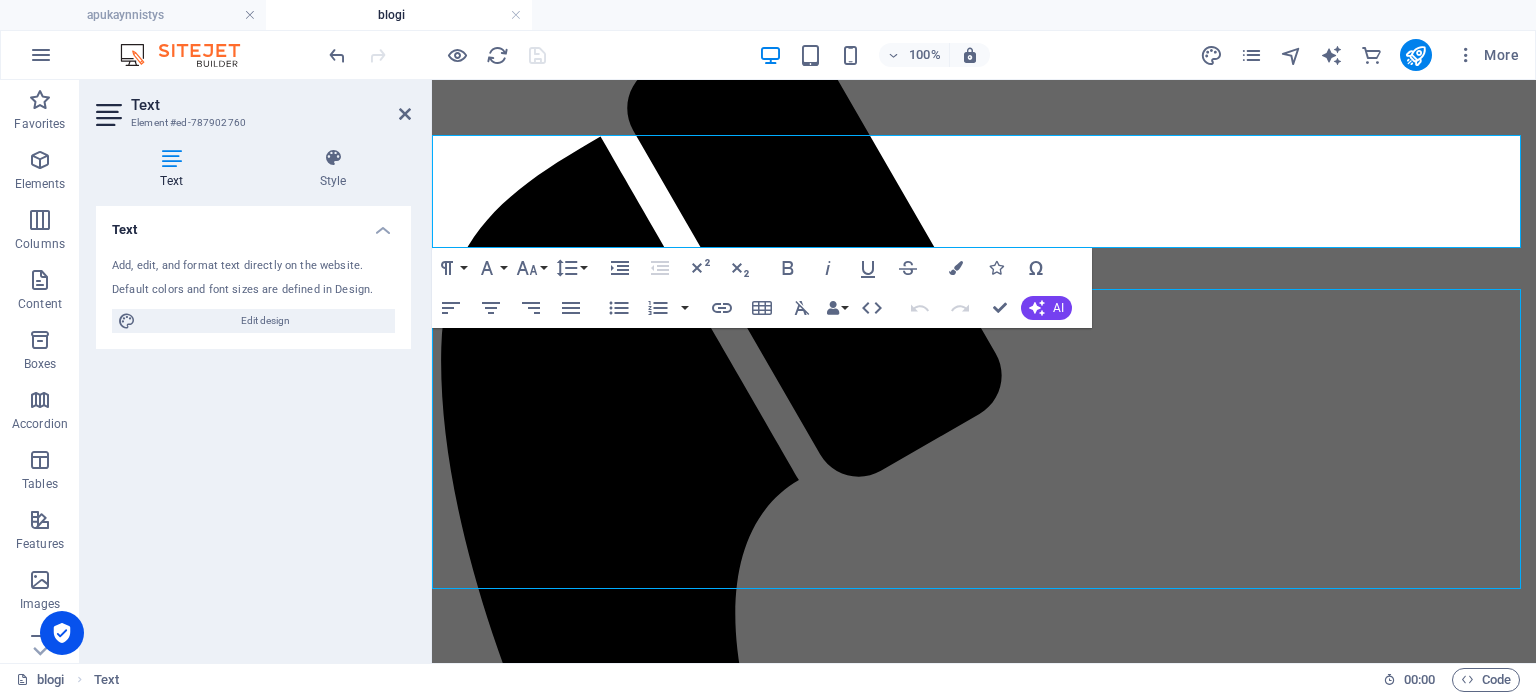 click on "Tarjoamme erinomaisia palveluja, joita voit käyttää helposti ja vaivattomasti! Suurin osa palveluistamme suoritetaan kätevästi tien päällä tai kotipihallasi, jotta voit keskittyä muihin asioihin. Lisäksi tarjoamme palveluja toimipisteellämme. Älä jää odottamaan — tilaa palvelu suoraan kotiisi ja nauti vaivattomasta asiakaskokemuksesta! Meiltä saat ammattimaista apua nopeasti ja luotettavasti. Premium-huollot tästä" at bounding box center (984, 1872) 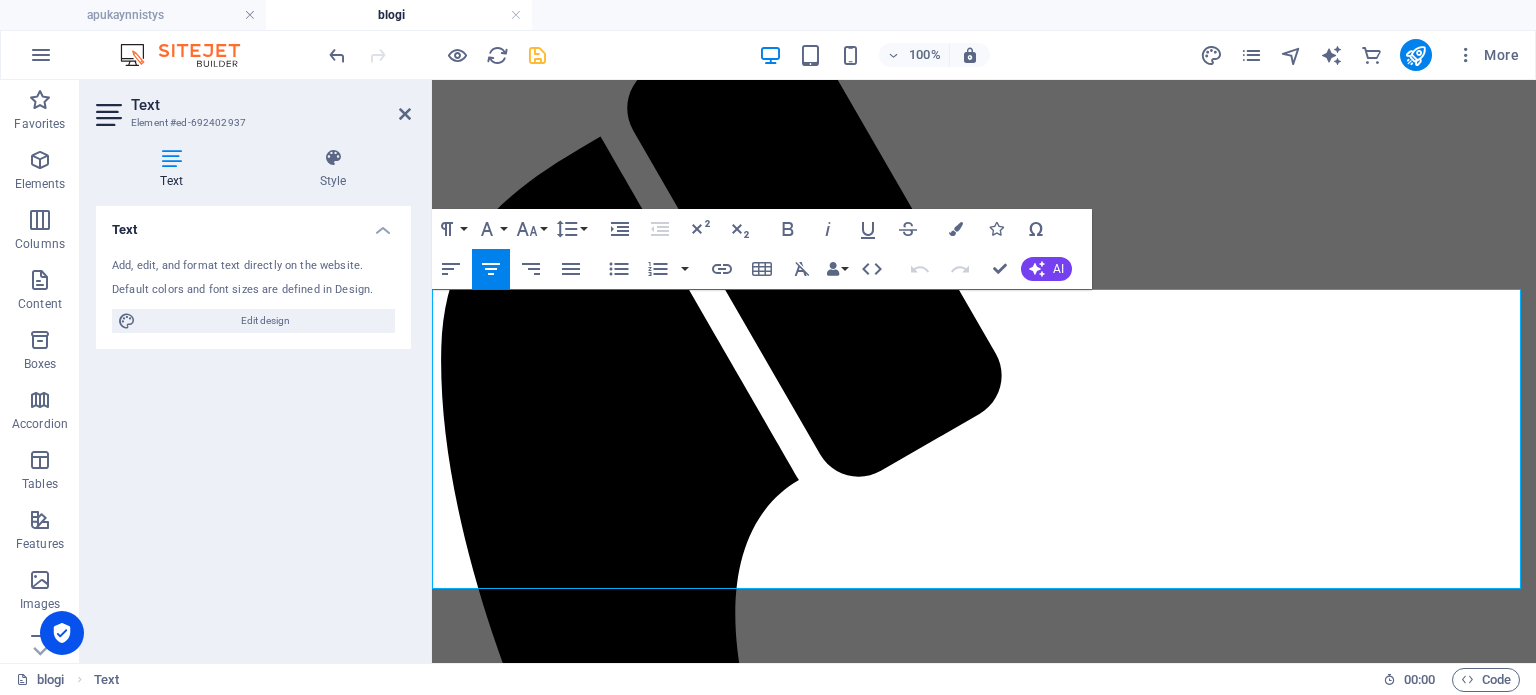 click on "Tarjoamme erinomaisia palveluja, joita voit käyttää helposti ja vaivattomasti! Suurin osa palveluistamme suoritetaan kätevästi tien päällä tai kotipihallasi, jotta voit keskittyä muihin asioihin. Lisäksi tarjoamme palveluja toimipisteellämme." at bounding box center [984, 1829] 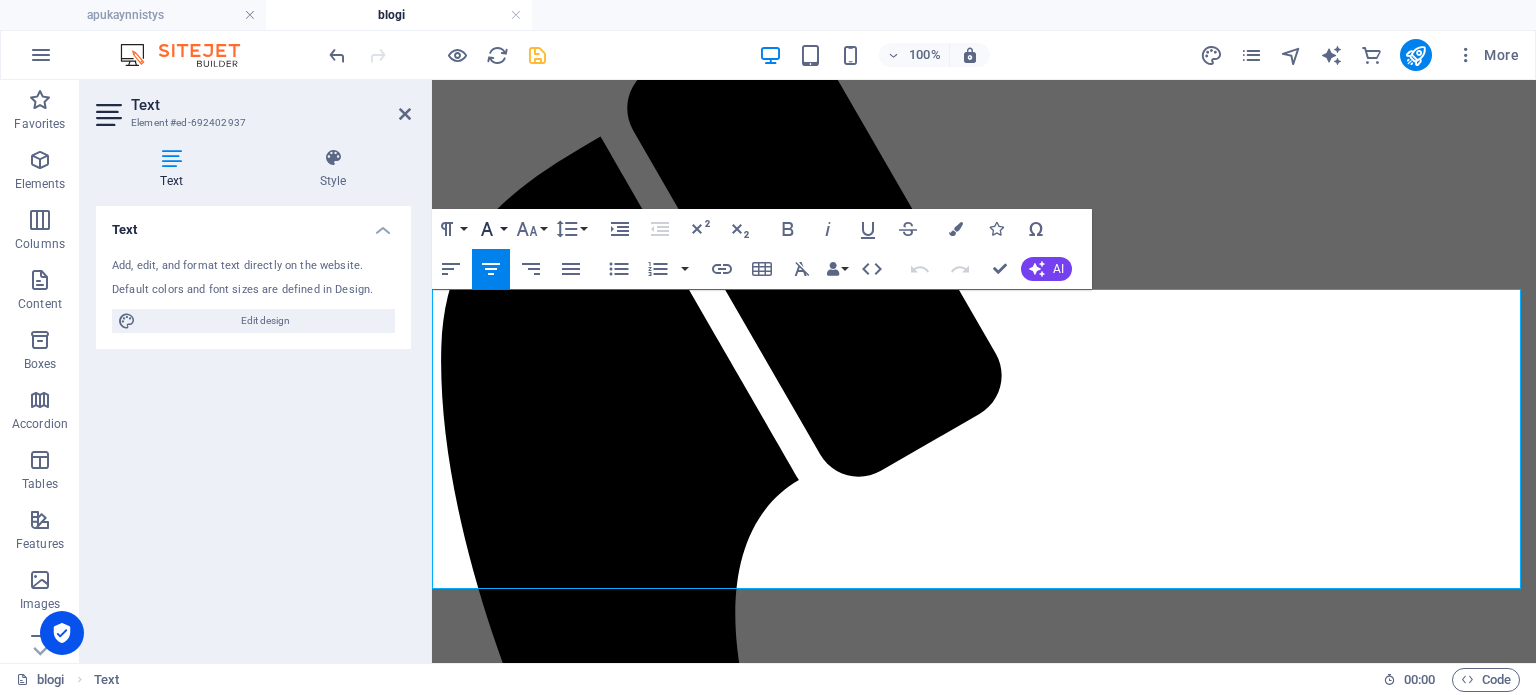 click on "Font Family" at bounding box center (491, 229) 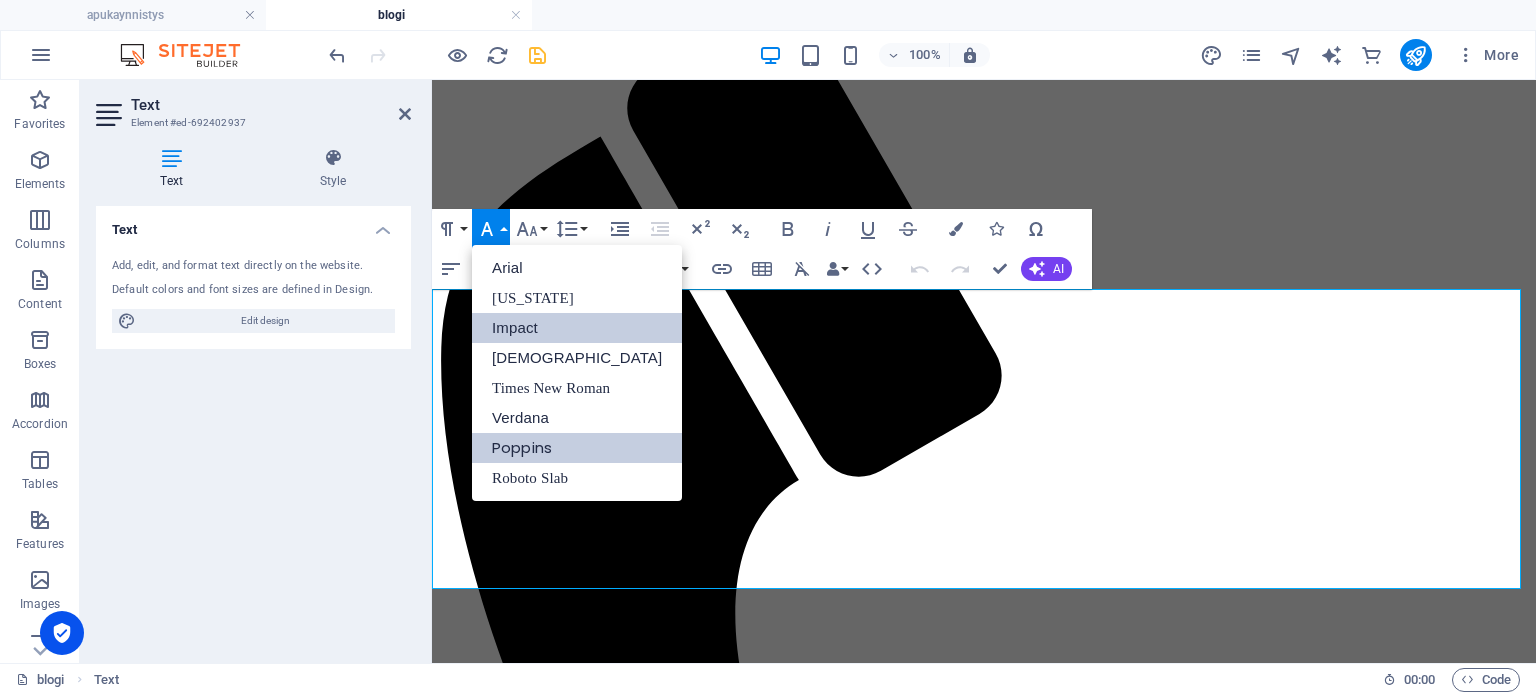 scroll, scrollTop: 0, scrollLeft: 0, axis: both 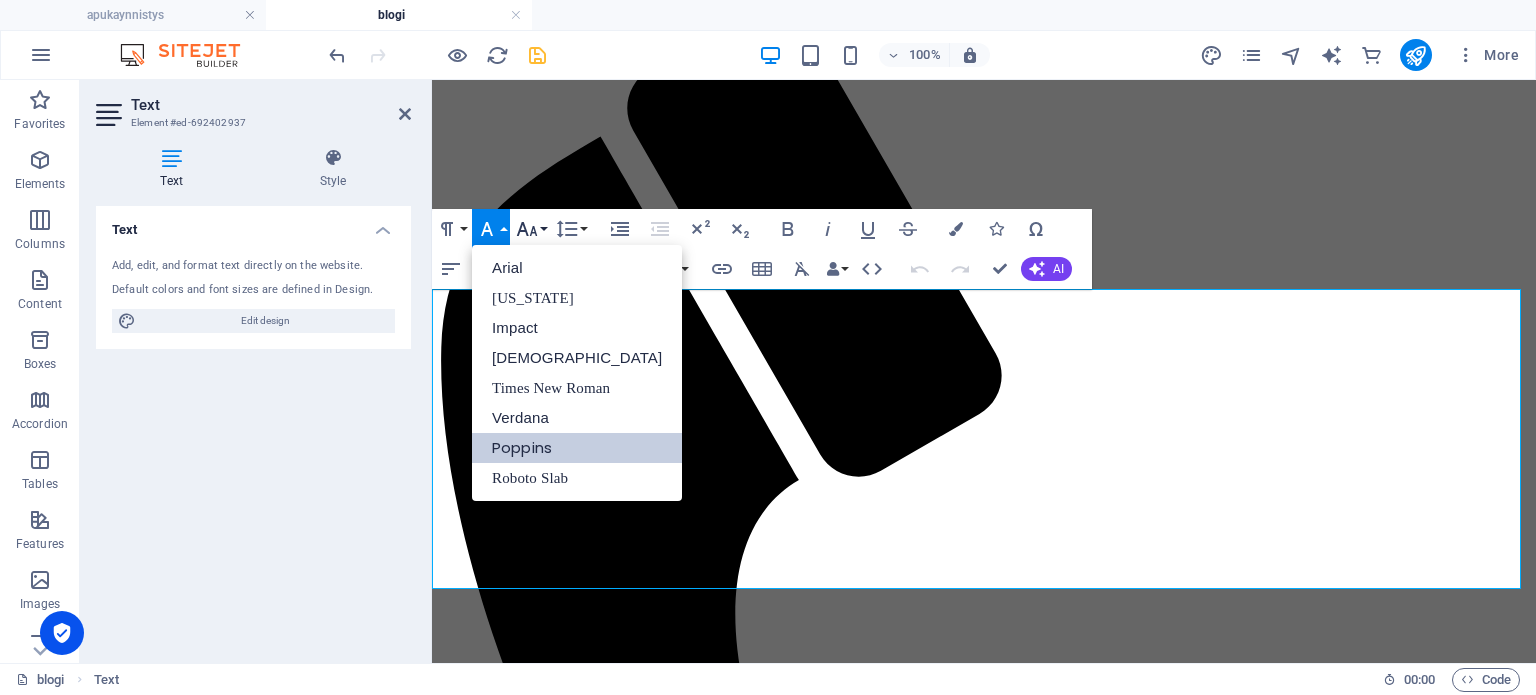 click 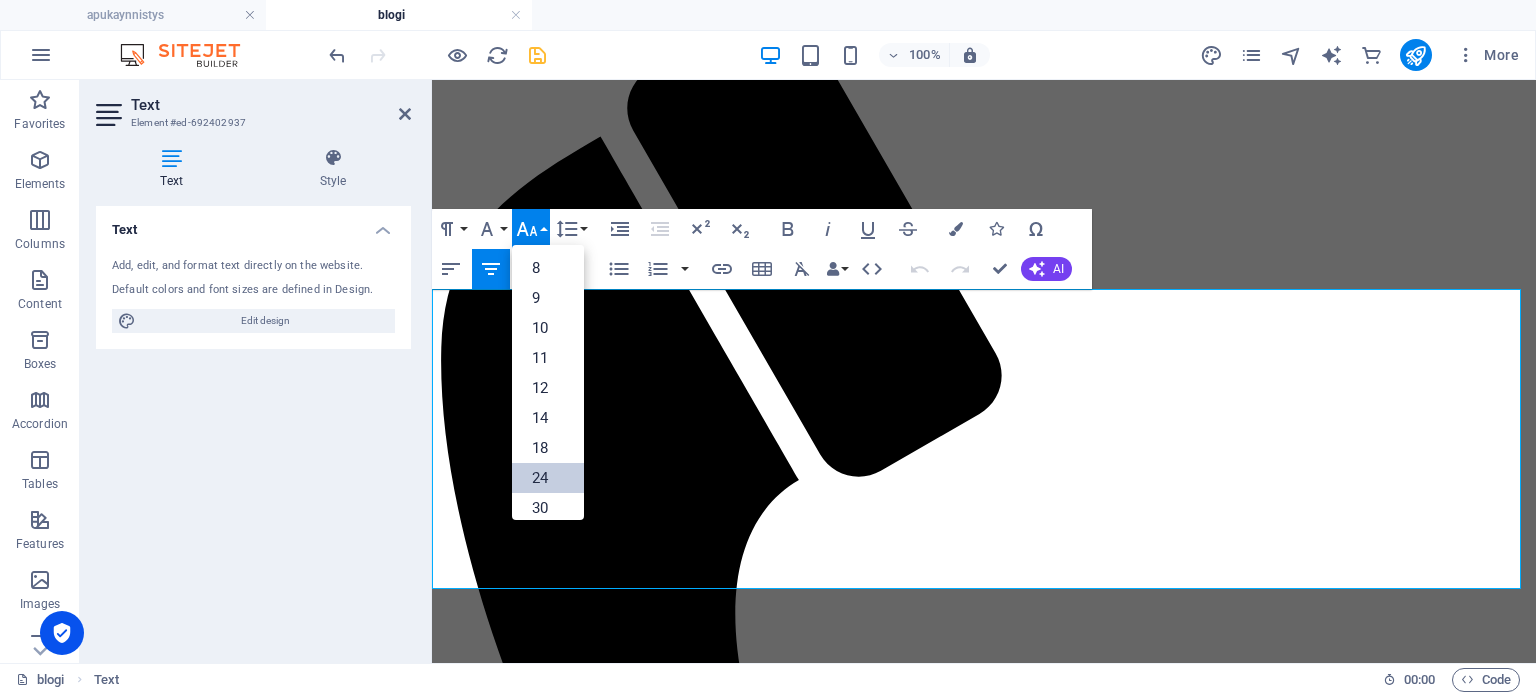 click on "24" at bounding box center (548, 478) 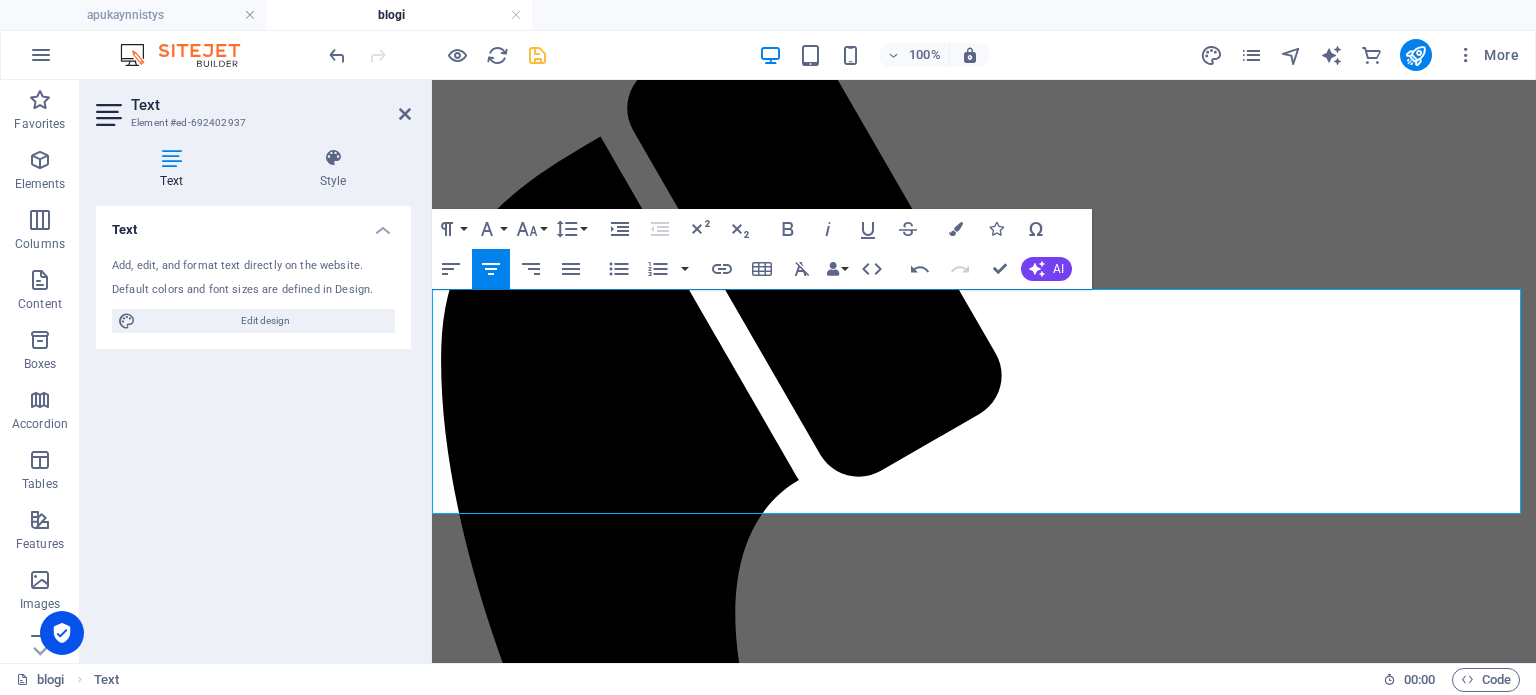 click on "Premium-huollot tästä" at bounding box center [984, 1991] 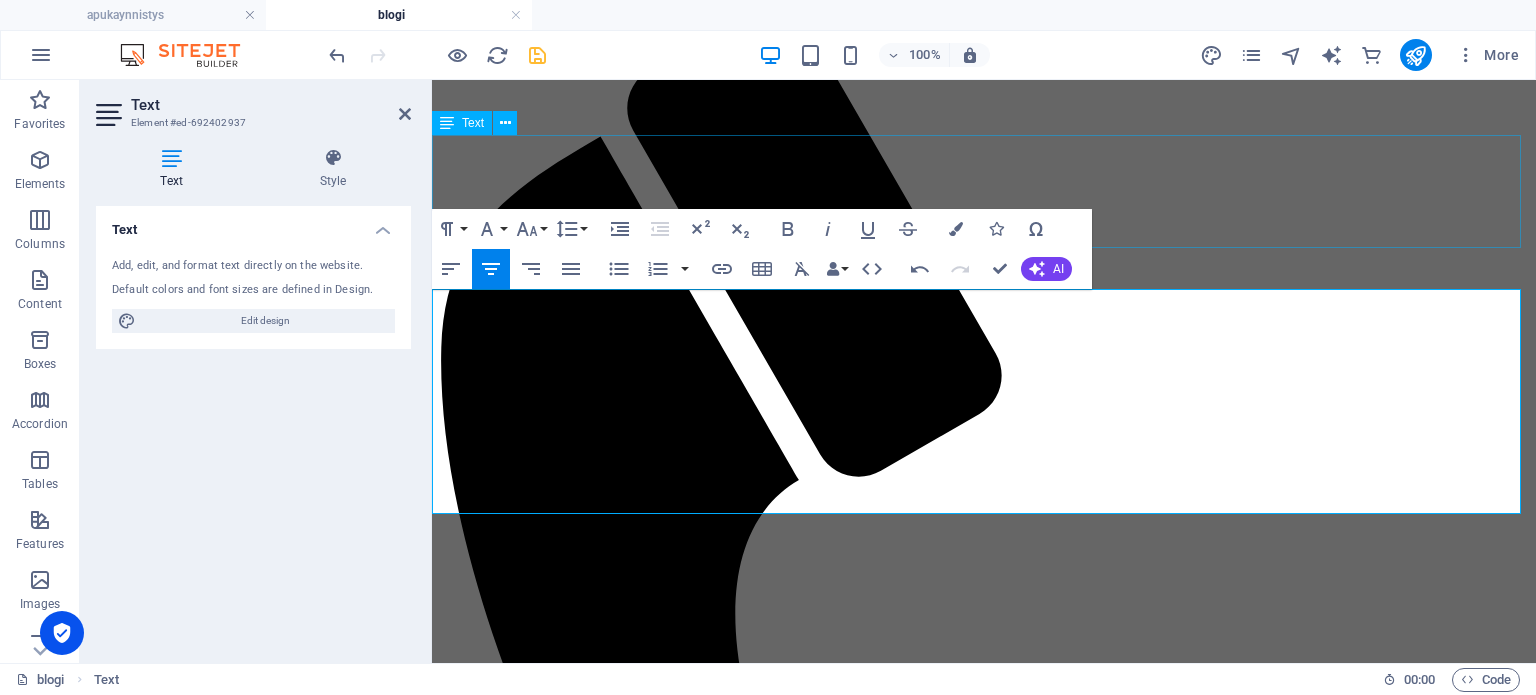 click on "Meillä on ilo esitellä laaja valikoima aiheita ja palveluja, joita käsittelemme nyt ja tulevaisuudessa. Tule mukaan ja löydä uutta tietoa ja käytännön vinkkejä, jotka auttavat sinua niin autoilussa kuin muissakin arjen haasteissa!" at bounding box center [984, 1691] 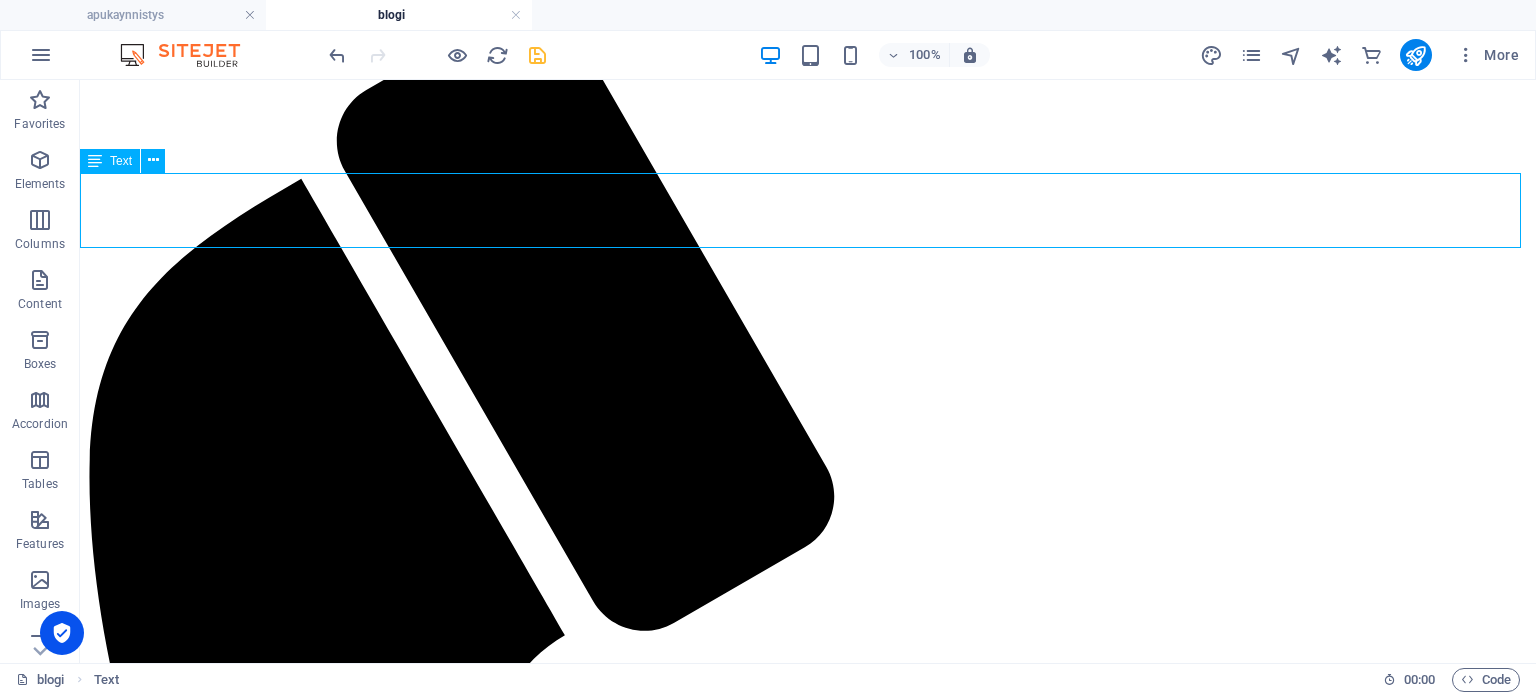 scroll, scrollTop: 42, scrollLeft: 0, axis: vertical 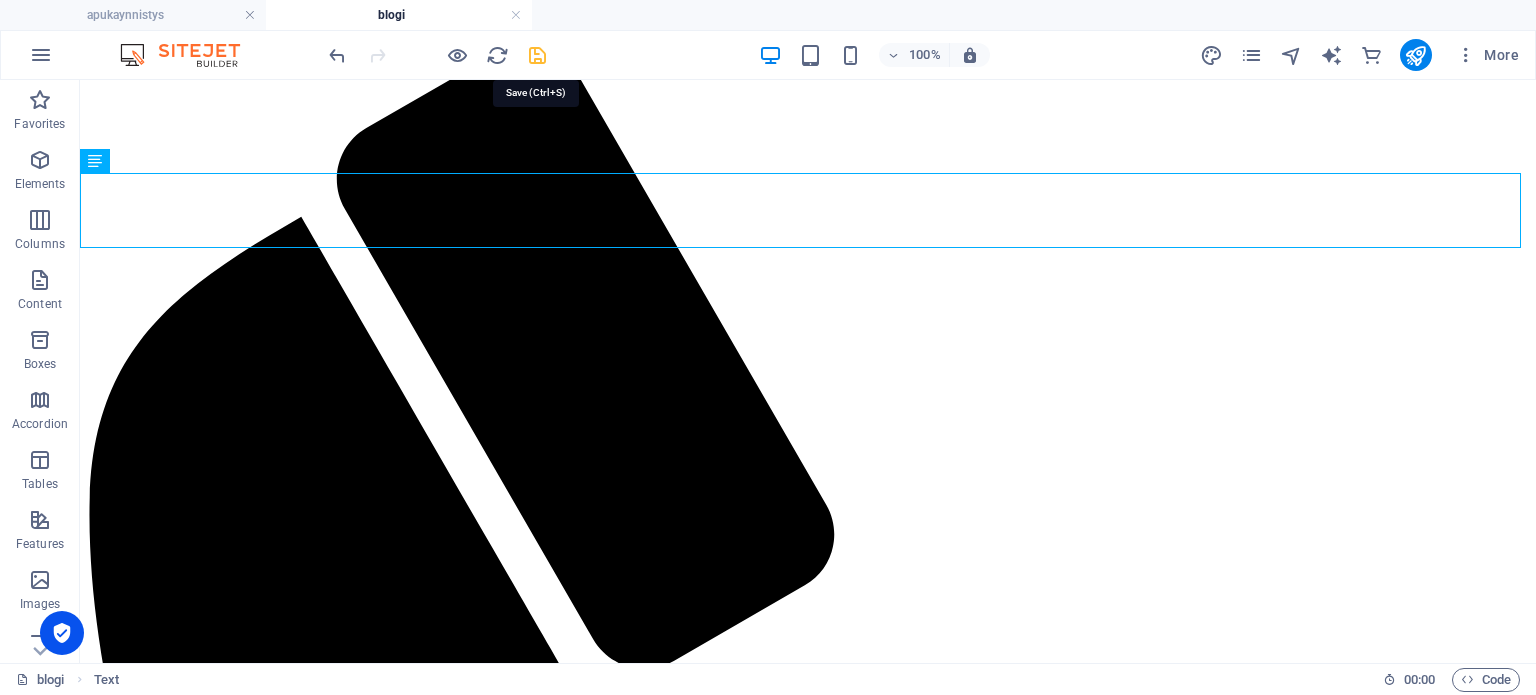click at bounding box center [537, 55] 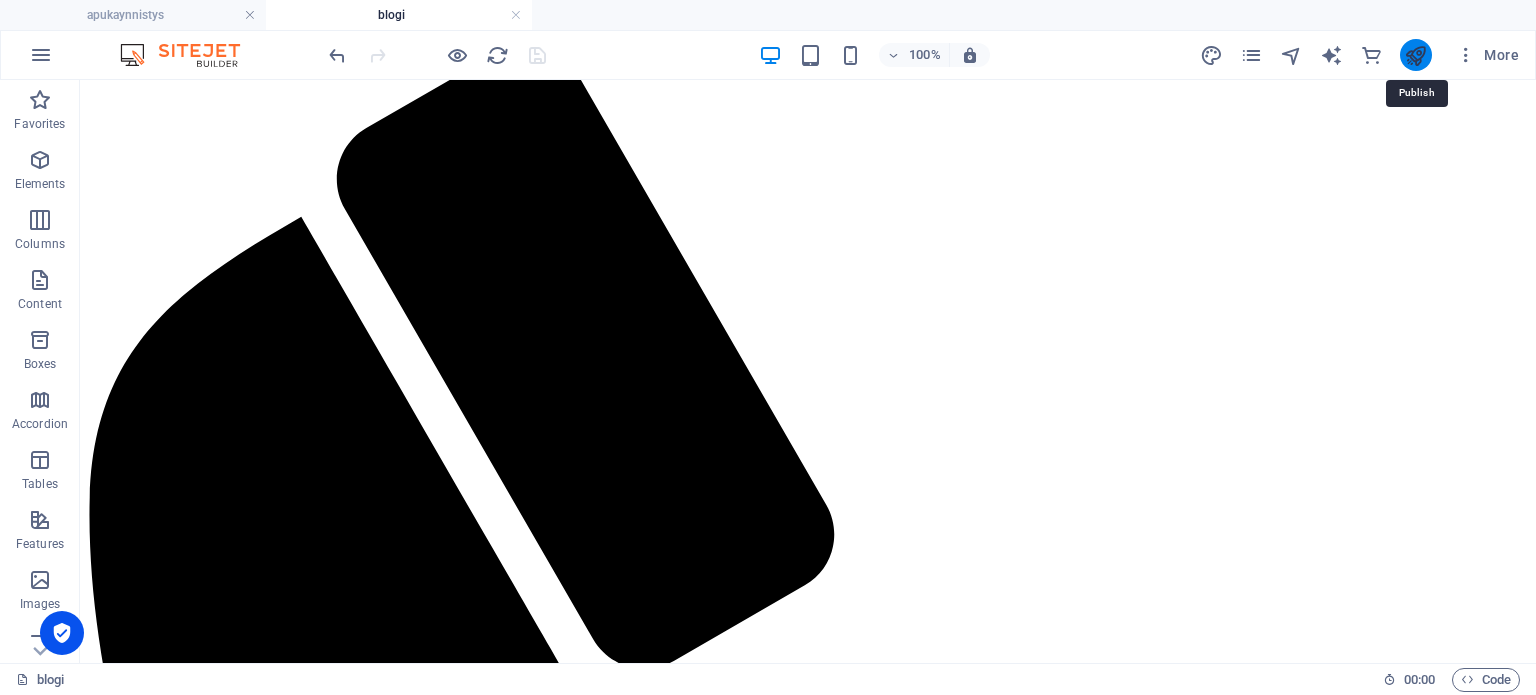 click at bounding box center (1415, 55) 